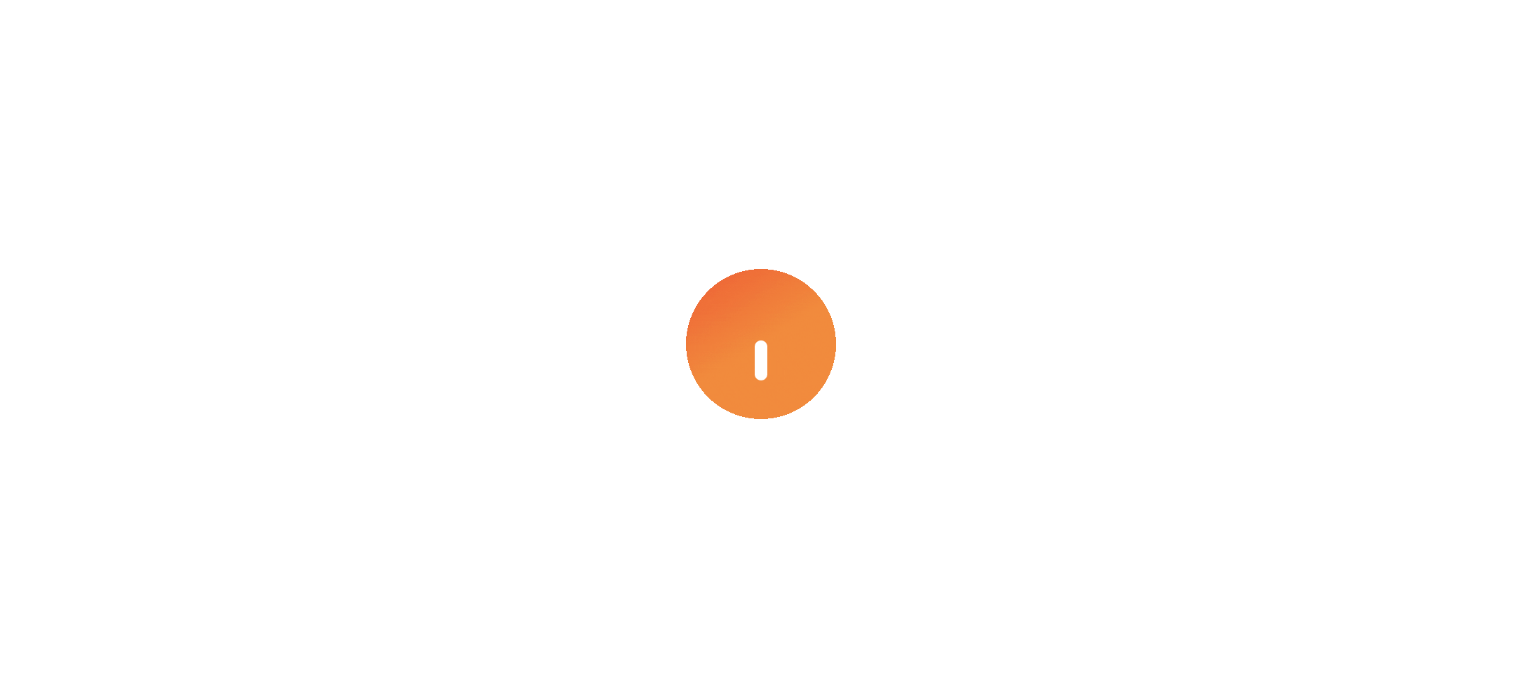 scroll, scrollTop: 0, scrollLeft: 0, axis: both 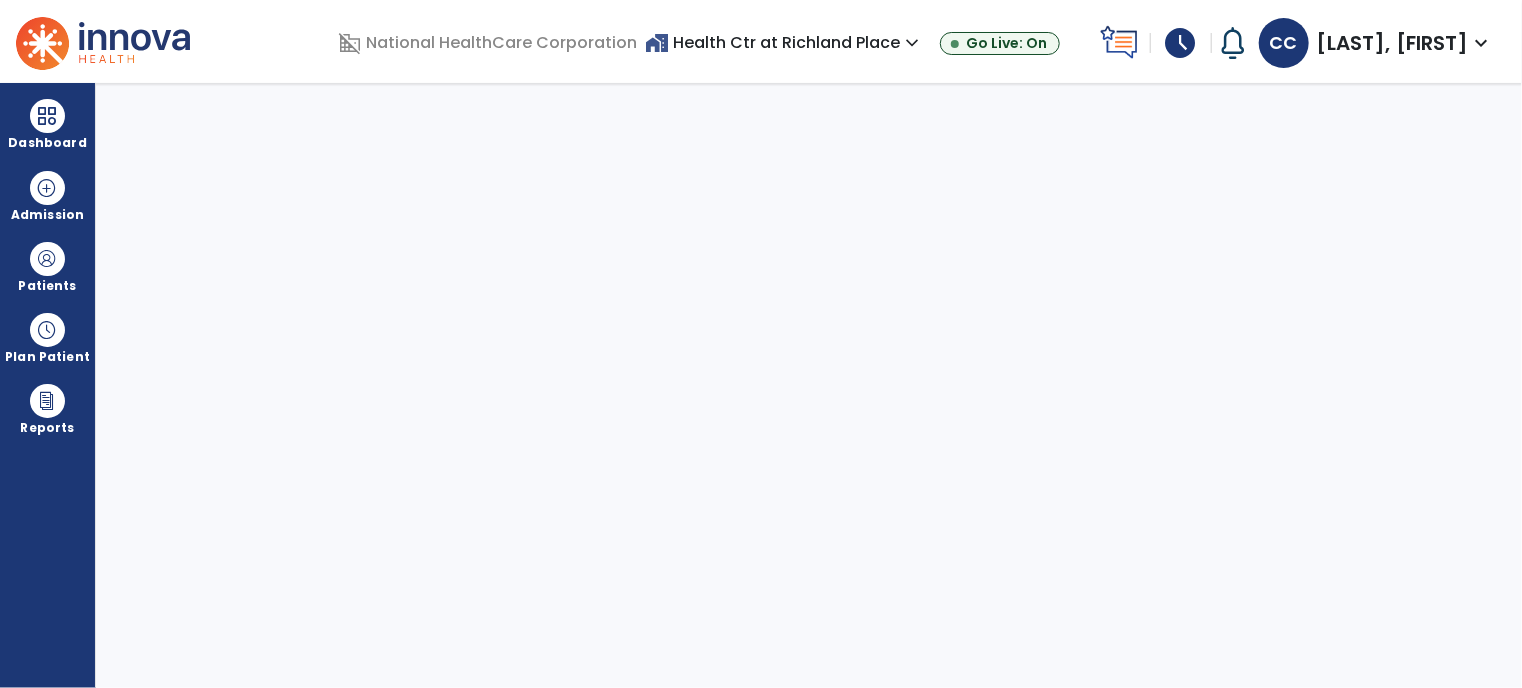 select on "****" 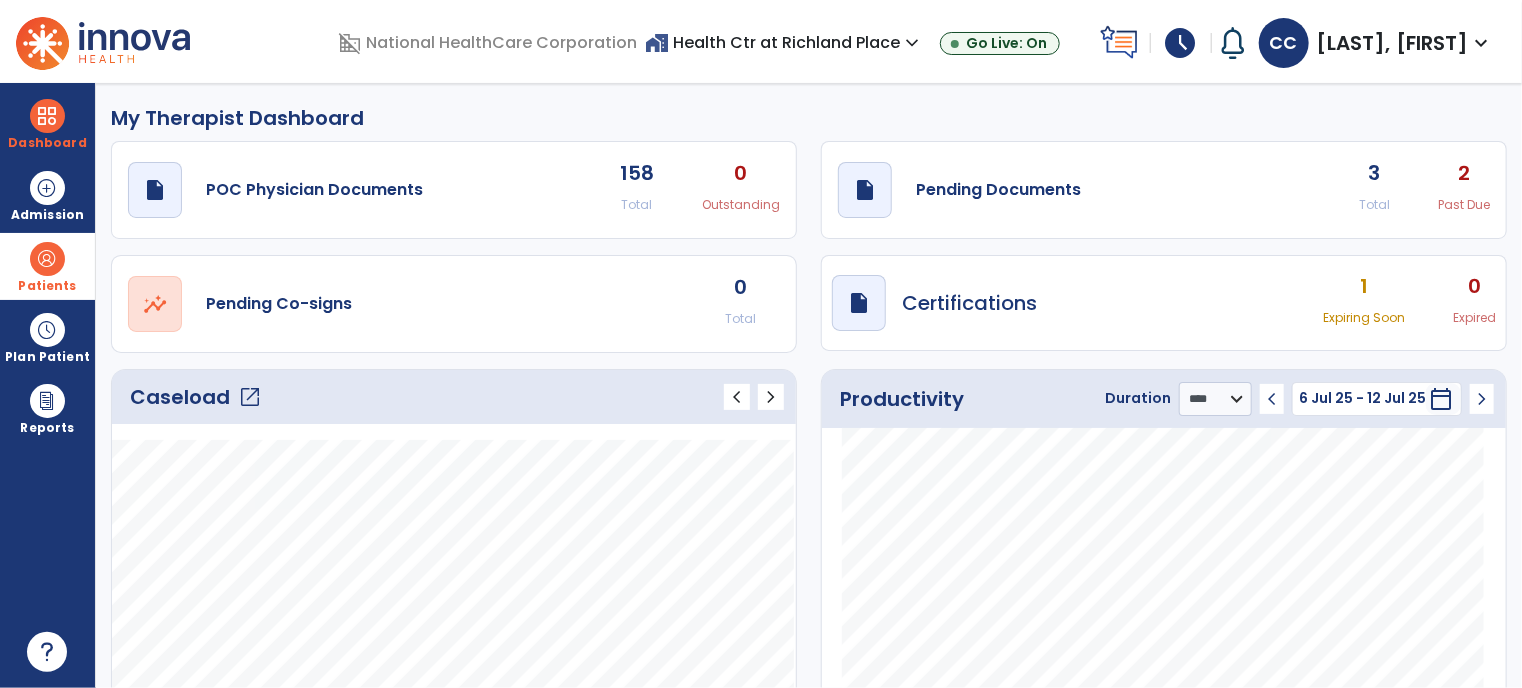 click at bounding box center [47, 259] 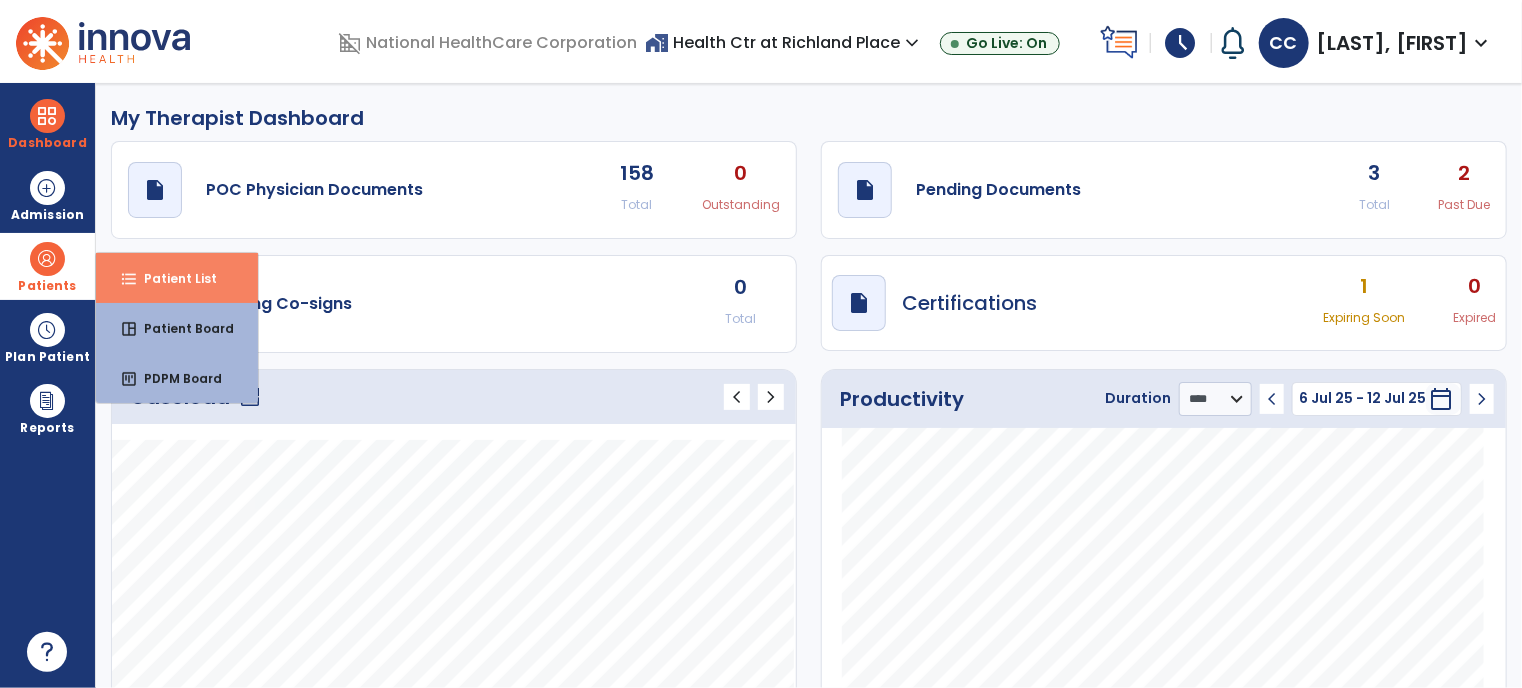 click on "format_list_bulleted" at bounding box center [129, 279] 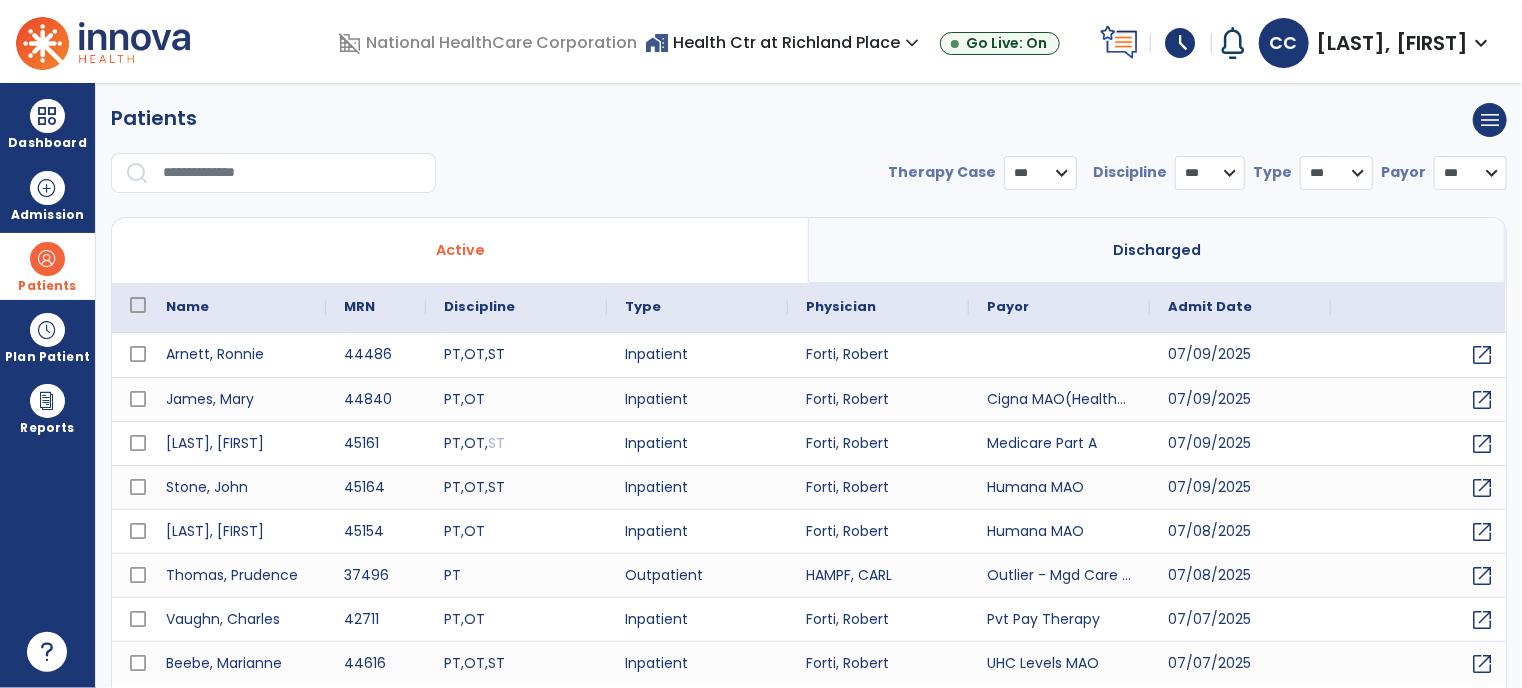 select on "***" 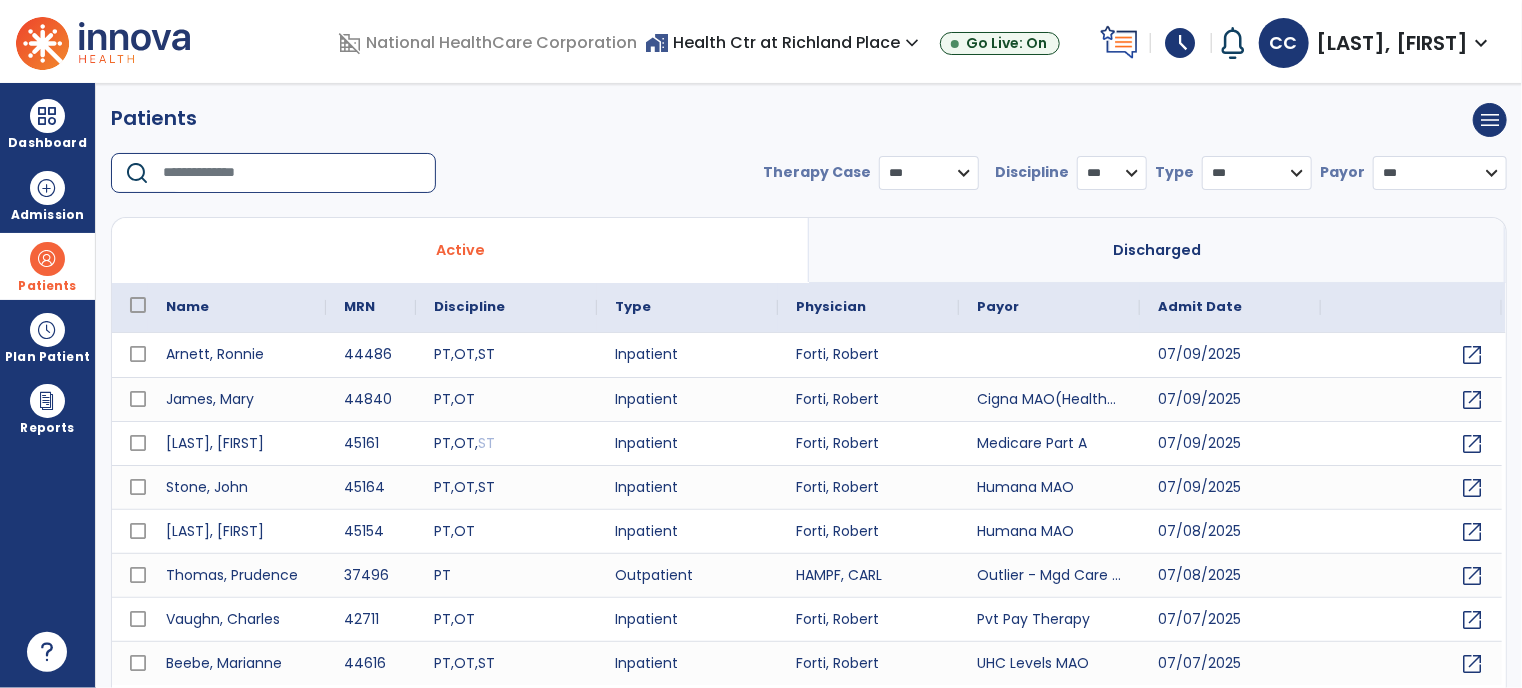 click at bounding box center [292, 173] 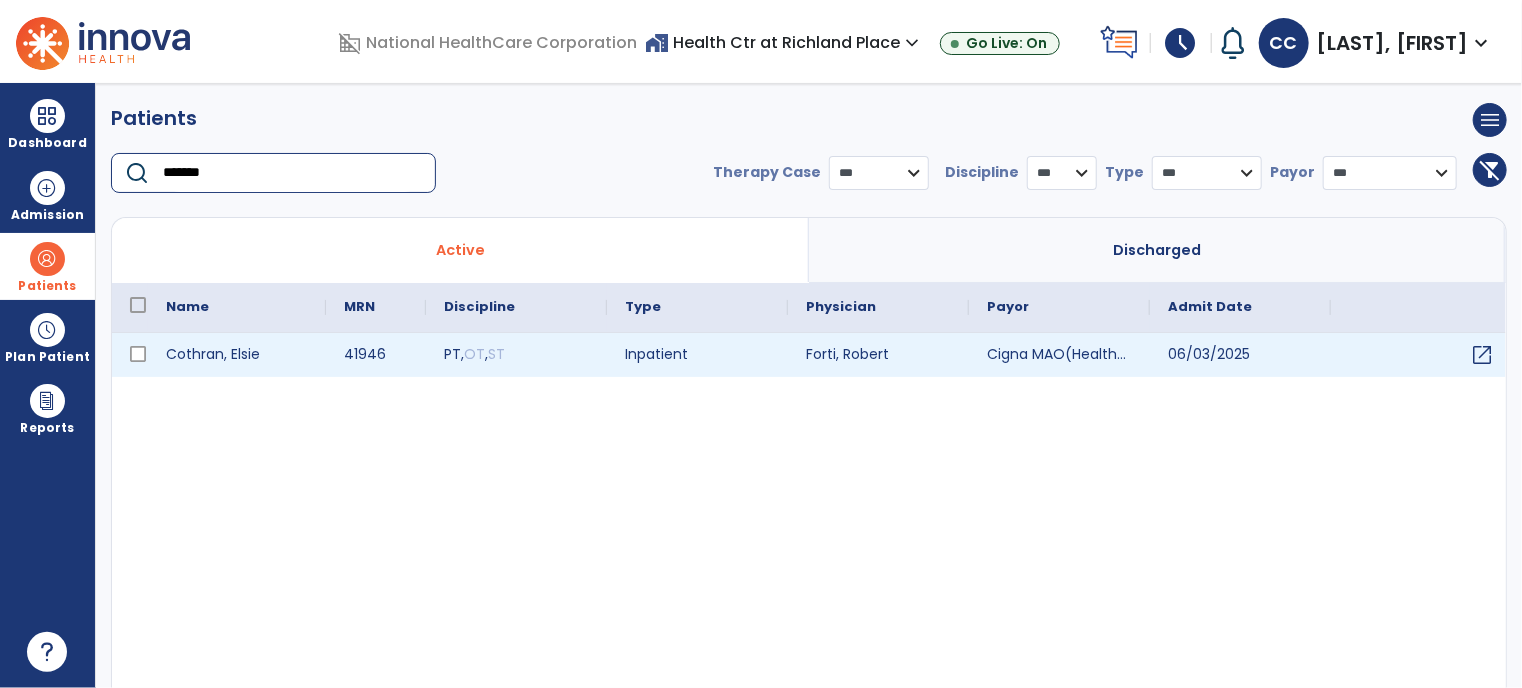 type on "*******" 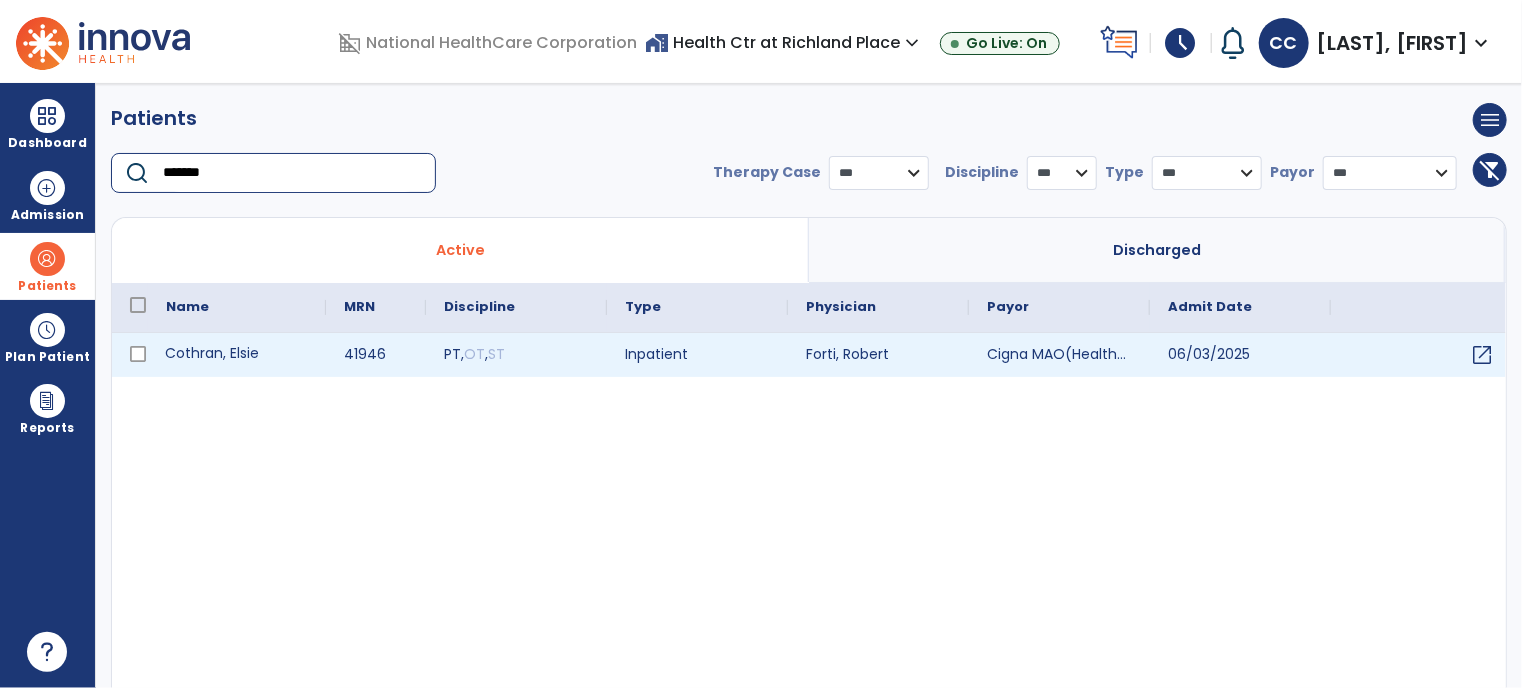 click on "Cothran, Elsie" at bounding box center (237, 355) 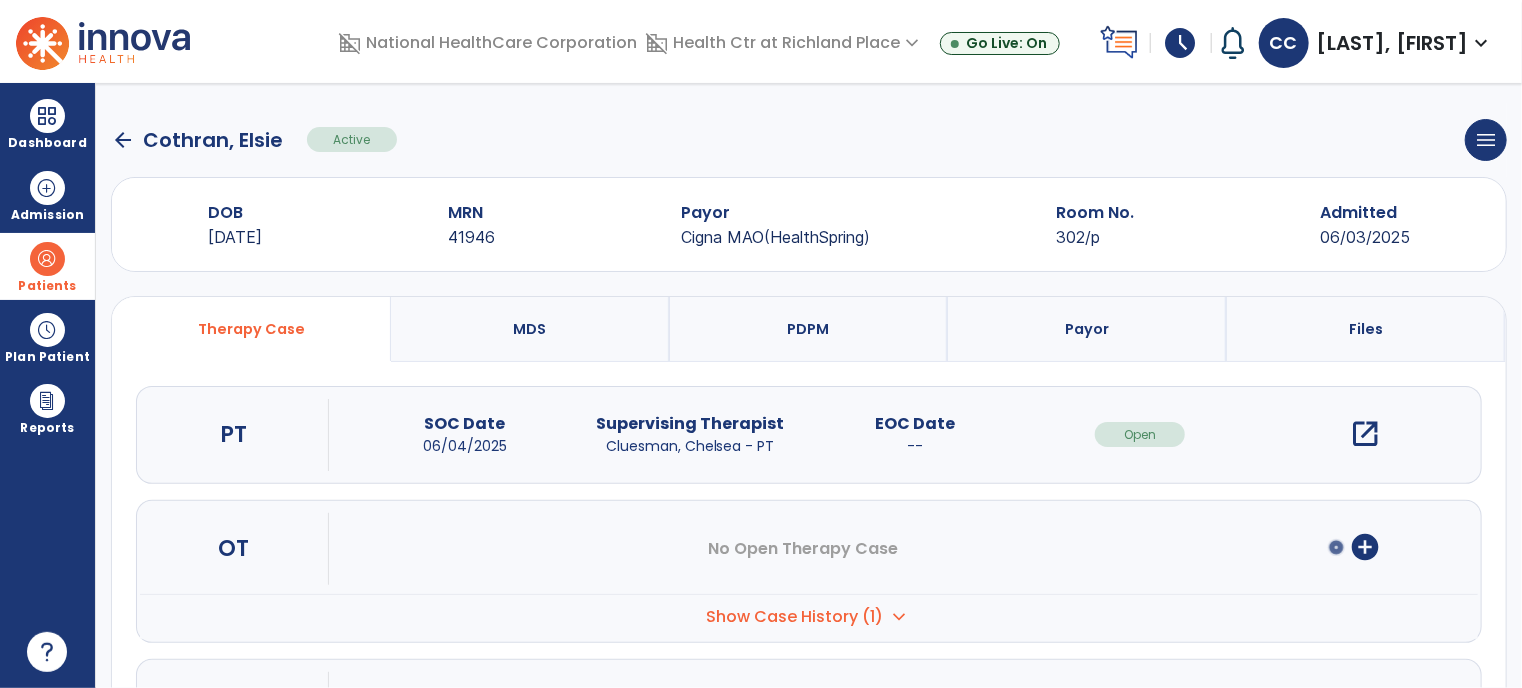 drag, startPoint x: 1365, startPoint y: 438, endPoint x: 1450, endPoint y: 436, distance: 85.02353 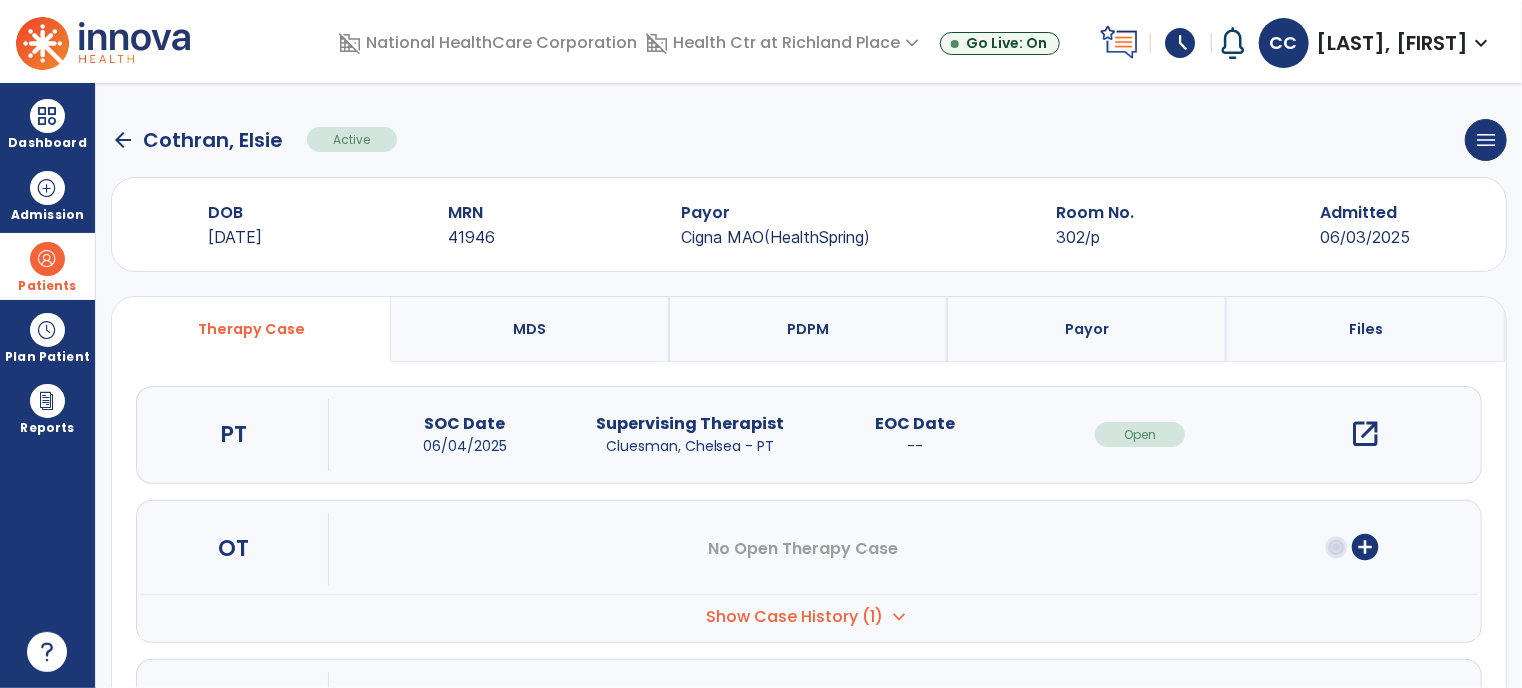click on "open_in_new" at bounding box center [1365, 434] 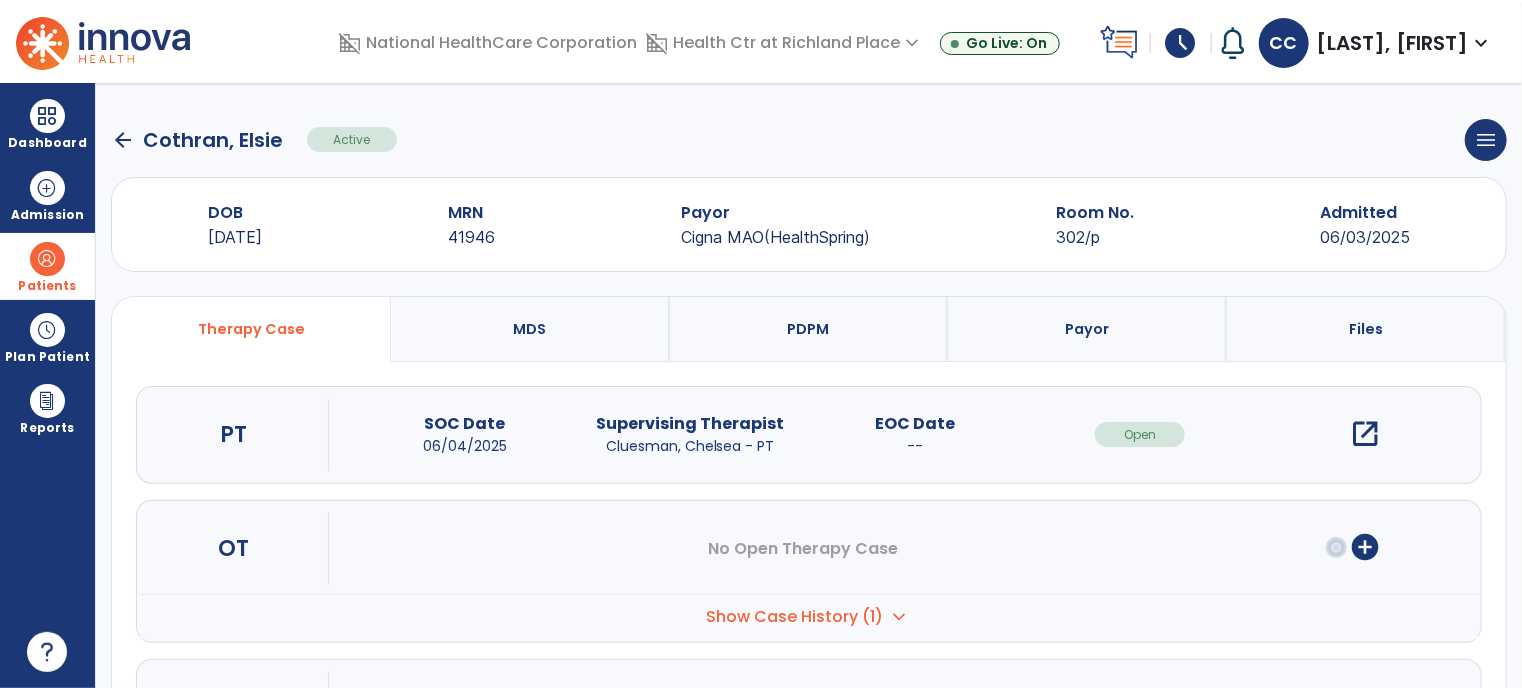 click on "open_in_new" at bounding box center (1365, 434) 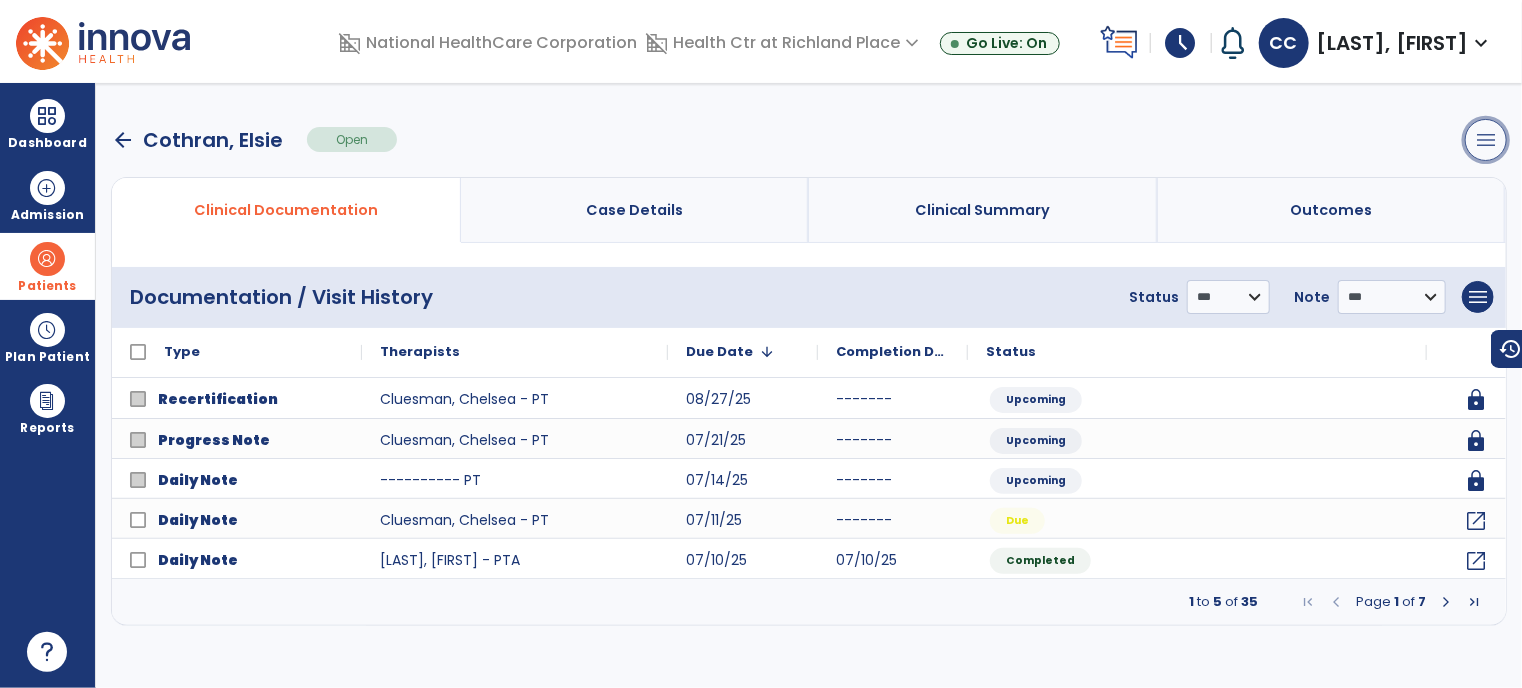 click on "menu" at bounding box center (1486, 140) 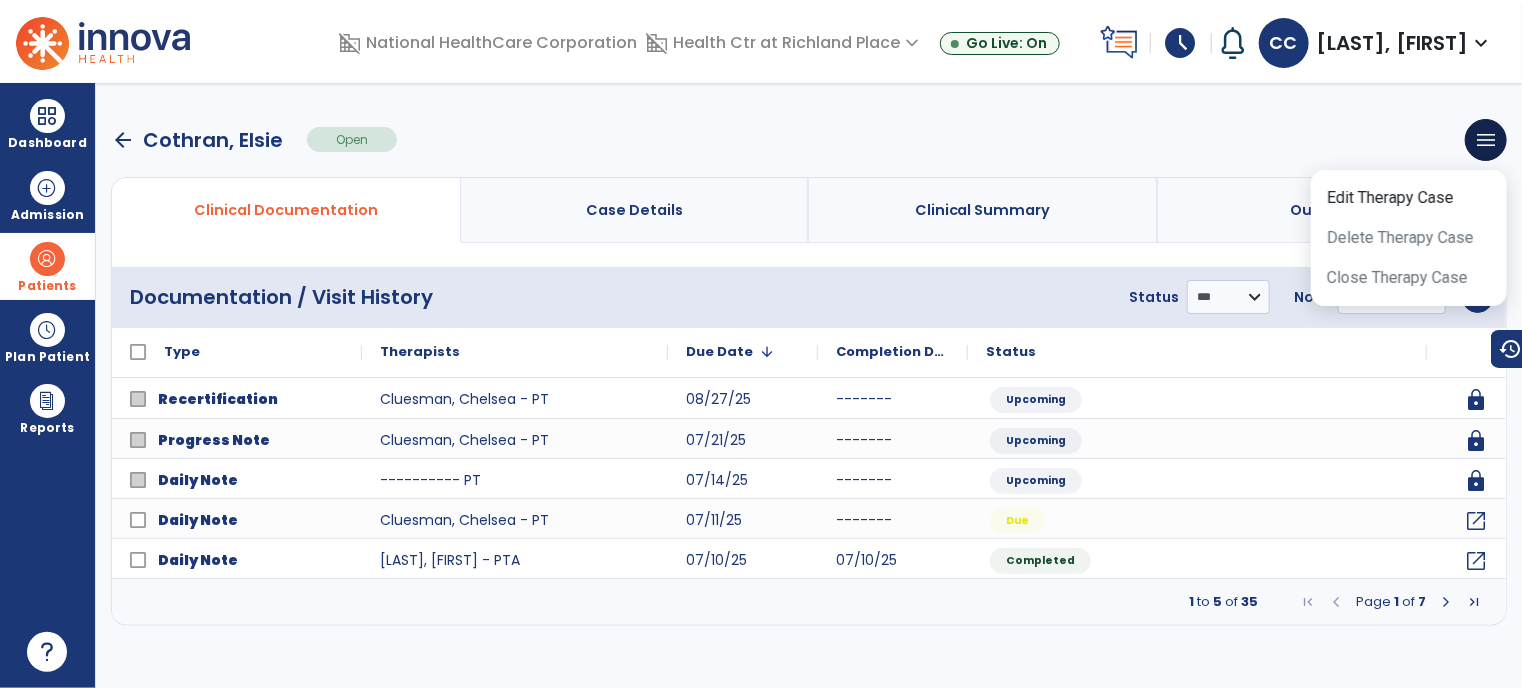 click on "arrow_back   Cothran, Elsie  Open  menu   Edit Therapy Case   Delete Therapy Case   Close Therapy Case" at bounding box center (809, 140) 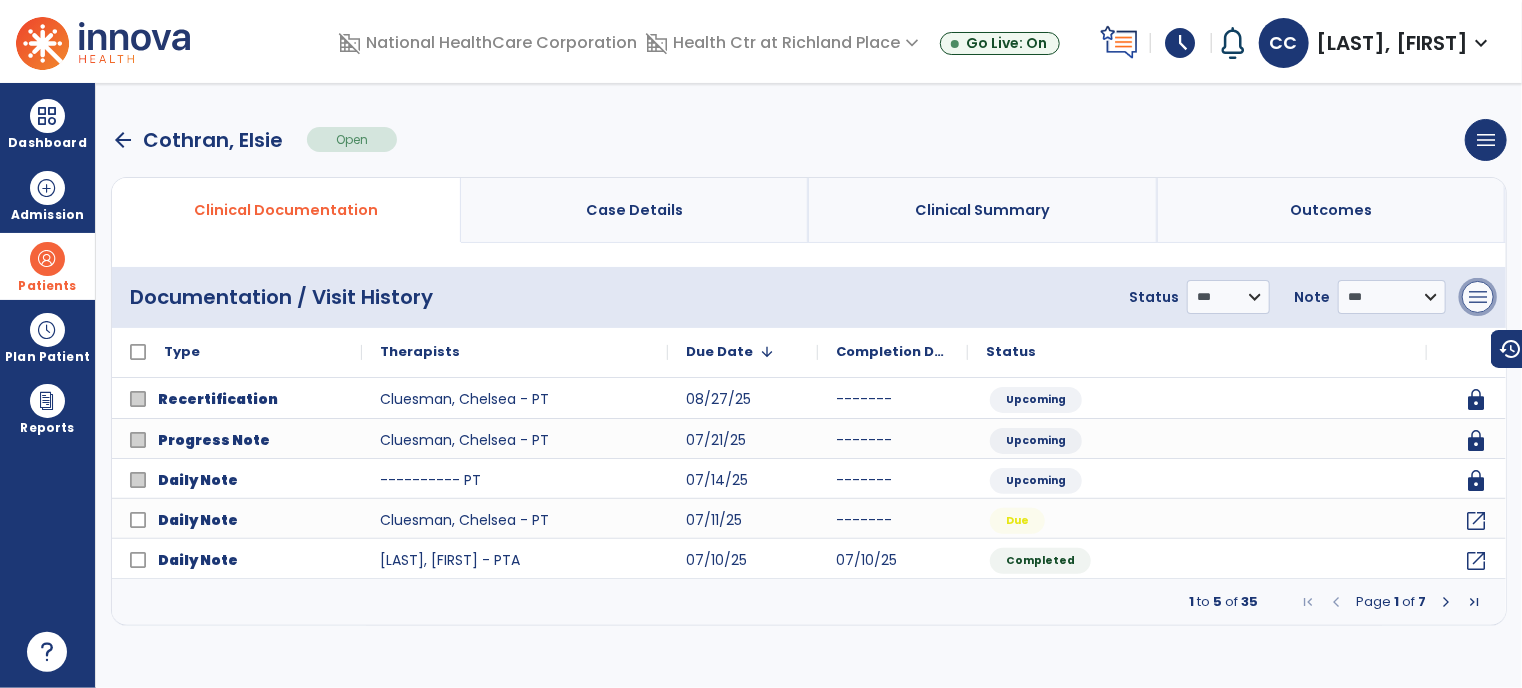 click on "menu" at bounding box center [1478, 297] 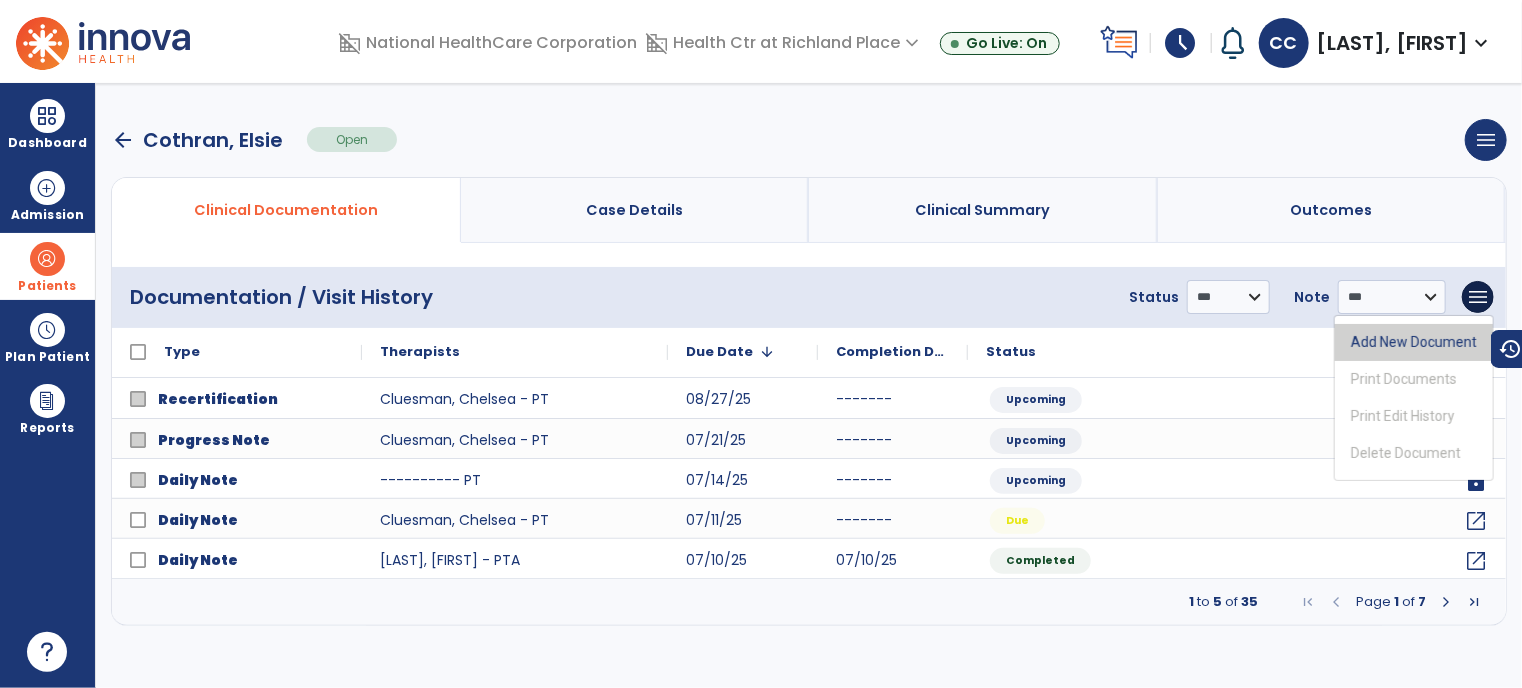 click on "Add New Document" at bounding box center [1414, 342] 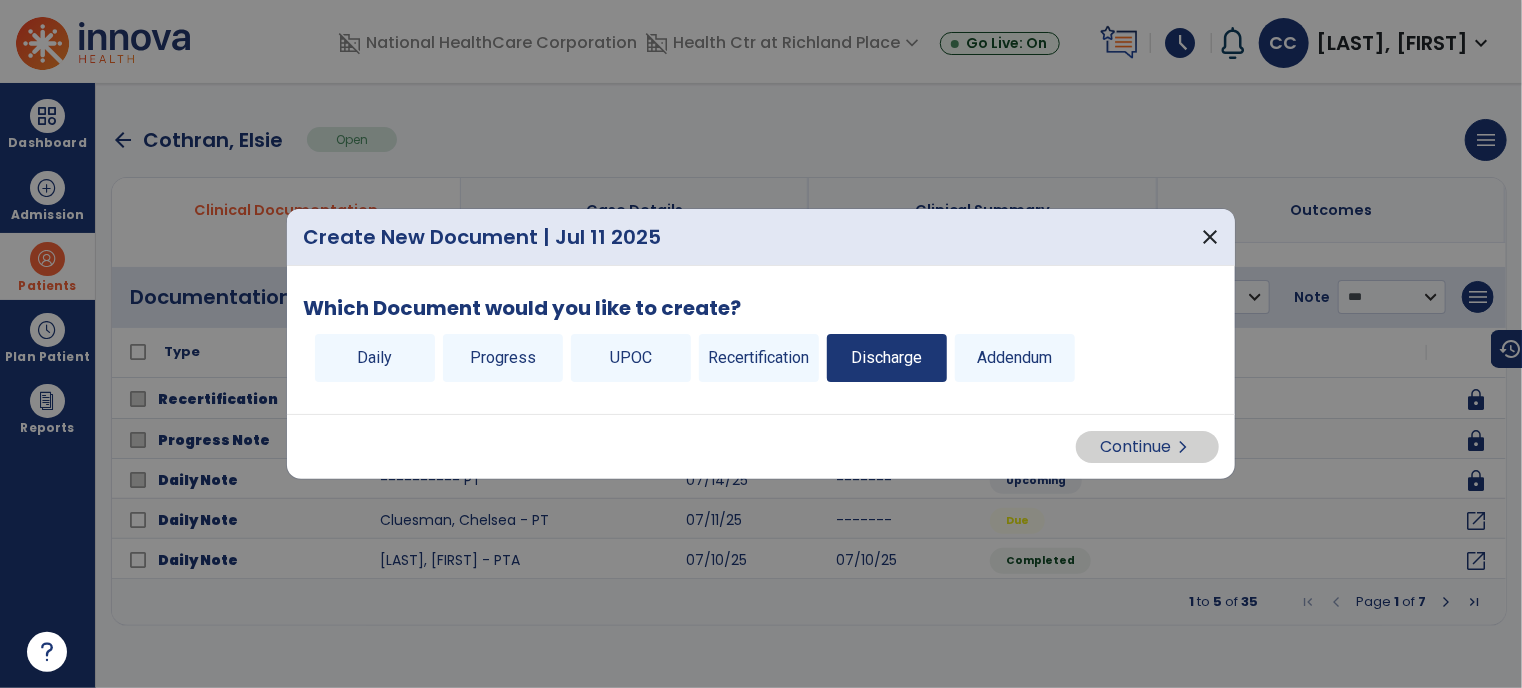 click on "Discharge" at bounding box center [887, 358] 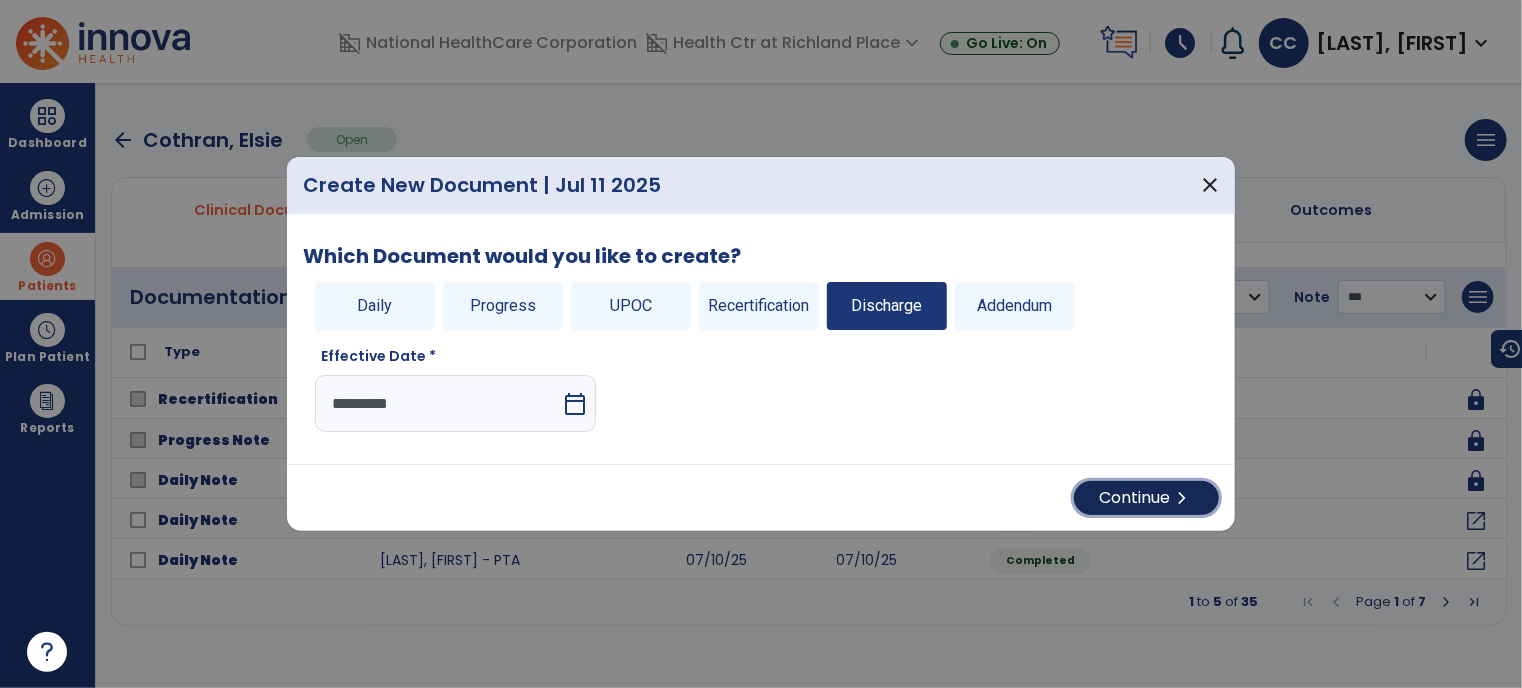 click on "Continue   chevron_right" at bounding box center (1146, 498) 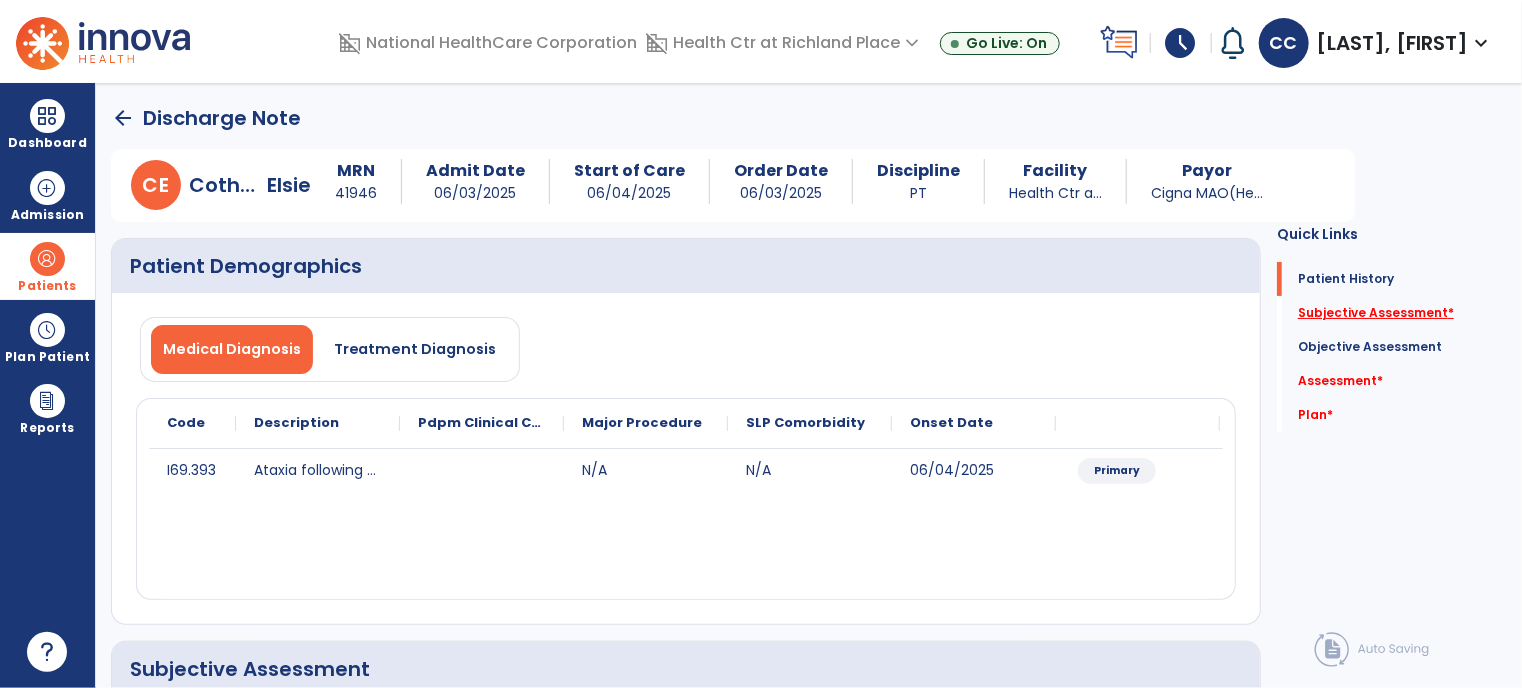 click on "Subjective Assessment   *" 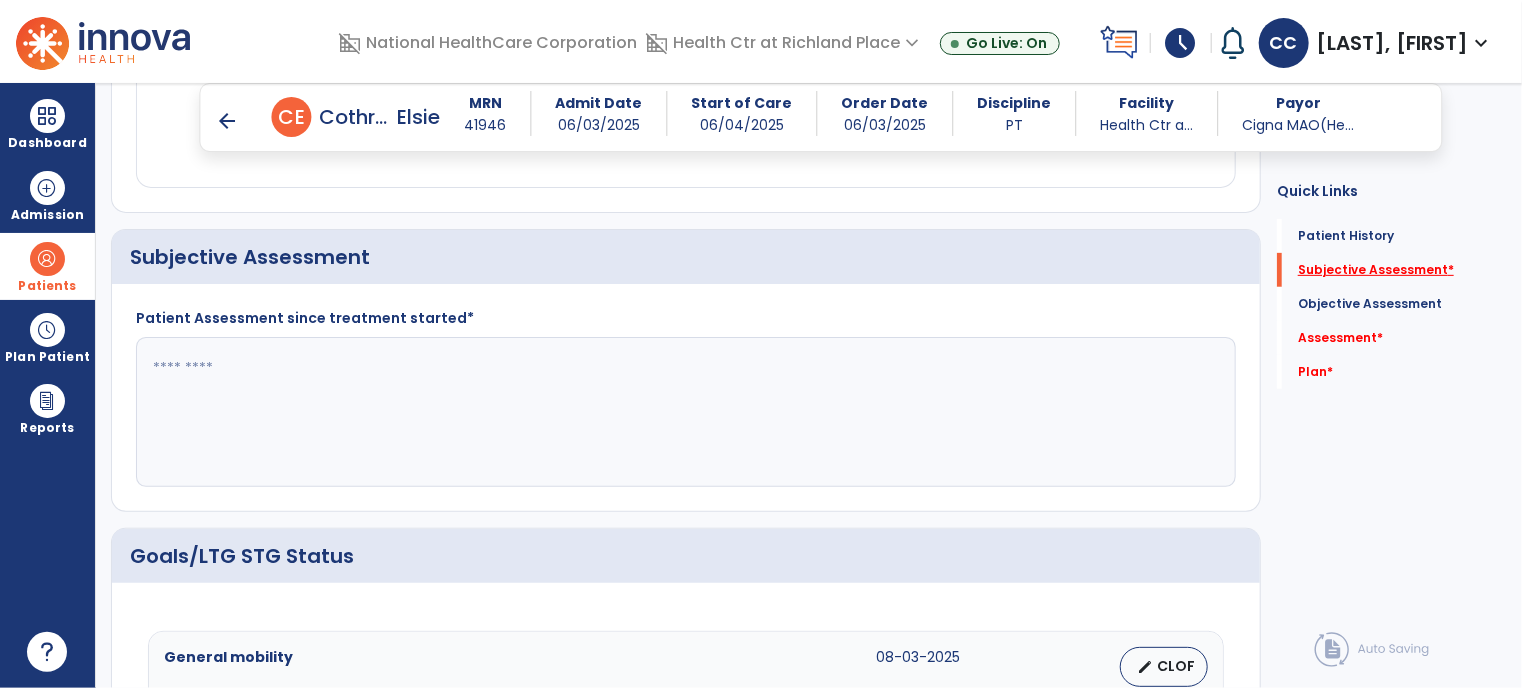scroll, scrollTop: 396, scrollLeft: 0, axis: vertical 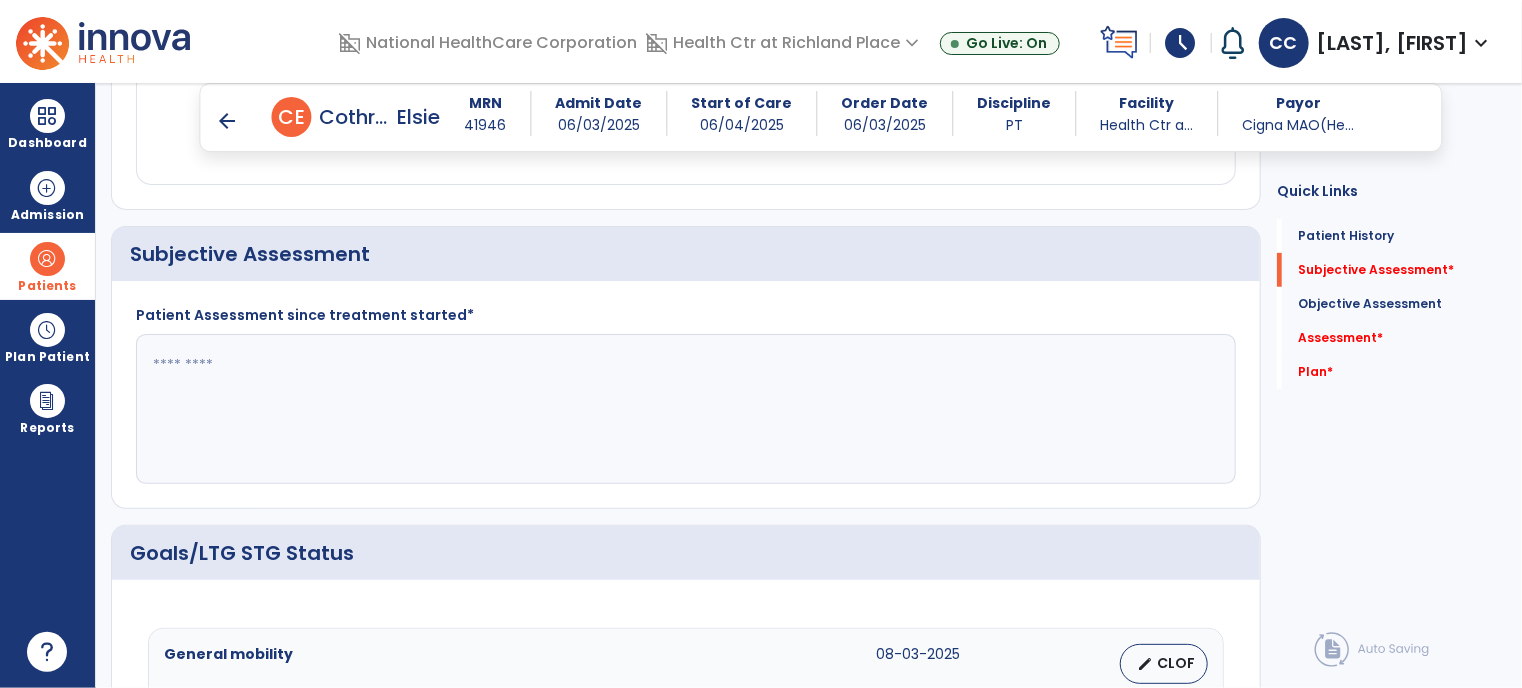 click 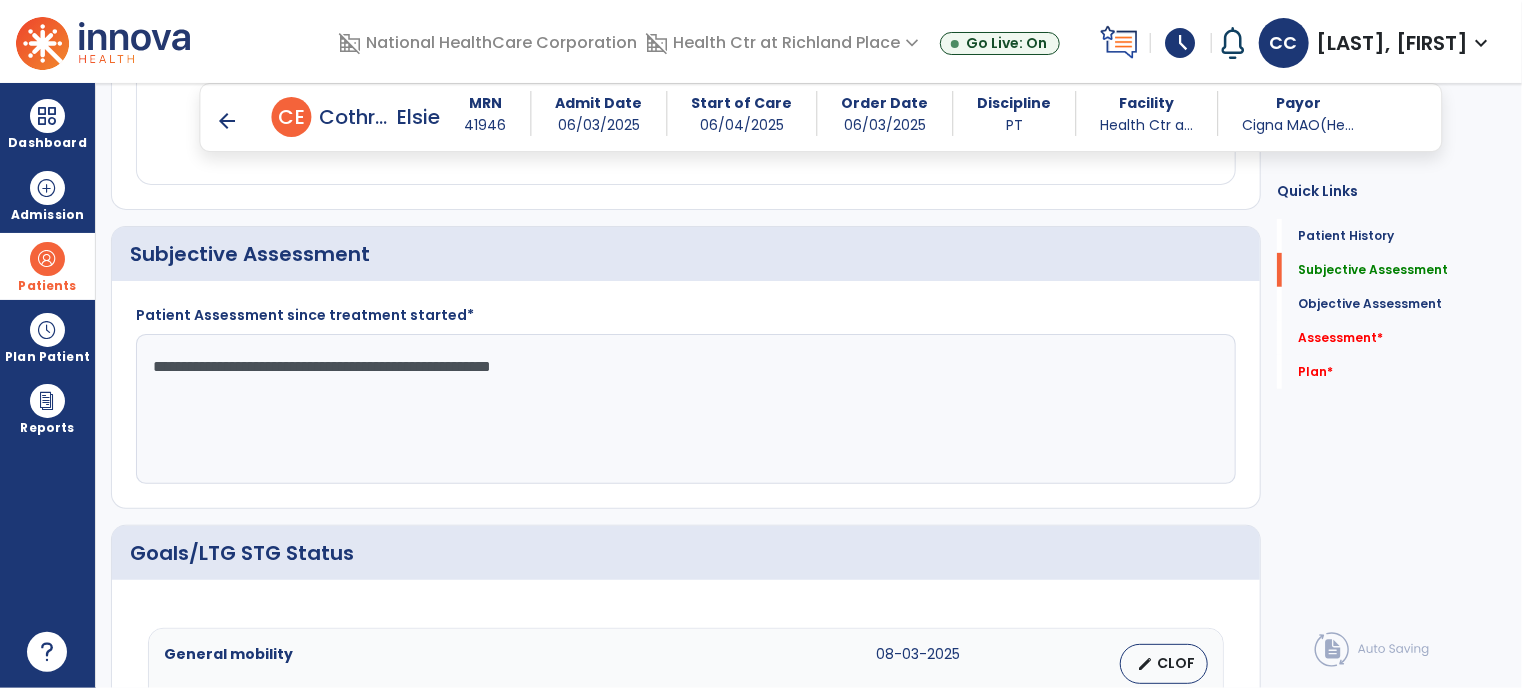 type on "**********" 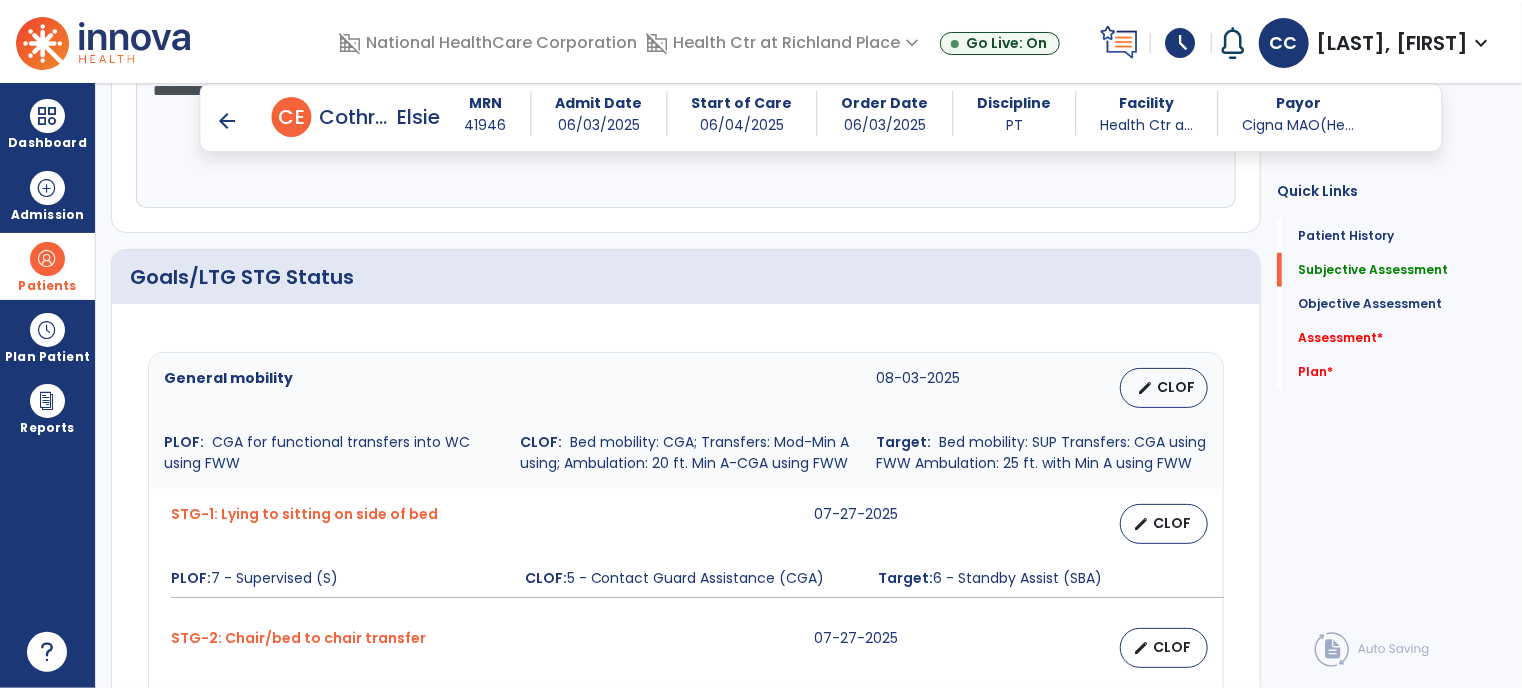 scroll, scrollTop: 676, scrollLeft: 0, axis: vertical 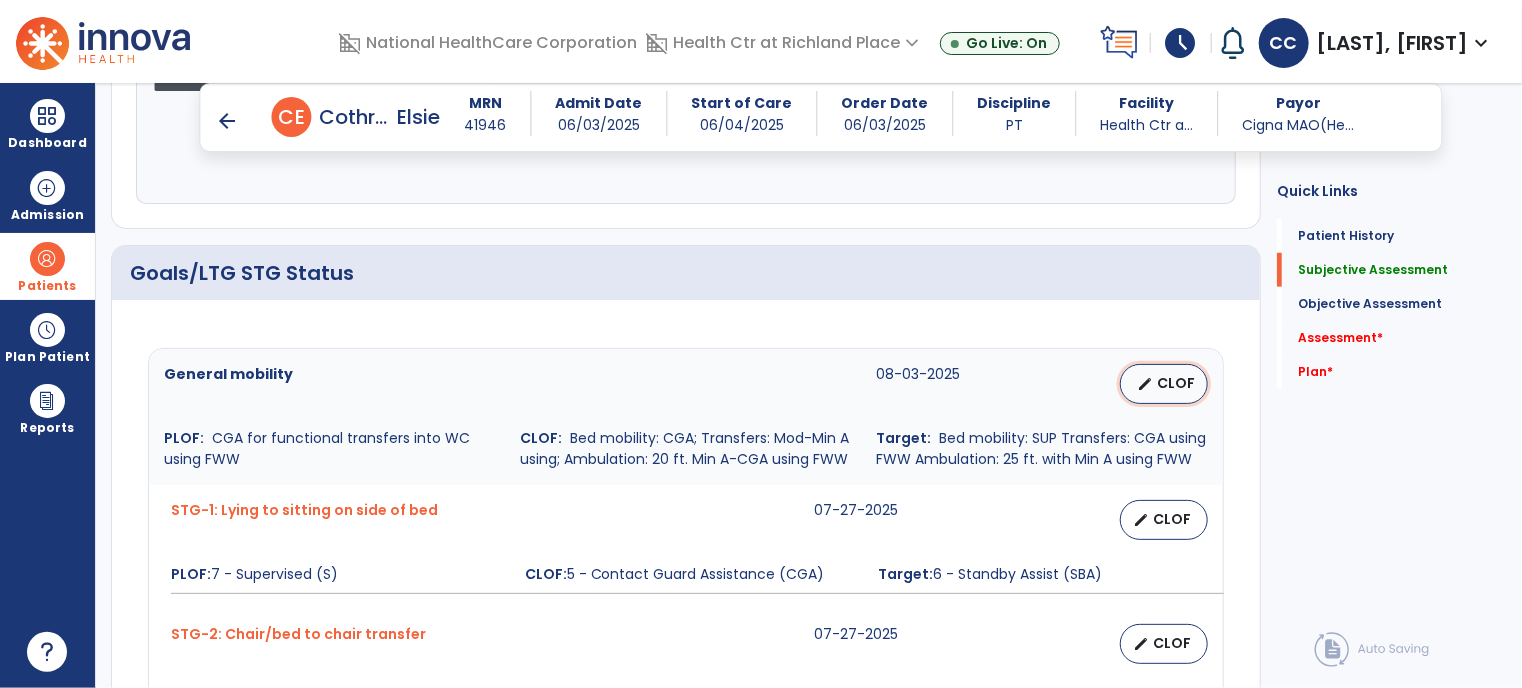 click on "CLOF" at bounding box center [1176, 383] 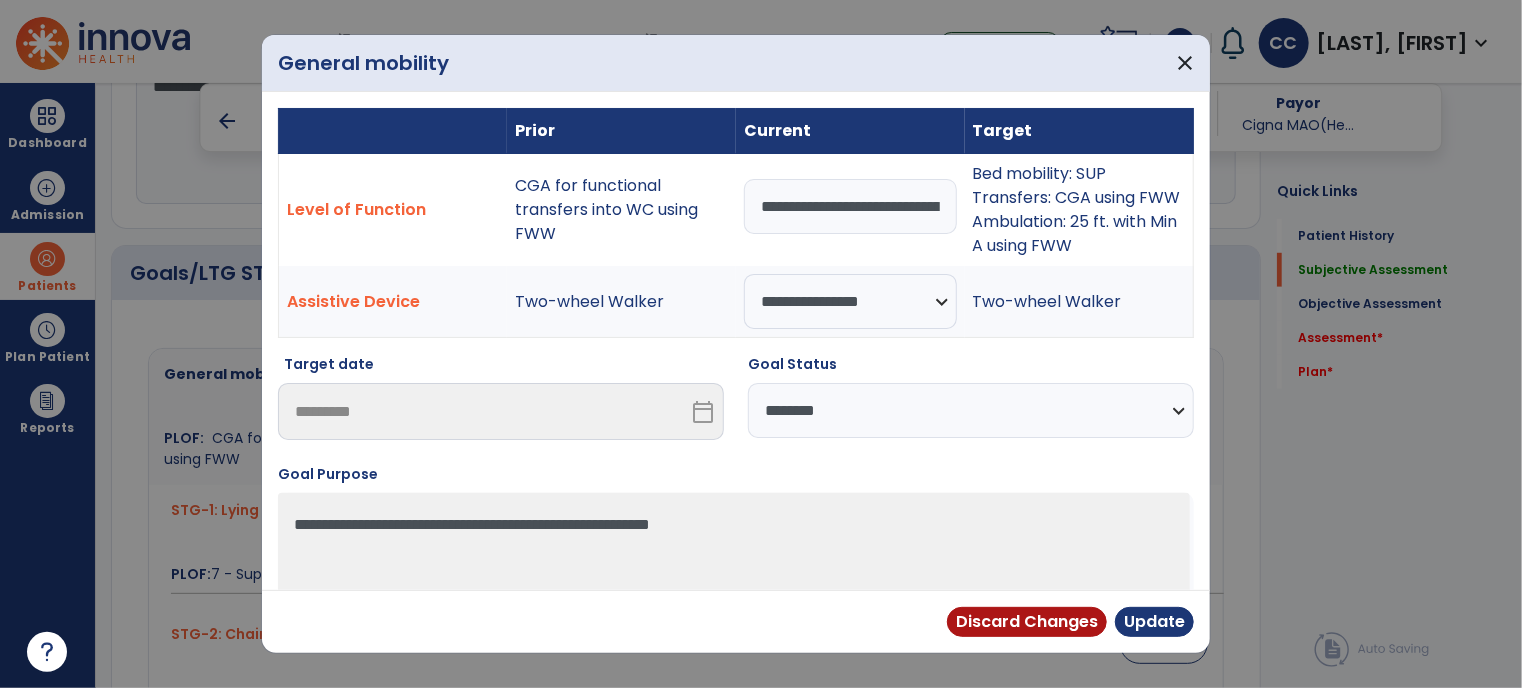 click on "**********" at bounding box center (850, 206) 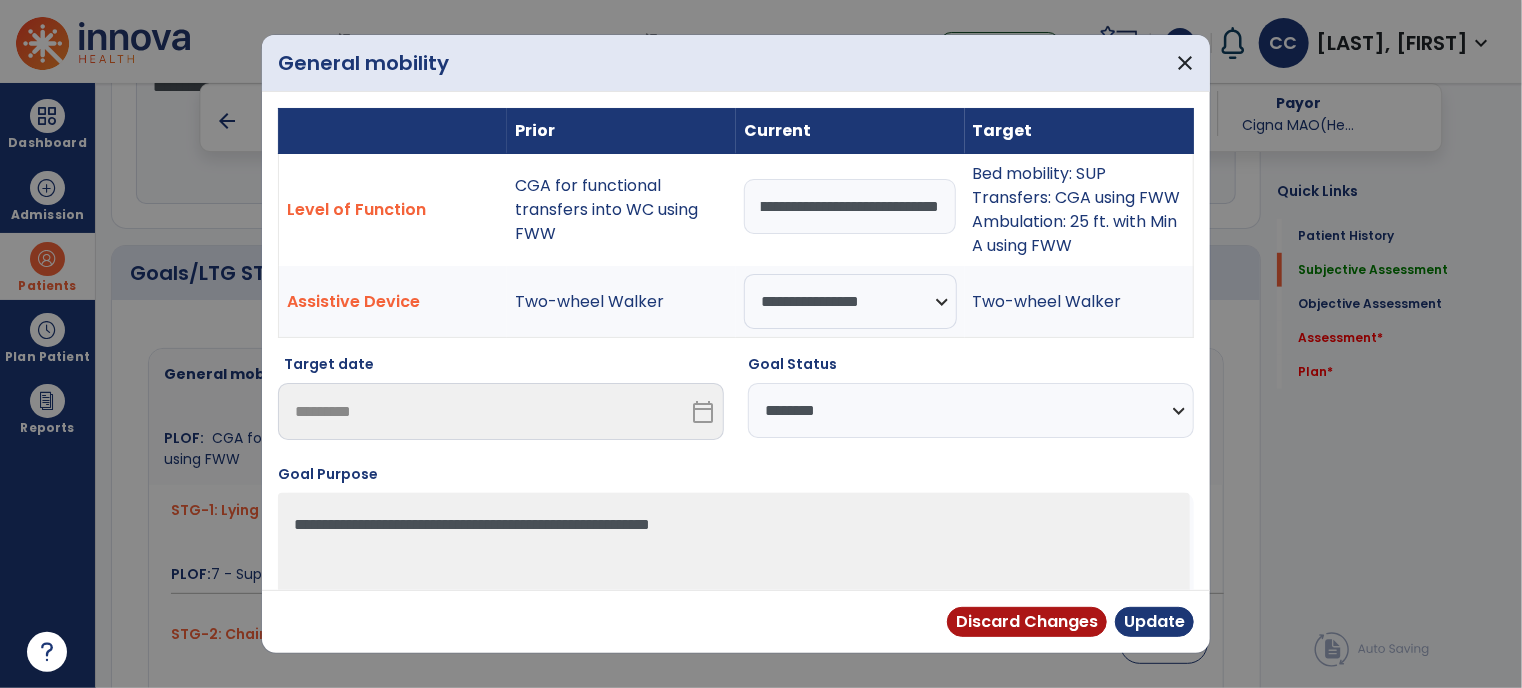 scroll, scrollTop: 0, scrollLeft: 493, axis: horizontal 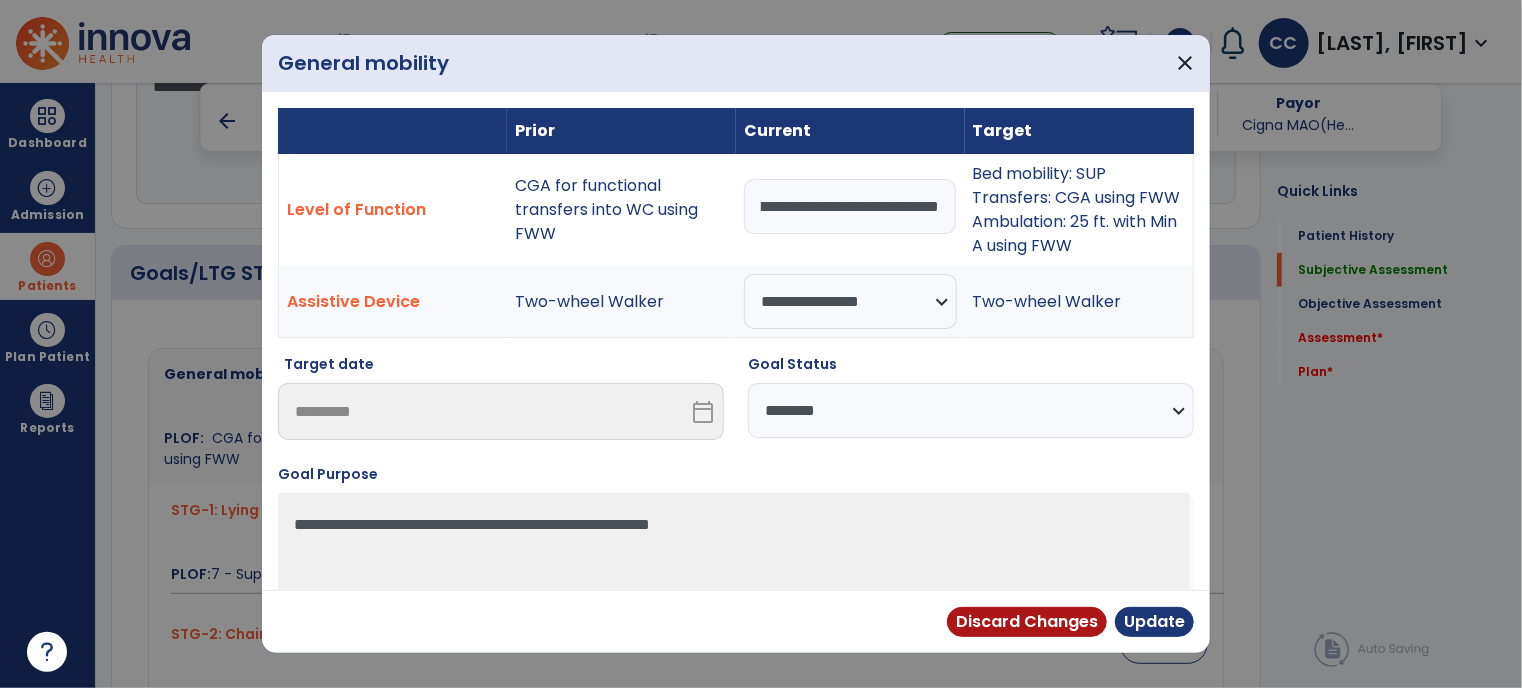 click on "**********" at bounding box center [971, 410] 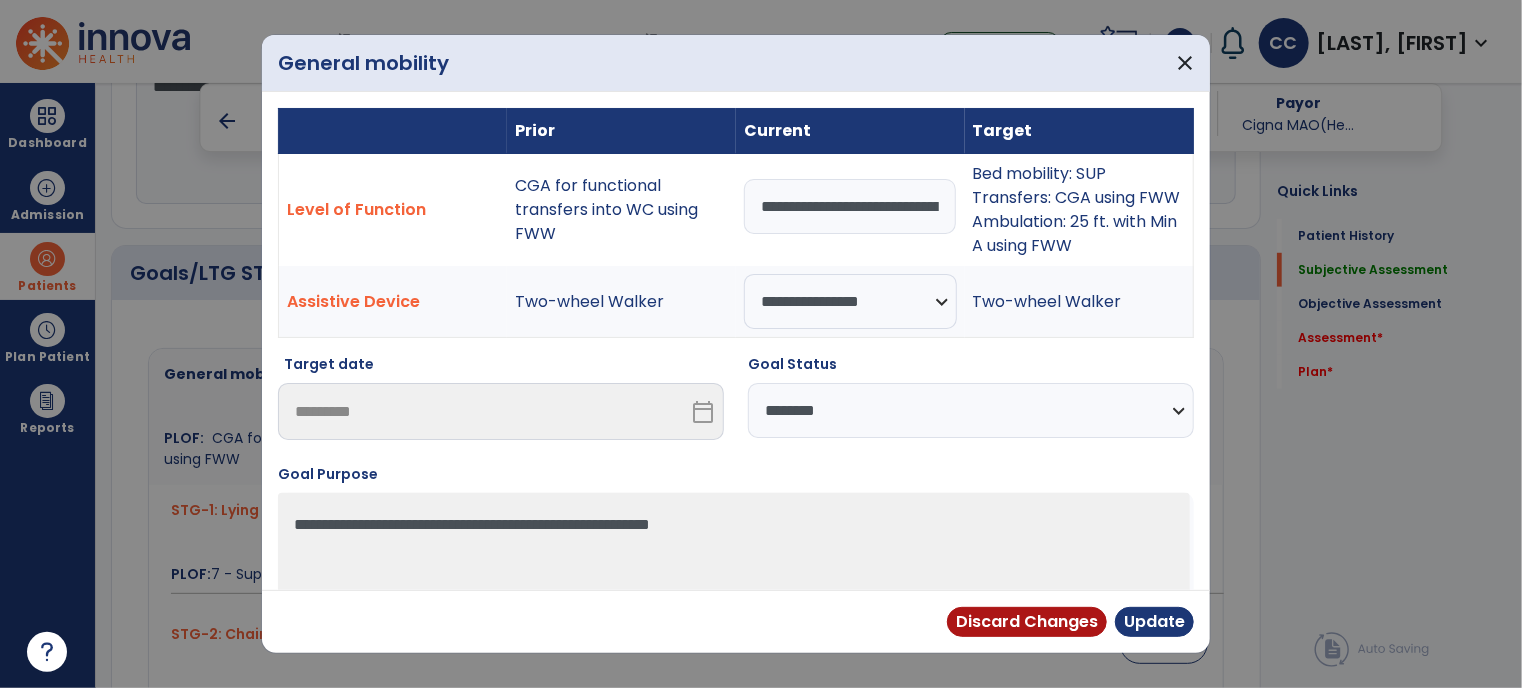 click on "**********" at bounding box center (850, 206) 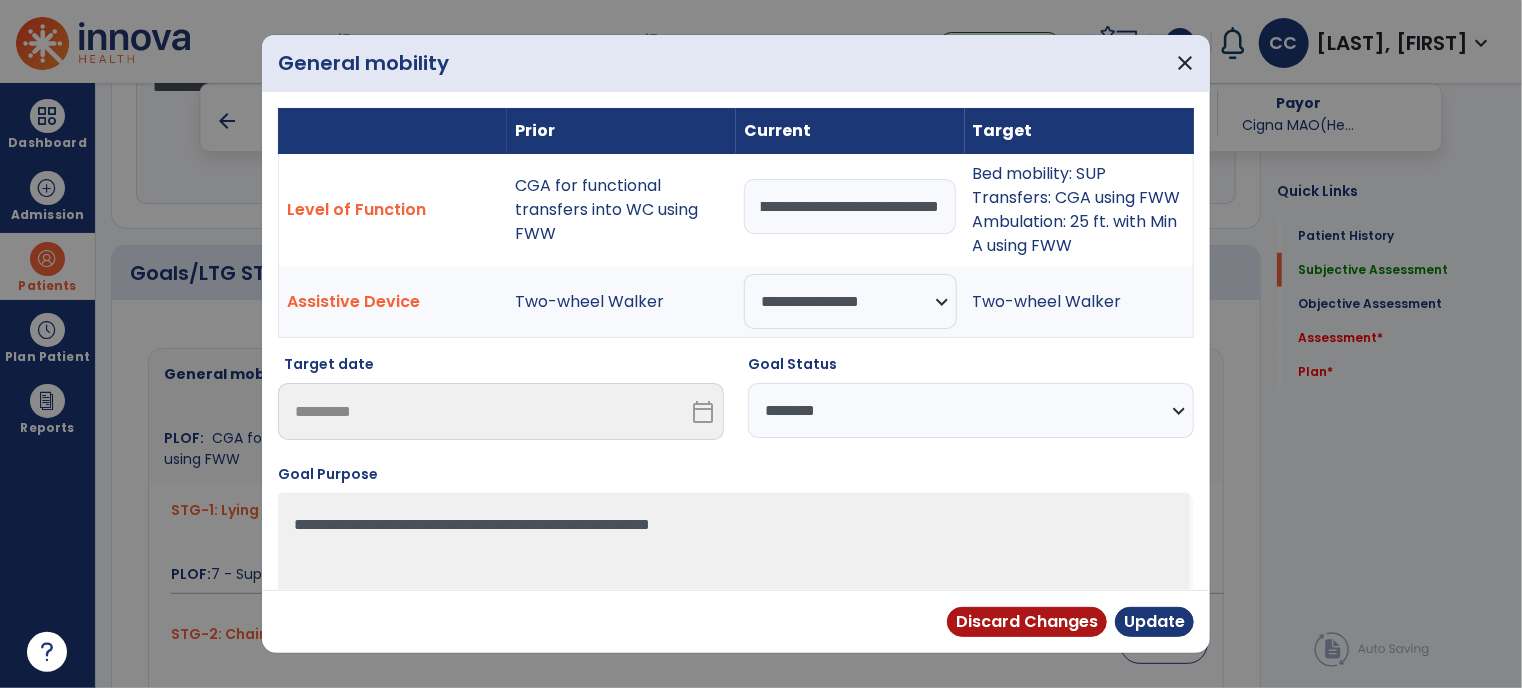 scroll, scrollTop: 0, scrollLeft: 412, axis: horizontal 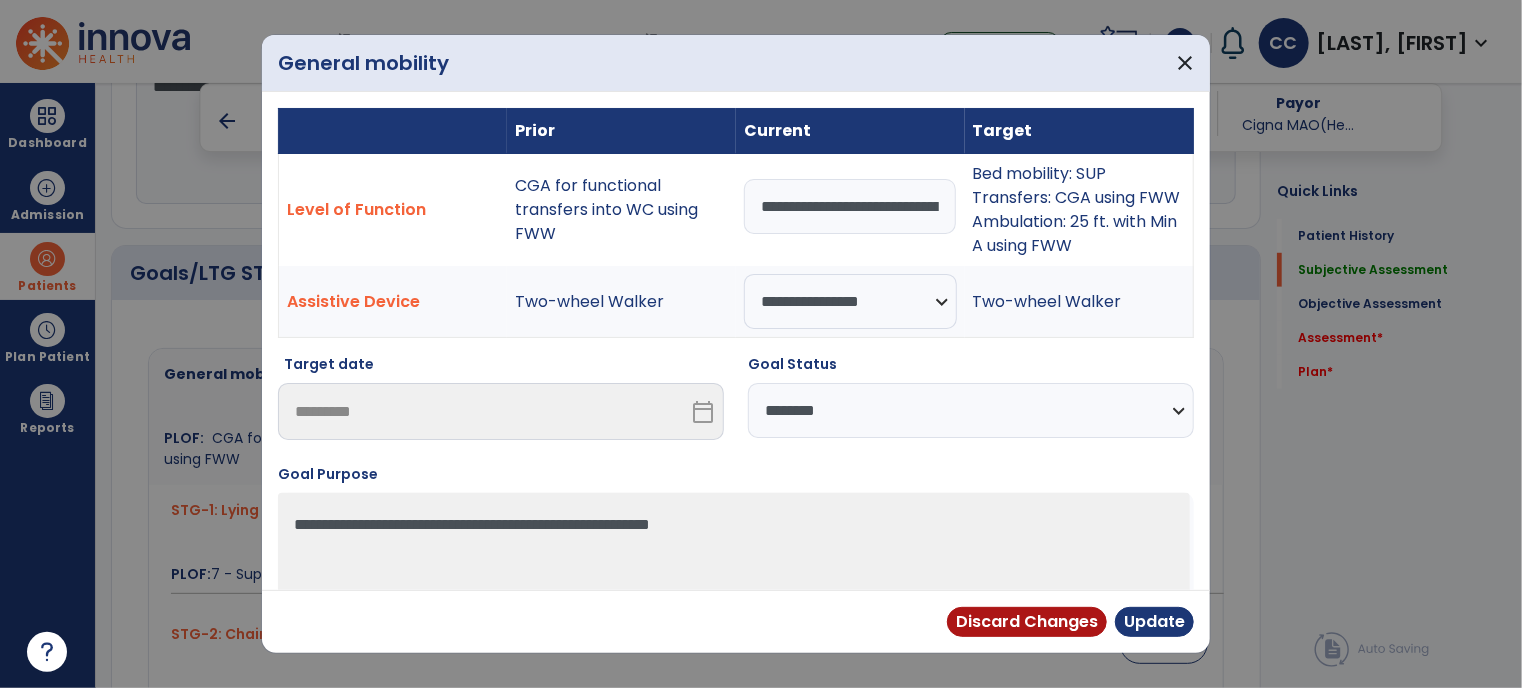 click on "**********" at bounding box center [971, 410] 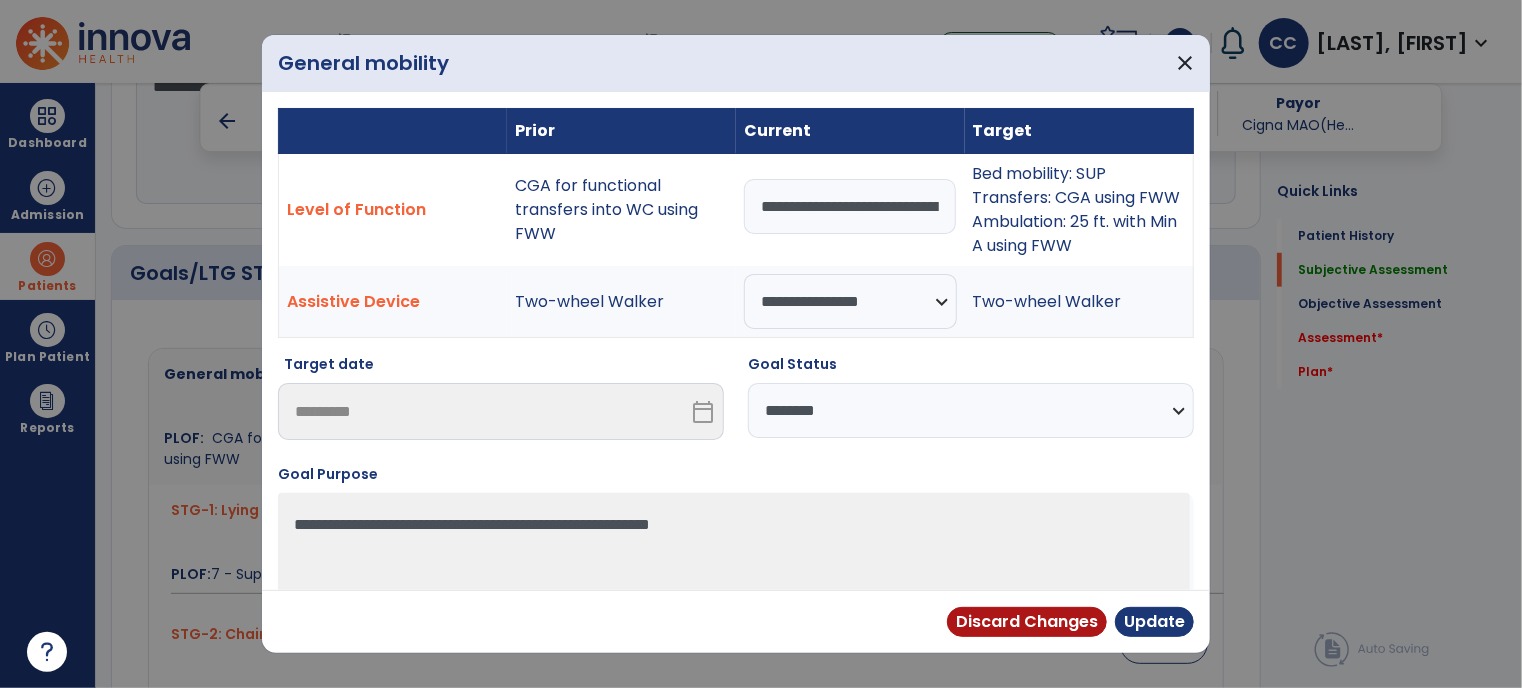 select on "**********" 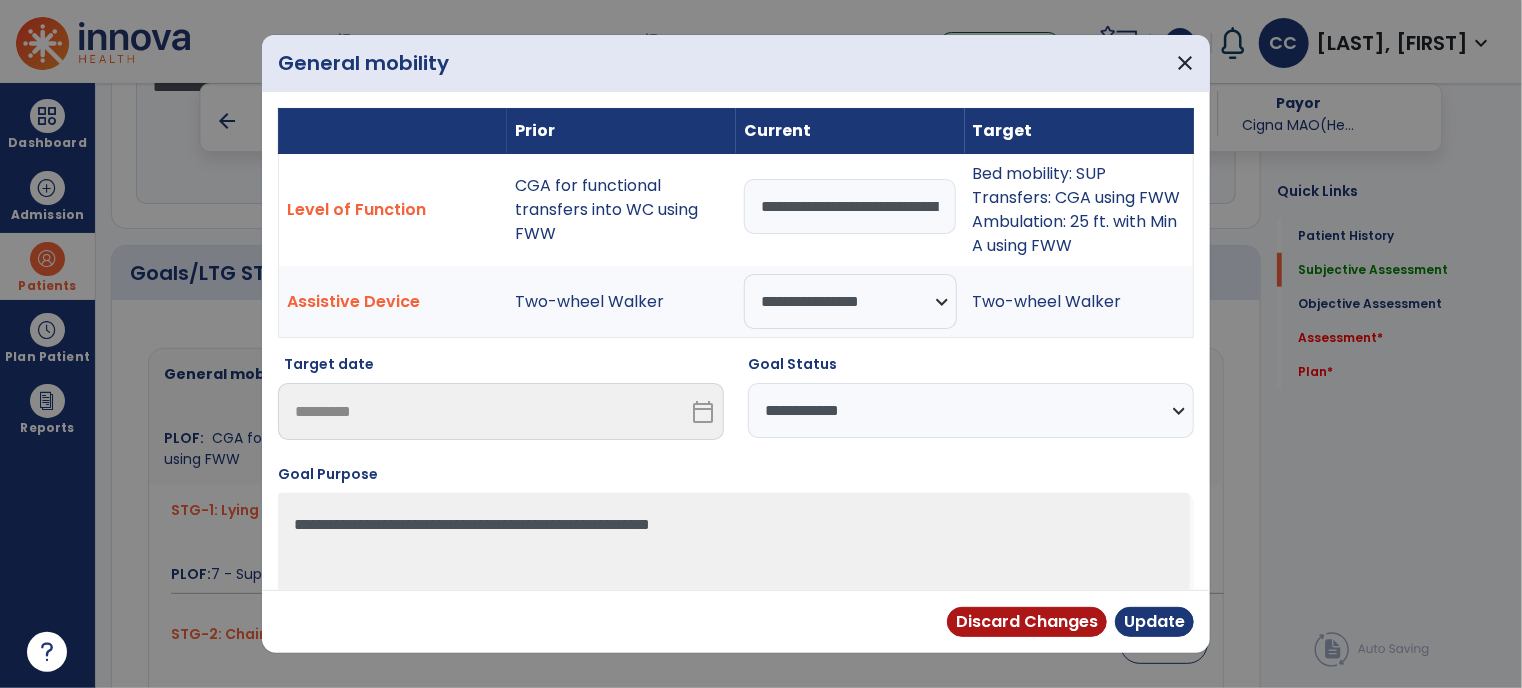 click on "**********" at bounding box center (971, 410) 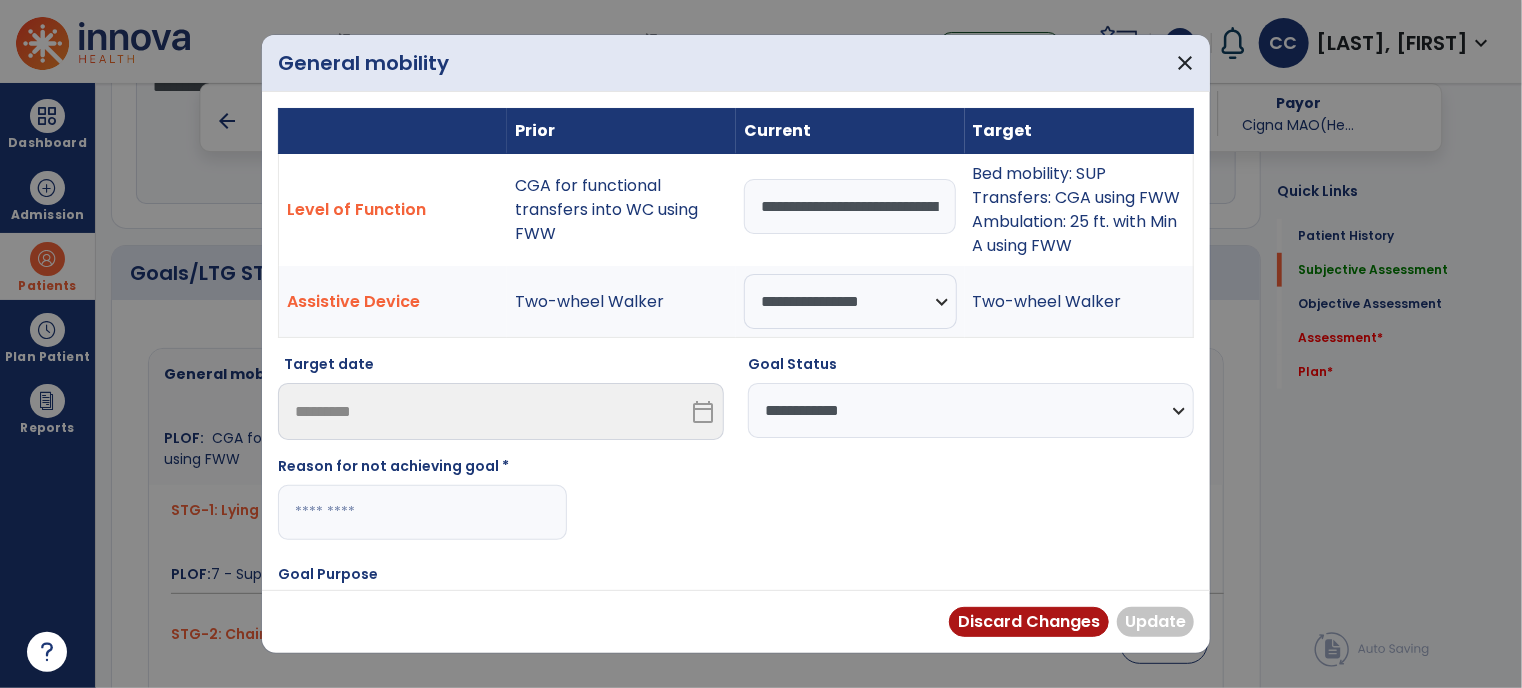 click at bounding box center [422, 512] 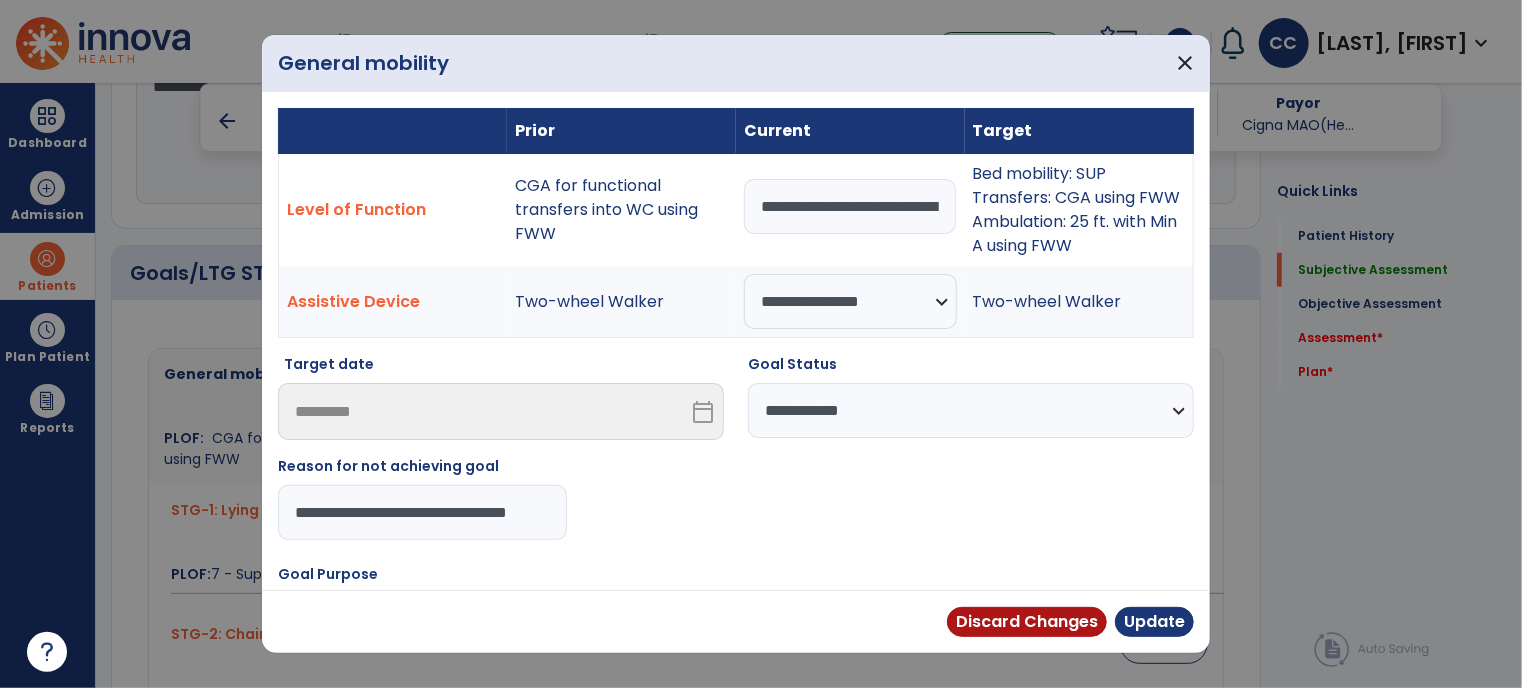 scroll, scrollTop: 0, scrollLeft: 8, axis: horizontal 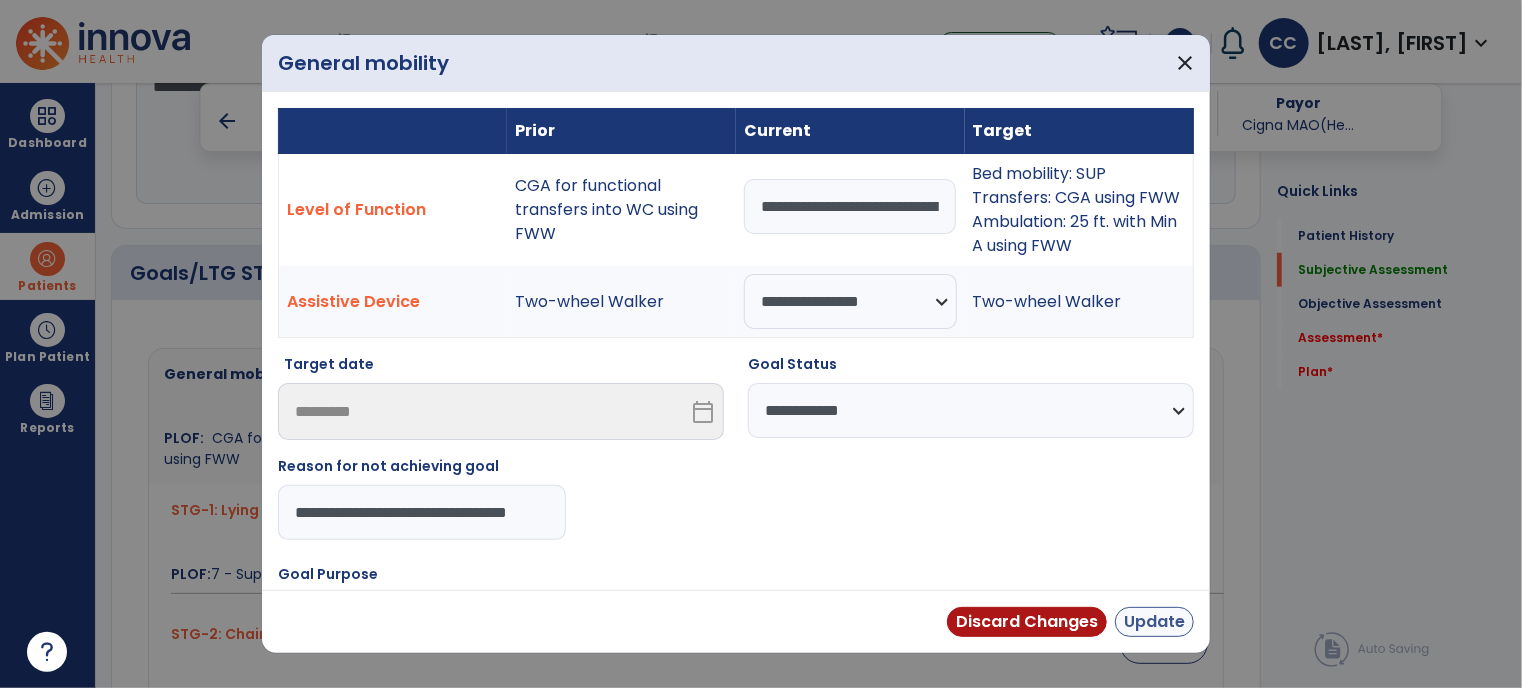 type on "**********" 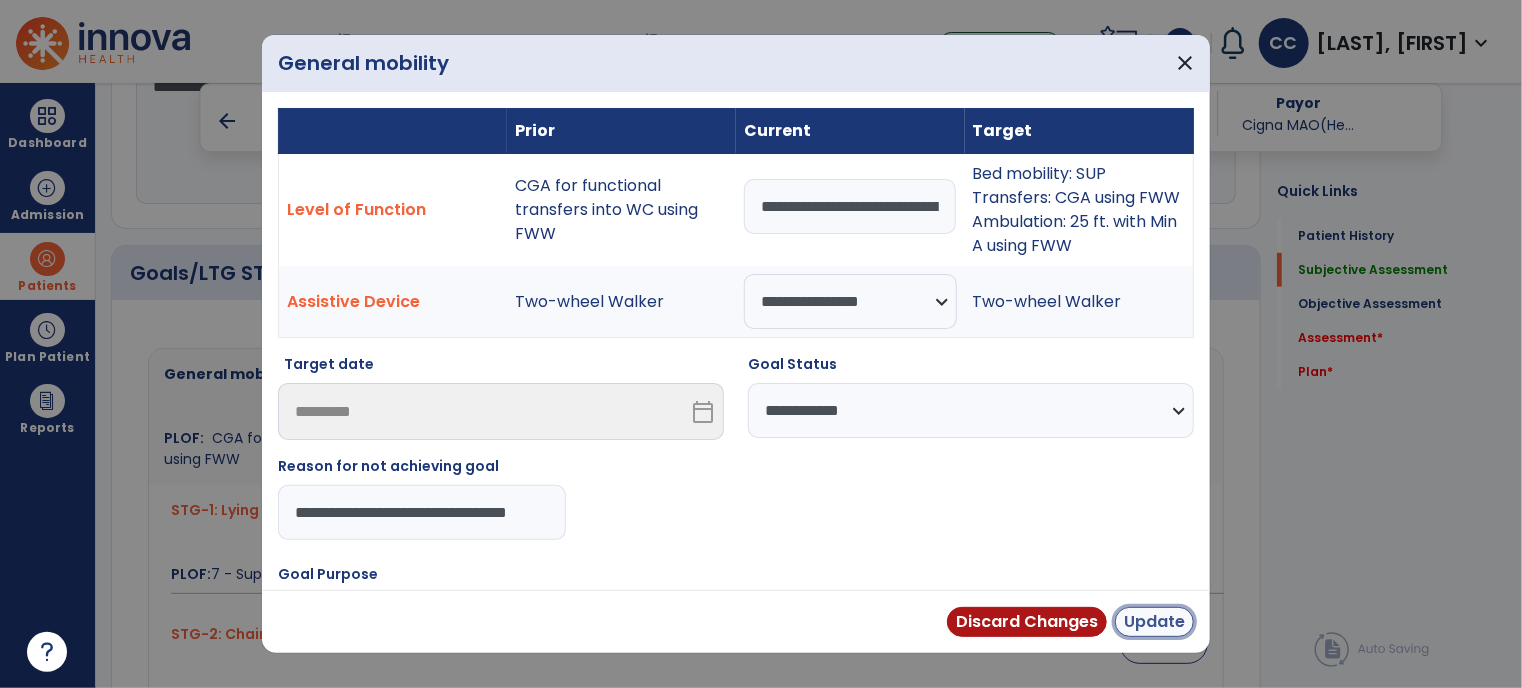 click on "Update" at bounding box center [1154, 622] 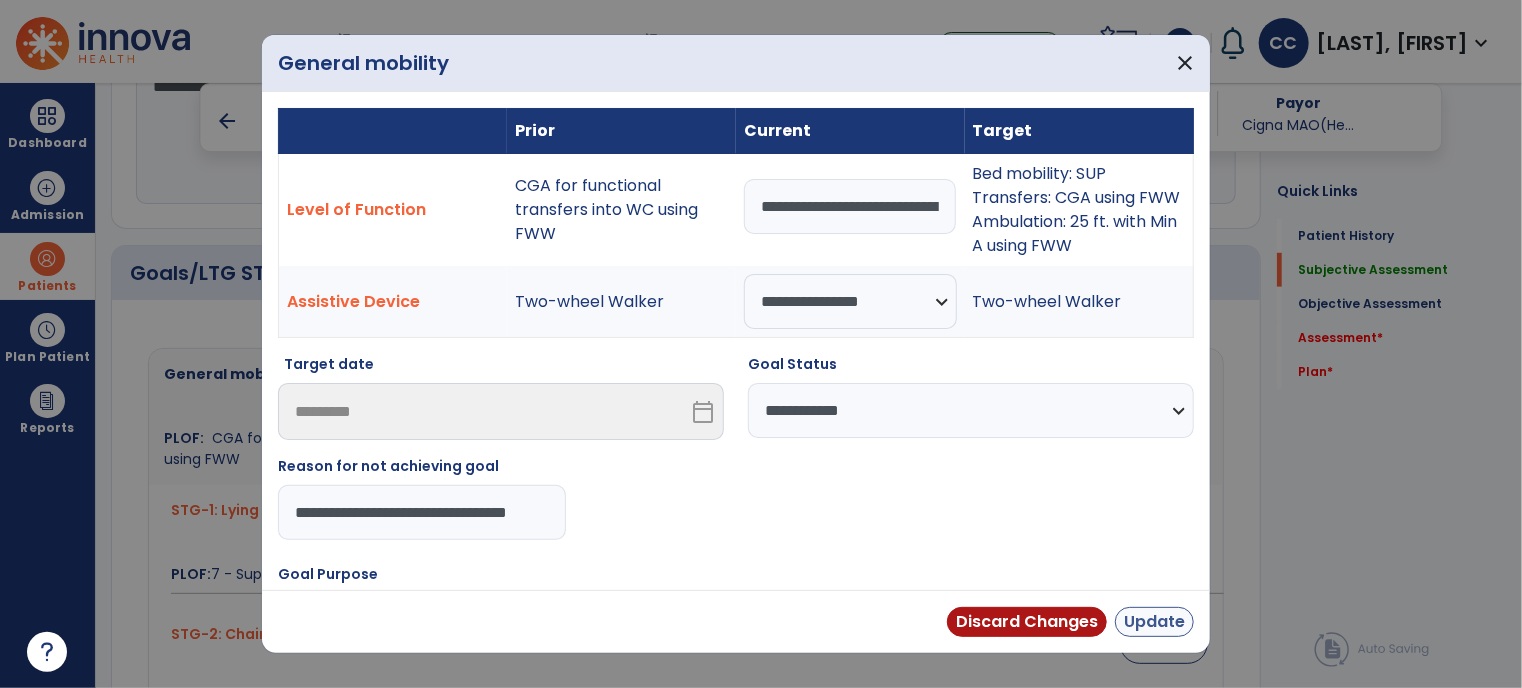 scroll, scrollTop: 0, scrollLeft: 0, axis: both 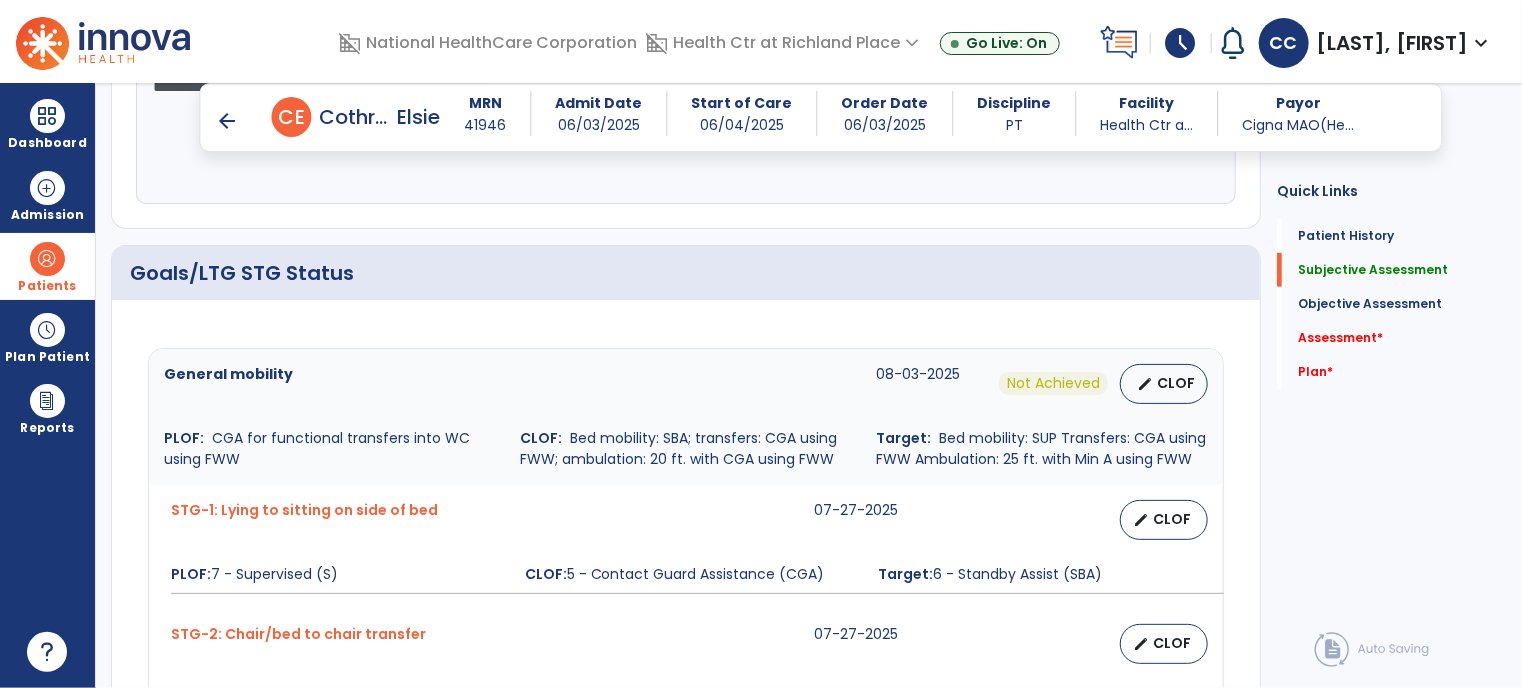 click on "General mobility  08-03-2025  Not Achieved  edit   CLOF PLOF:    CGA for functional transfers into WC using FWW CLOF:    Bed mobility: SBA; transfers: CGA using FWW; ambulation: 20 ft. with CGA using FWW Target:    Bed mobility: SUP
Transfers: CGA using FWW
Ambulation: 25 ft. with Min A using FWW STG-1: Lying to sitting on side of bed  07-27-2025   edit   CLOF PLOF:  7 - Supervised (S)  CLOF:  5 - Contact Guard Assistance (CGA)  Target:  6 - Standby Assist (SBA)  STG-2: Chair/bed to chair transfer  07-27-2025   edit   CLOF PLOF:  5 - Contact Guard Assistance (CGA)  CLOF:  3 - Moderate Assistance (Mod A)  Target:  4 - Minimal Assistance (Min A)  STG-3: Gait  07-27-2025   edit   CLOF PLOF:  Pt. able to ambulate short household distances using FWW with family assistance.  CLOF:  20 ft. with Min A-CGA using FWW  Target:  25 ft. with CGA using FWW  STG-4: 30-second sit to stand  07-27-2025   edit   CLOF PLOF:  N/A  CLOF:  2  Target:  4" 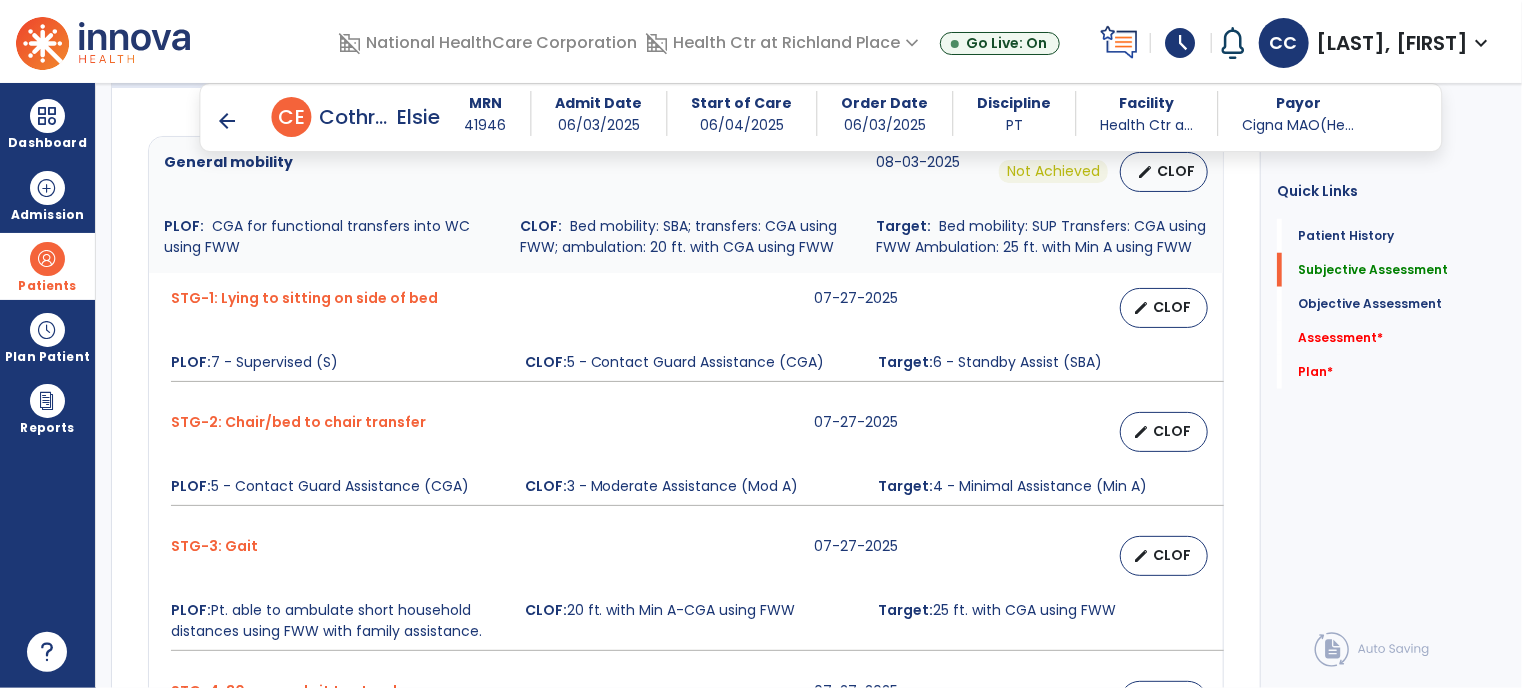 scroll, scrollTop: 916, scrollLeft: 0, axis: vertical 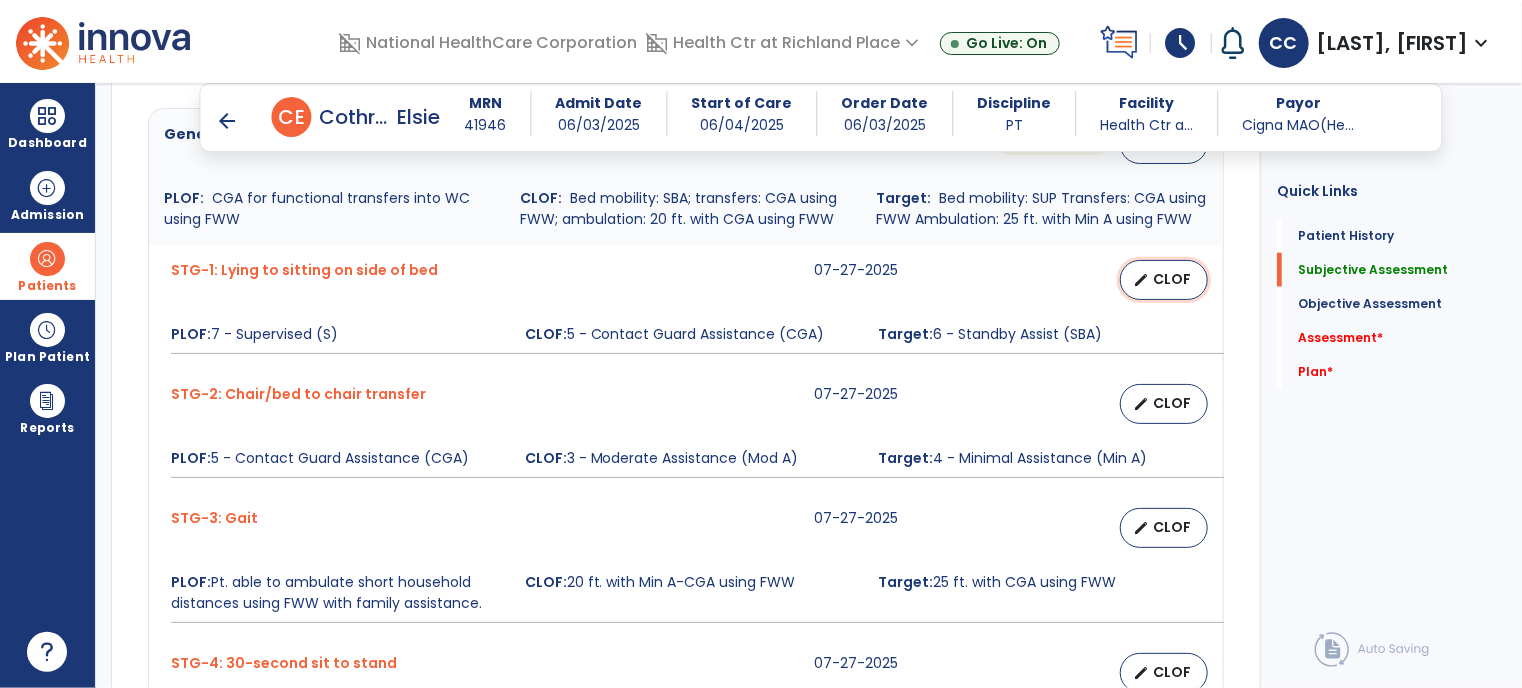 click on "CLOF" at bounding box center [1172, 279] 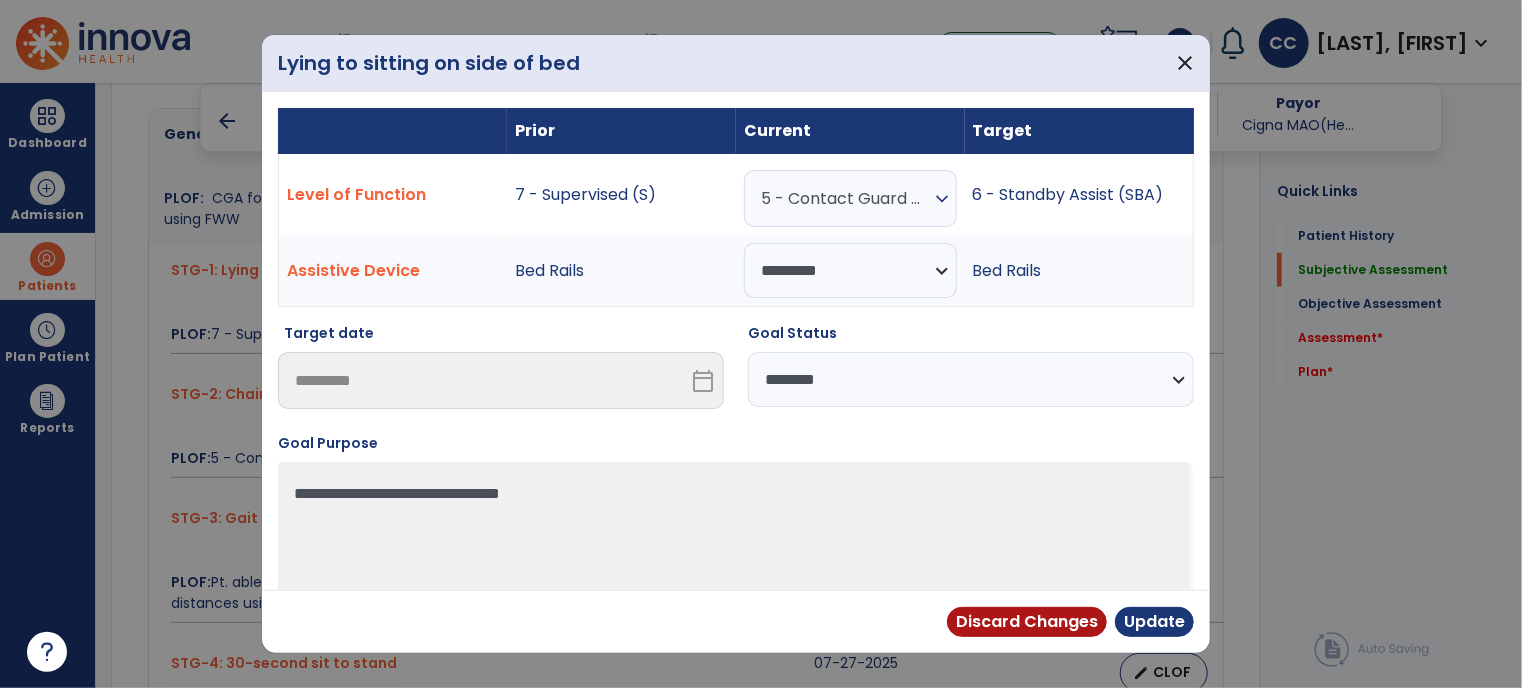 click on "5 - Contact Guard Assistance (CGA)" at bounding box center [845, 198] 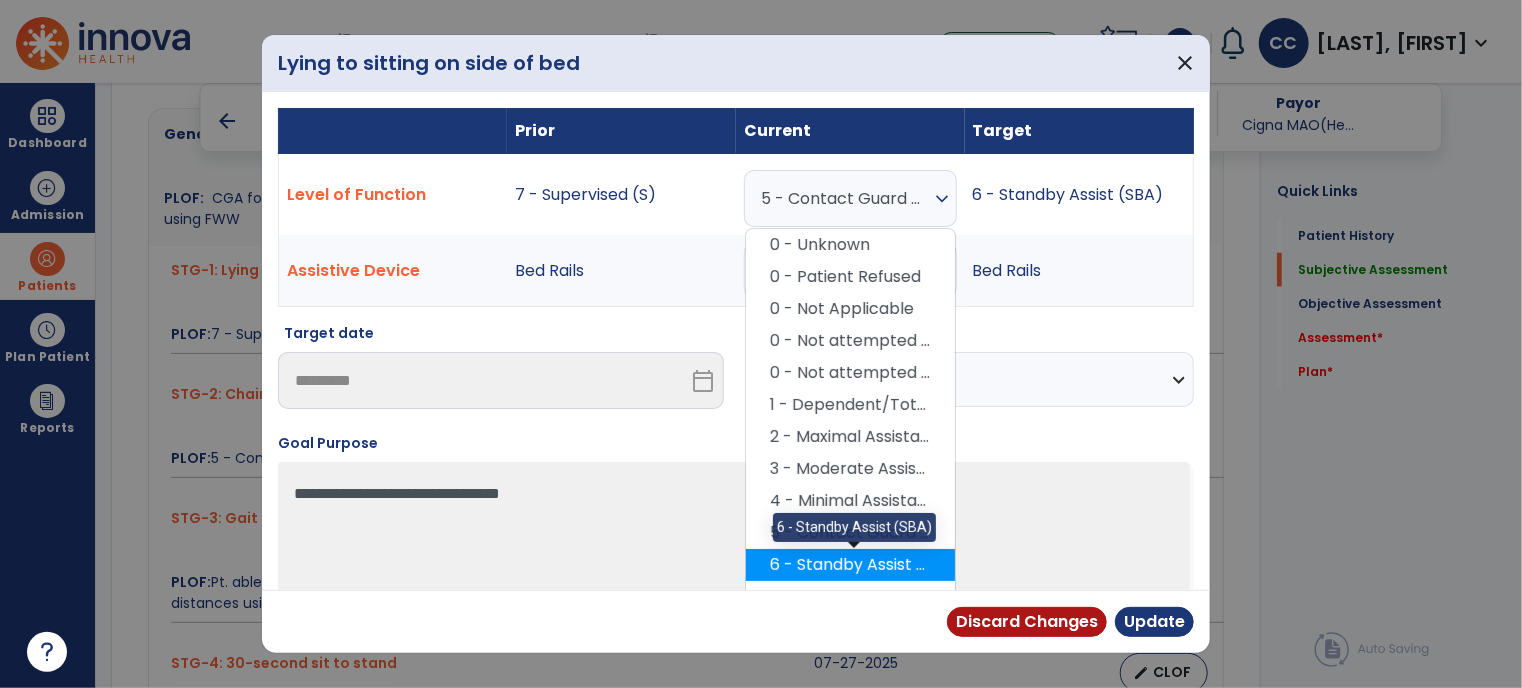 click on "6 - Standby Assist (SBA)" at bounding box center (850, 565) 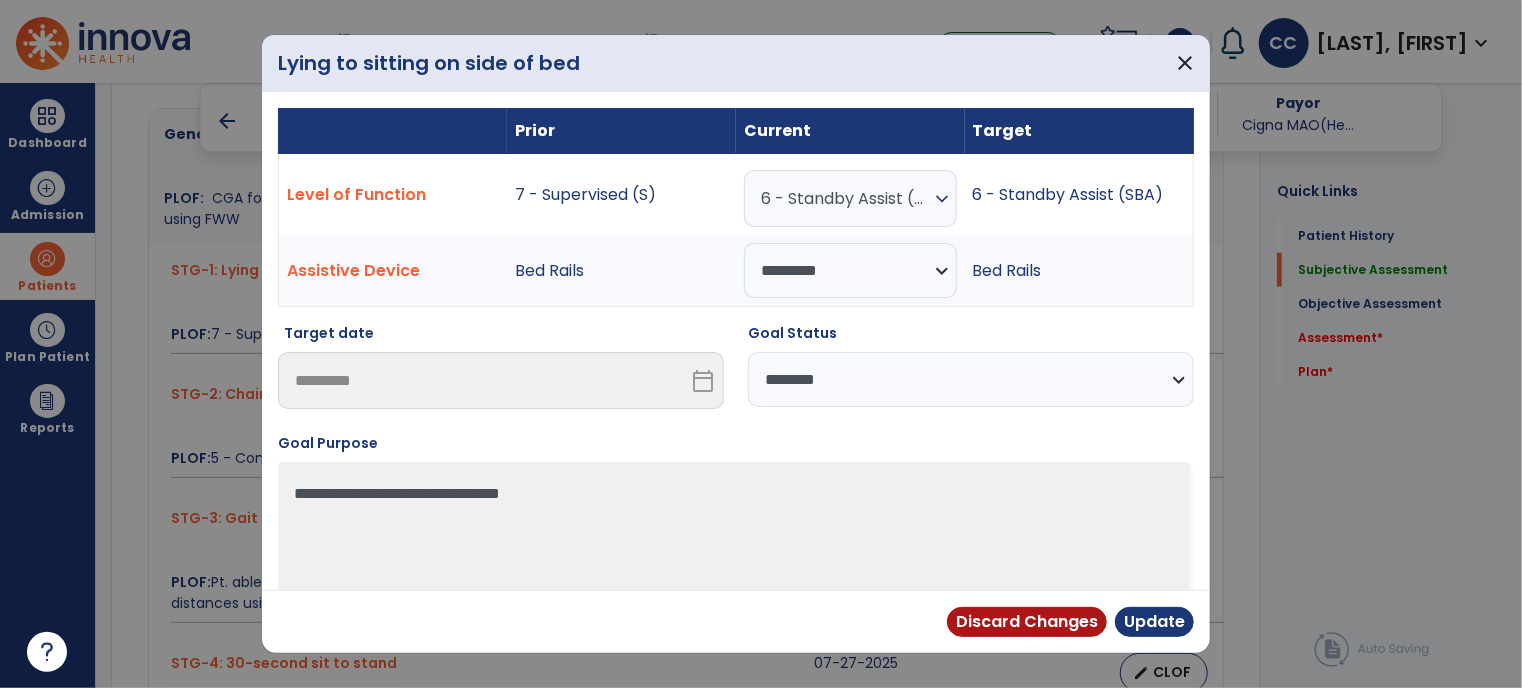 click on "**********" at bounding box center (971, 379) 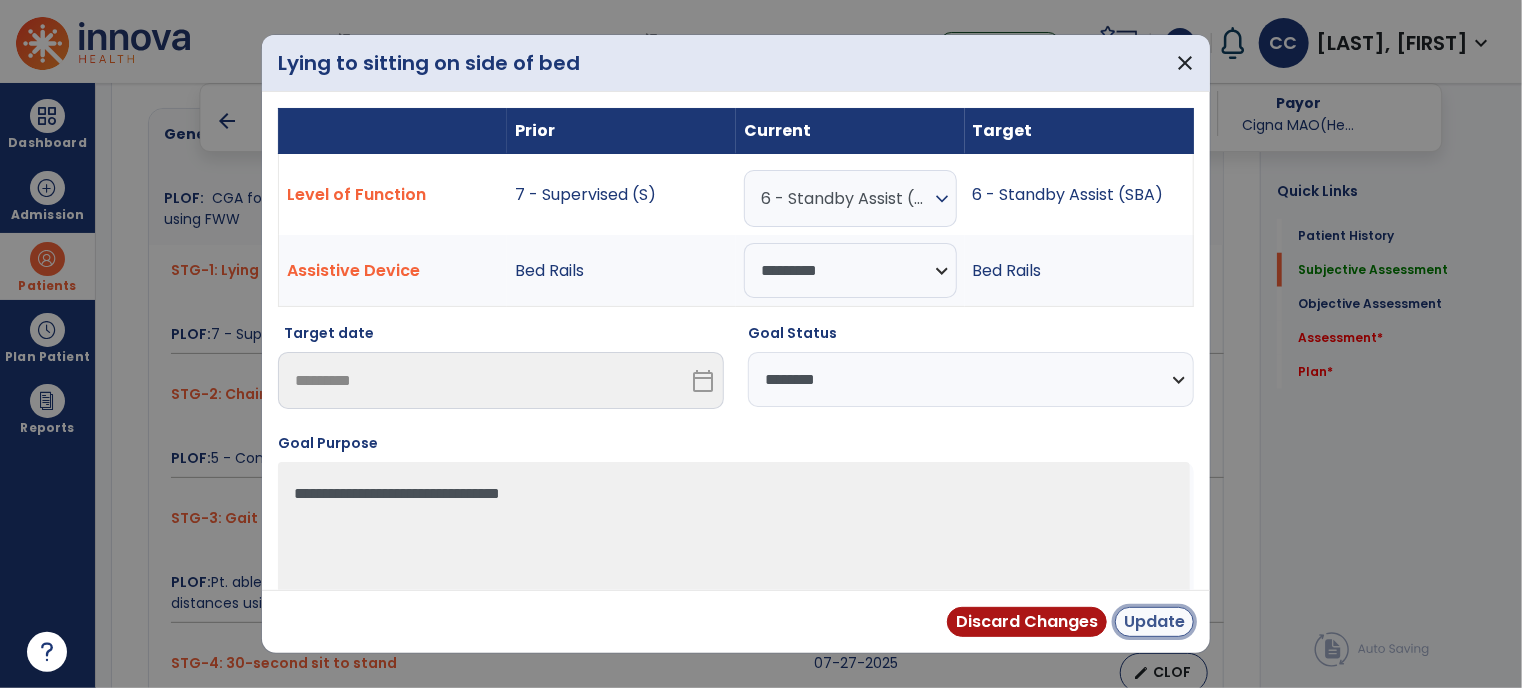 click on "Update" at bounding box center [1154, 622] 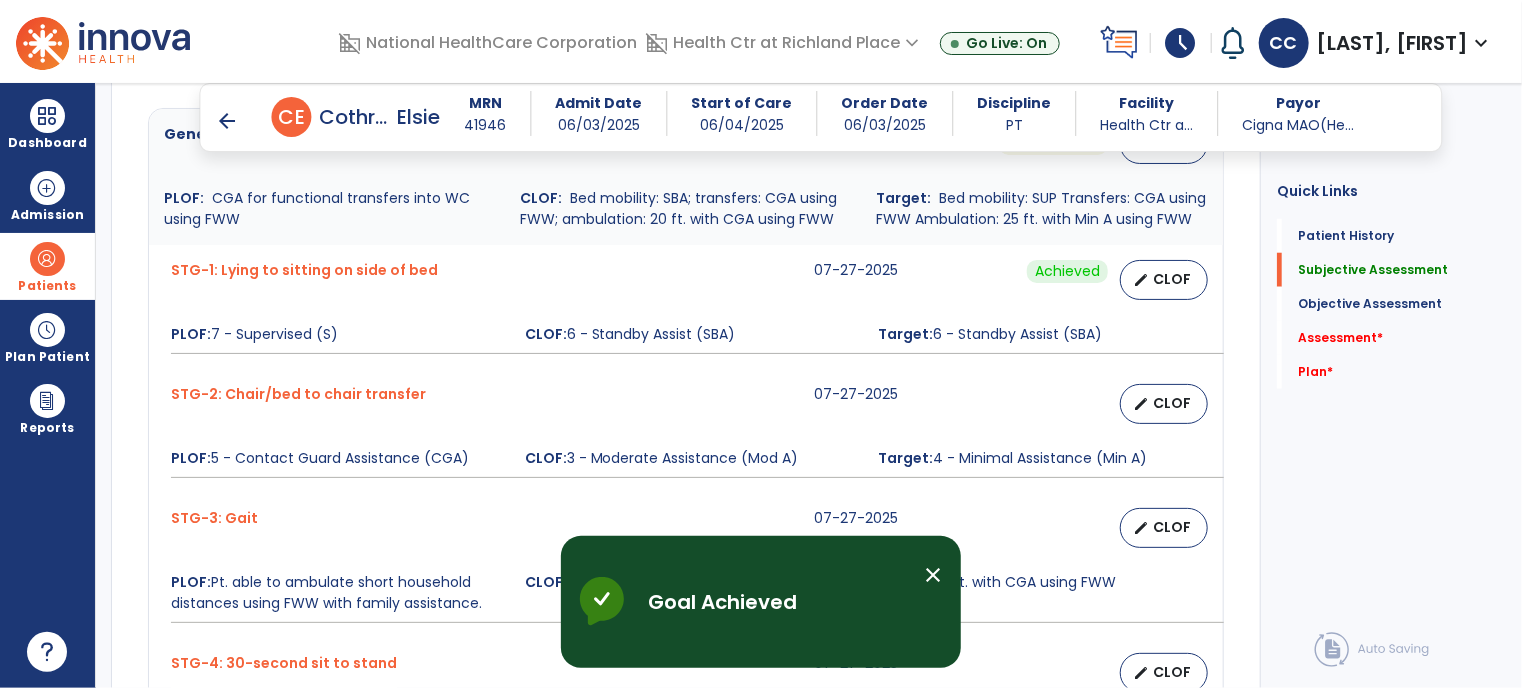 click on "General mobility  08-03-2025  Not Achieved  edit   CLOF PLOF:    CGA for functional transfers into WC using FWW CLOF:    Bed mobility: SBA; transfers: CGA using FWW; ambulation: 20 ft. with CGA using FWW Target:    Bed mobility: SUP
Transfers: CGA using FWW
Ambulation: 25 ft. with Min A using FWW STG-1: Lying to sitting on side of bed  07-27-2025  Achieved  edit   CLOF PLOF:  7 - Supervised (S)  CLOF:  6 - Standby Assist (SBA)  Target:  6 - Standby Assist (SBA)  STG-2: Chair/bed to chair transfer  07-27-2025   edit   CLOF PLOF:  5 - Contact Guard Assistance (CGA)  CLOF:  3 - Moderate Assistance (Mod A)  Target:  4 - Minimal Assistance (Min A)  STG-3: Gait  07-27-2025   edit   CLOF PLOF:  Pt. able to ambulate short household distances using FWW with family assistance.  CLOF:  20 ft. with Min A-CGA using FWW  Target:  25 ft. with CGA using FWW  STG-4: 30-second sit to stand  07-27-2025   edit   CLOF PLOF:  N/A  CLOF:  2  Target:  4" 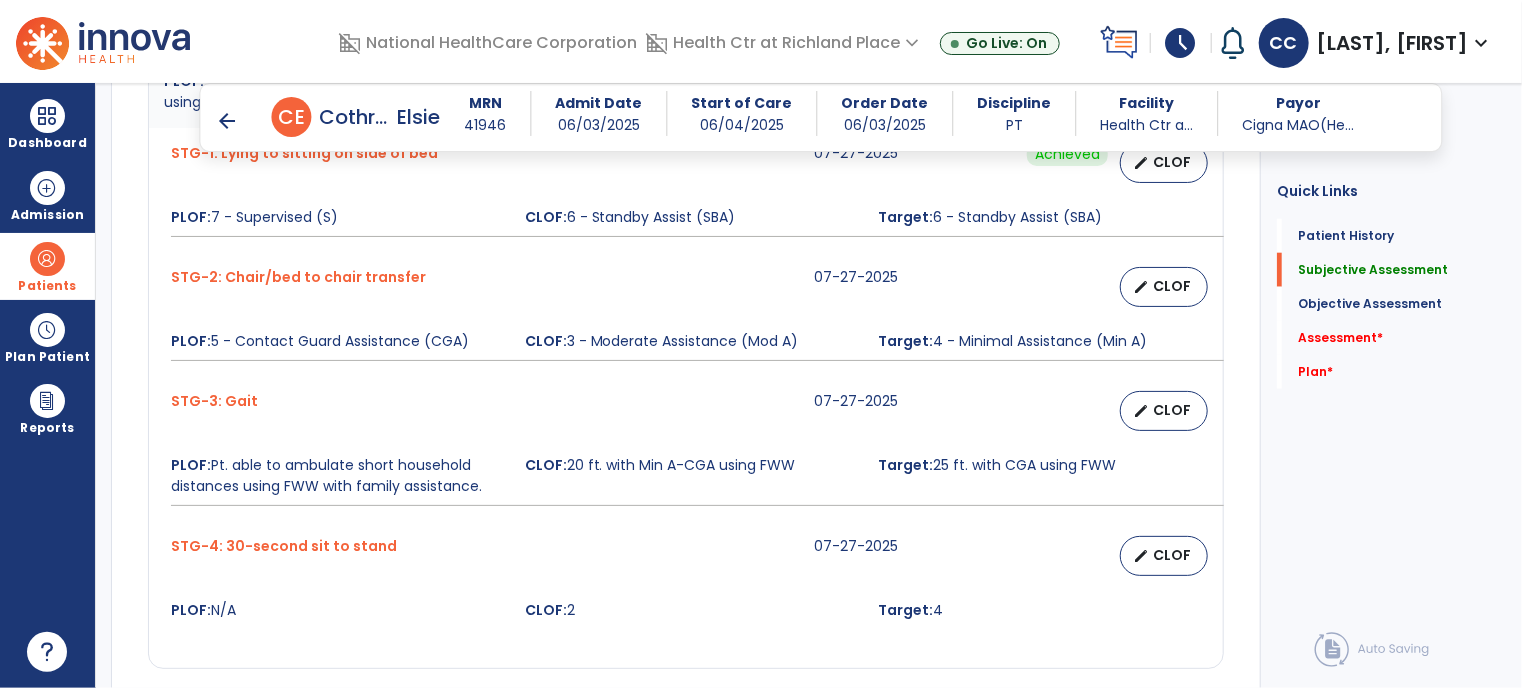 scroll, scrollTop: 1036, scrollLeft: 0, axis: vertical 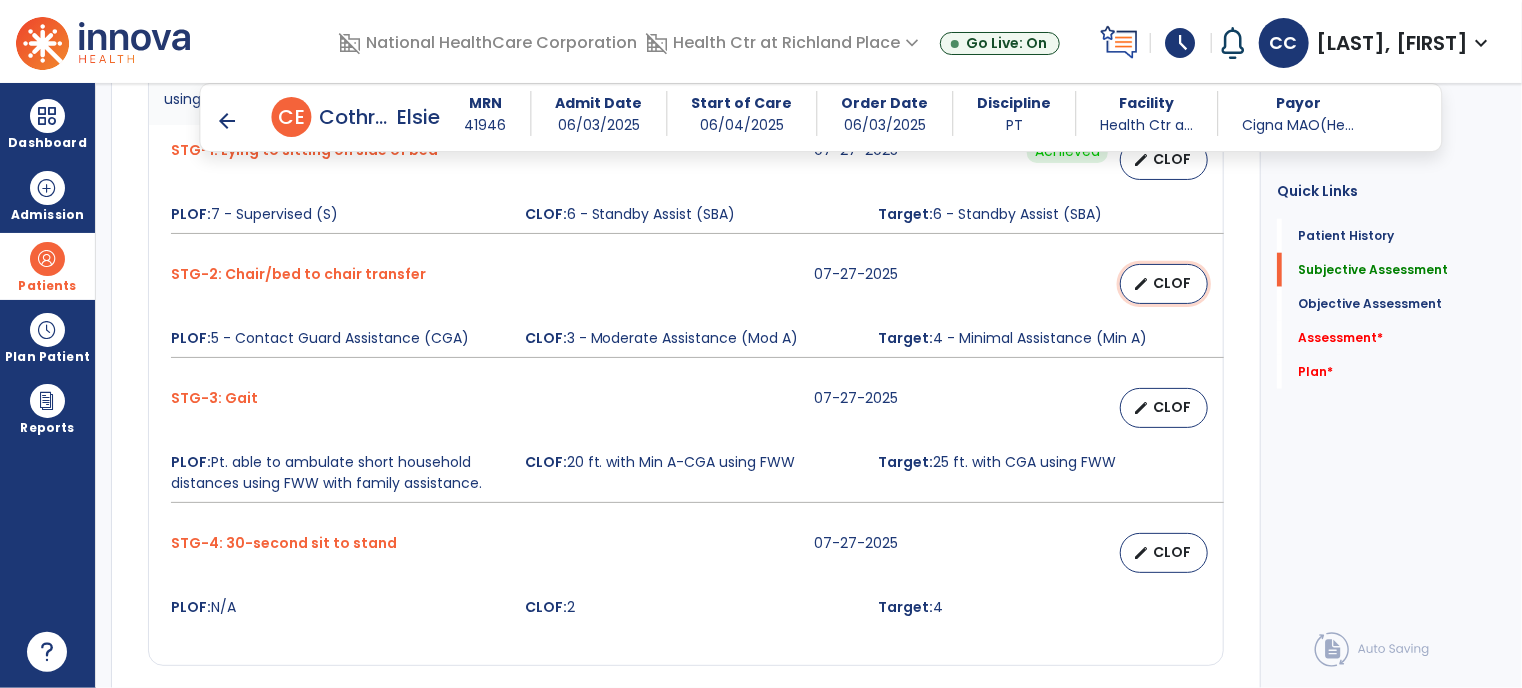 click on "CLOF" at bounding box center (1172, 283) 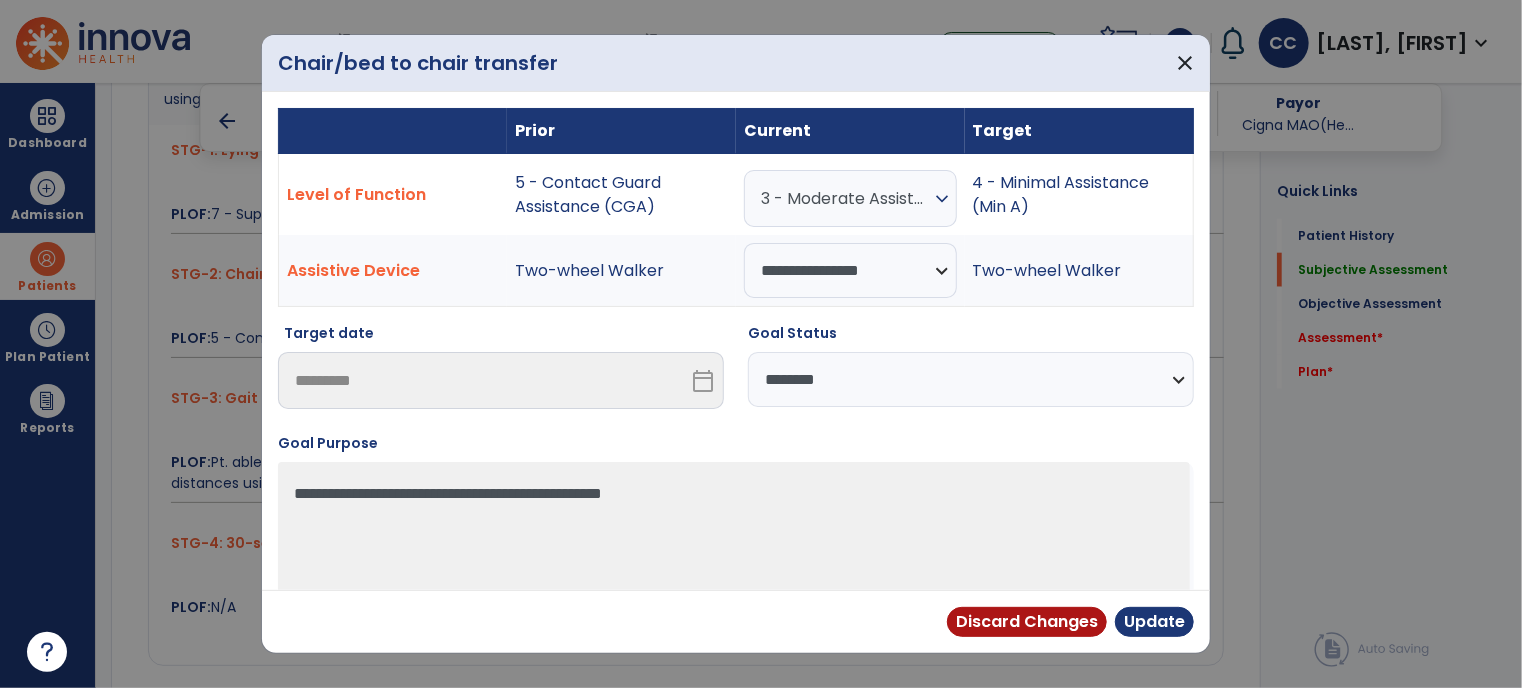 click on "3 - Moderate Assistance (Mod A)" at bounding box center (845, 198) 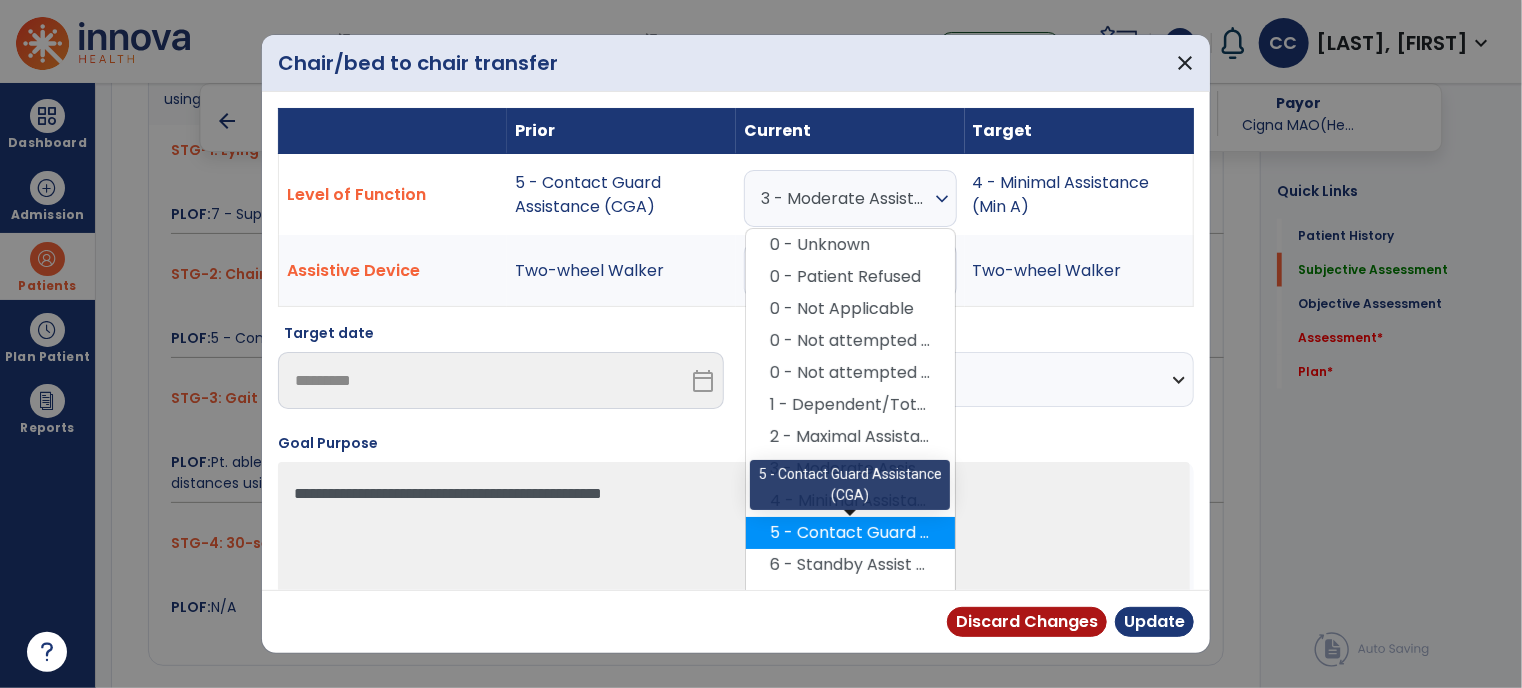 click on "5 - Contact Guard Assistance (CGA)" at bounding box center (850, 533) 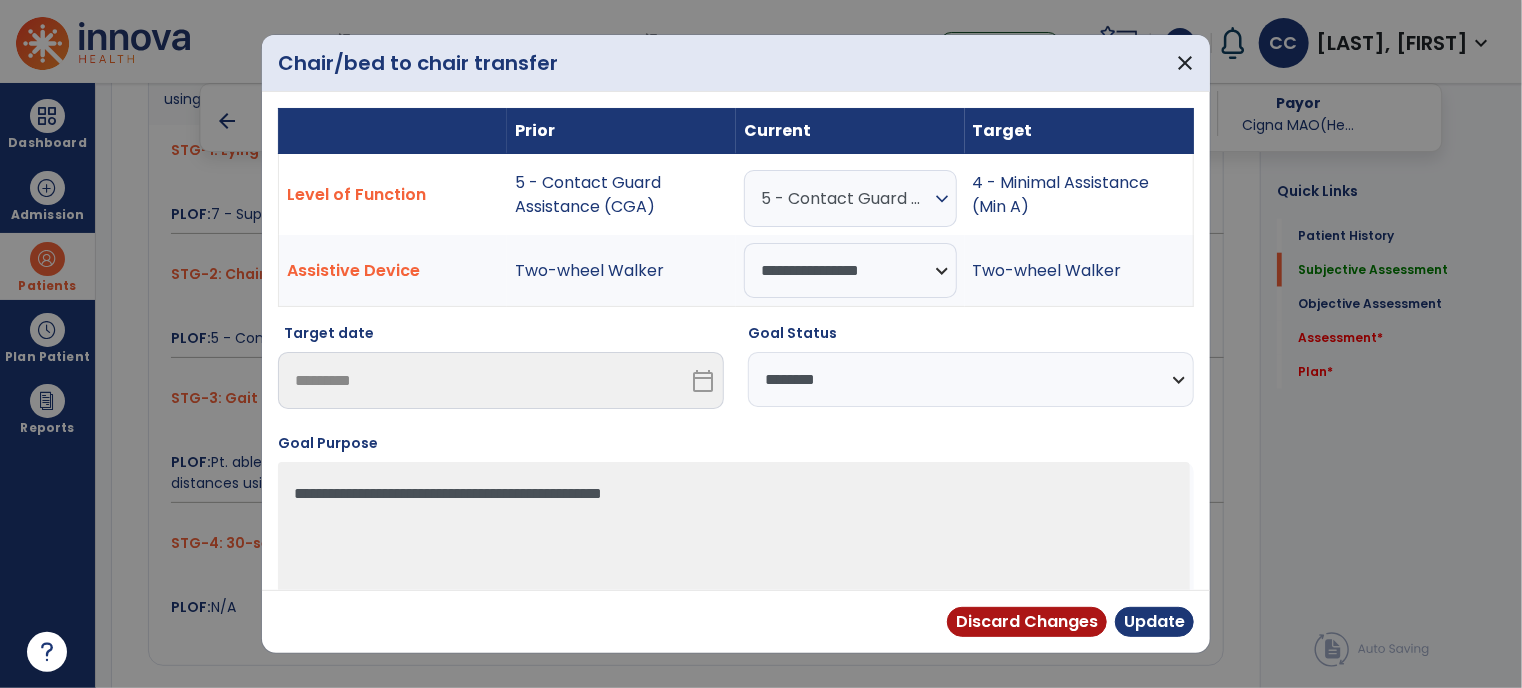 click on "**********" at bounding box center [971, 379] 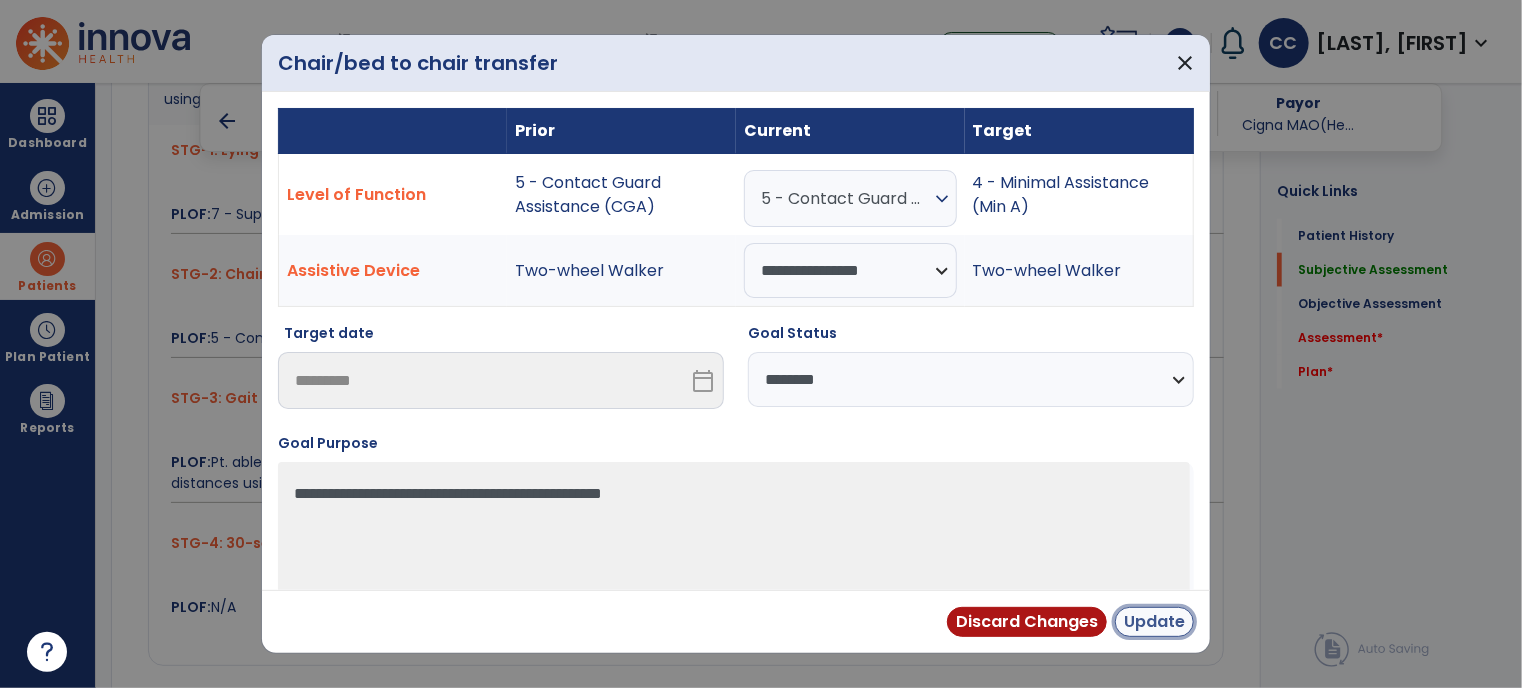 click on "Update" at bounding box center (1154, 622) 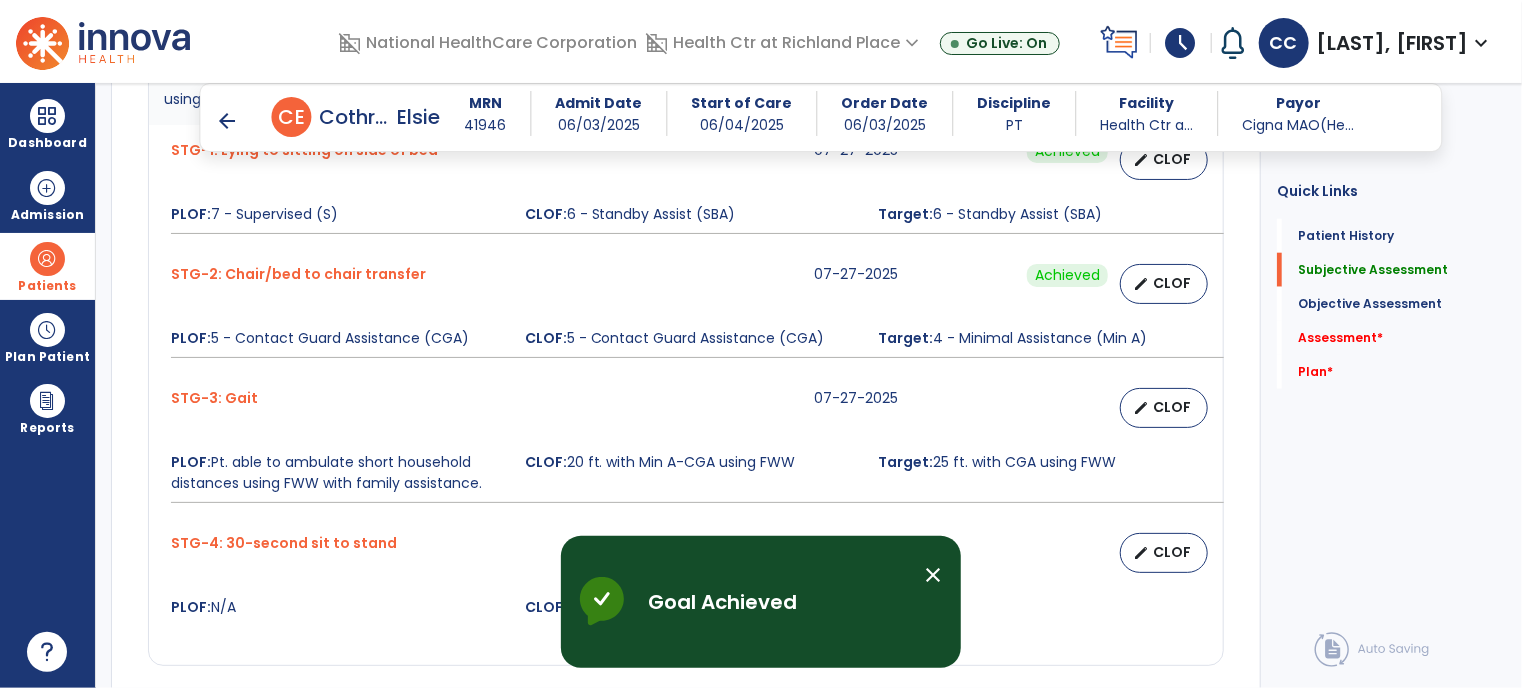 click on "General mobility  08-03-2025  Not Achieved  edit   CLOF PLOF:    CGA for functional transfers into WC using FWW CLOF:    Bed mobility: SBA; transfers: CGA using FWW; ambulation: 20 ft. with CGA using FWW Target:    Bed mobility: SUP
Transfers: CGA using FWW
Ambulation: 25 ft. with Min A using FWW STG-1: Lying to sitting on side of bed  07-27-2025  Achieved  edit   CLOF PLOF:  7 - Supervised (S)  CLOF:  6 - Standby Assist (SBA)  Target:  6 - Standby Assist (SBA)  STG-2: Chair/bed to chair transfer  07-27-2025  Achieved  edit   CLOF PLOF:  5 - Contact Guard Assistance (CGA)  CLOF:  5 - Contact Guard Assistance (CGA)  Target:  4 - Minimal Assistance (Min A)  STG-3: Gait  07-27-2025   edit   CLOF PLOF:  Pt. able to ambulate short household distances using FWW with family assistance.  CLOF:  20 ft. with Min A-CGA using FWW  Target:  25 ft. with CGA using FWW  STG-4: 30-second sit to stand  07-27-2025   edit   CLOF PLOF:  N/A  CLOF:  2  Target:  4" 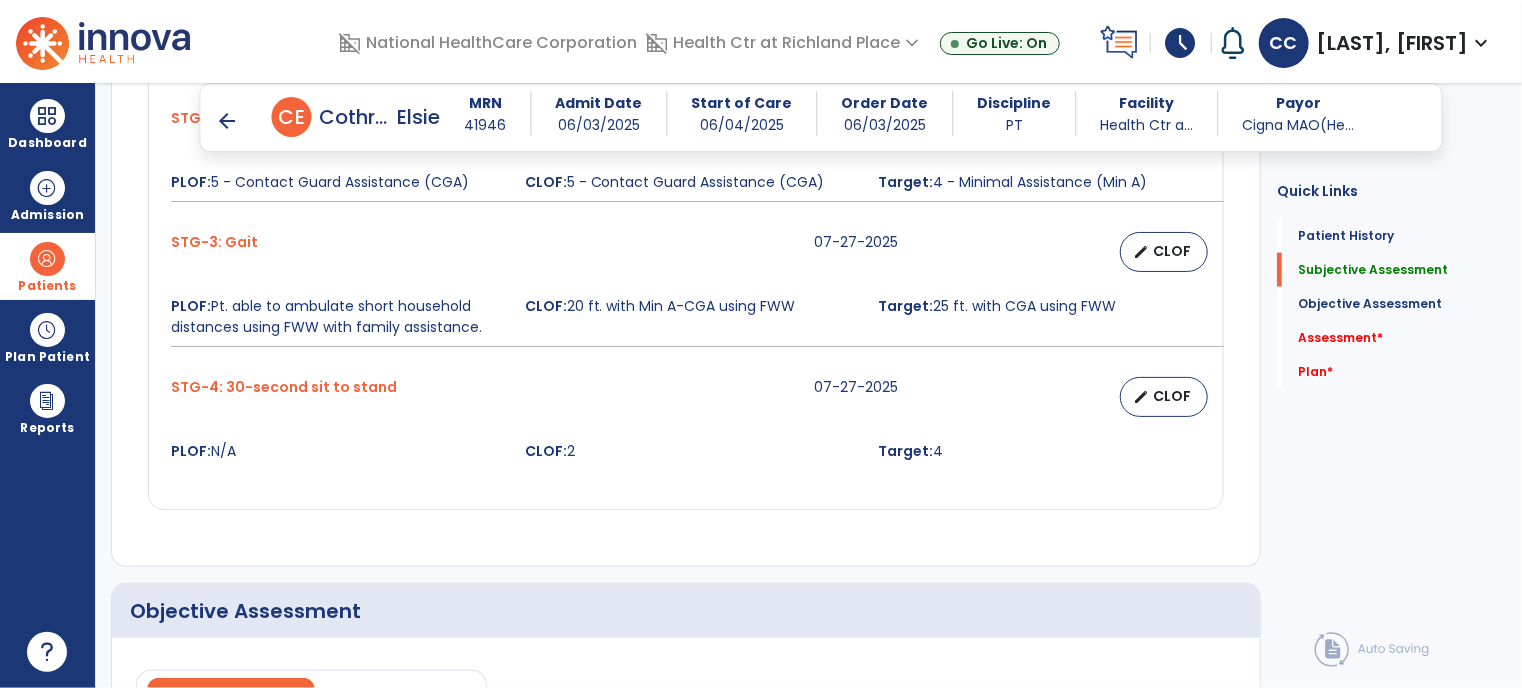 scroll, scrollTop: 1196, scrollLeft: 0, axis: vertical 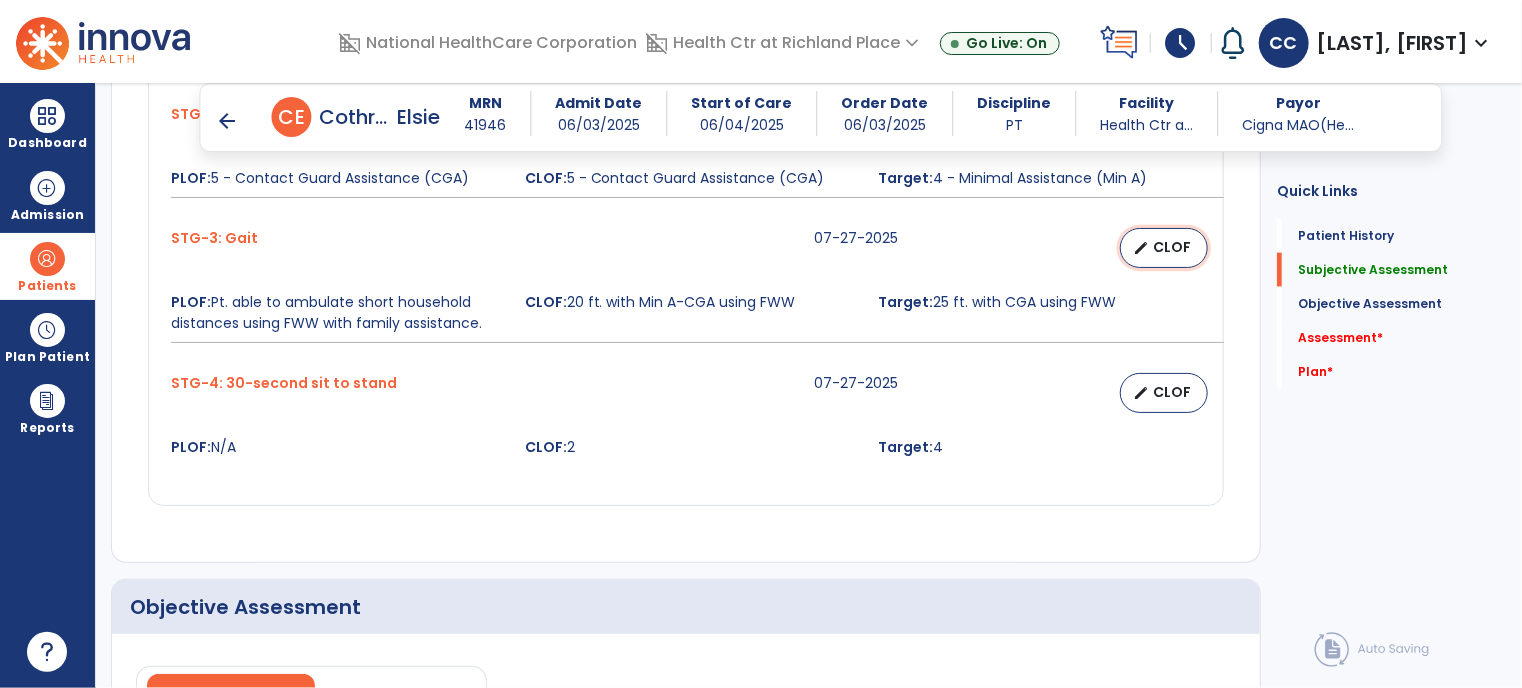 click on "CLOF" at bounding box center [1172, 247] 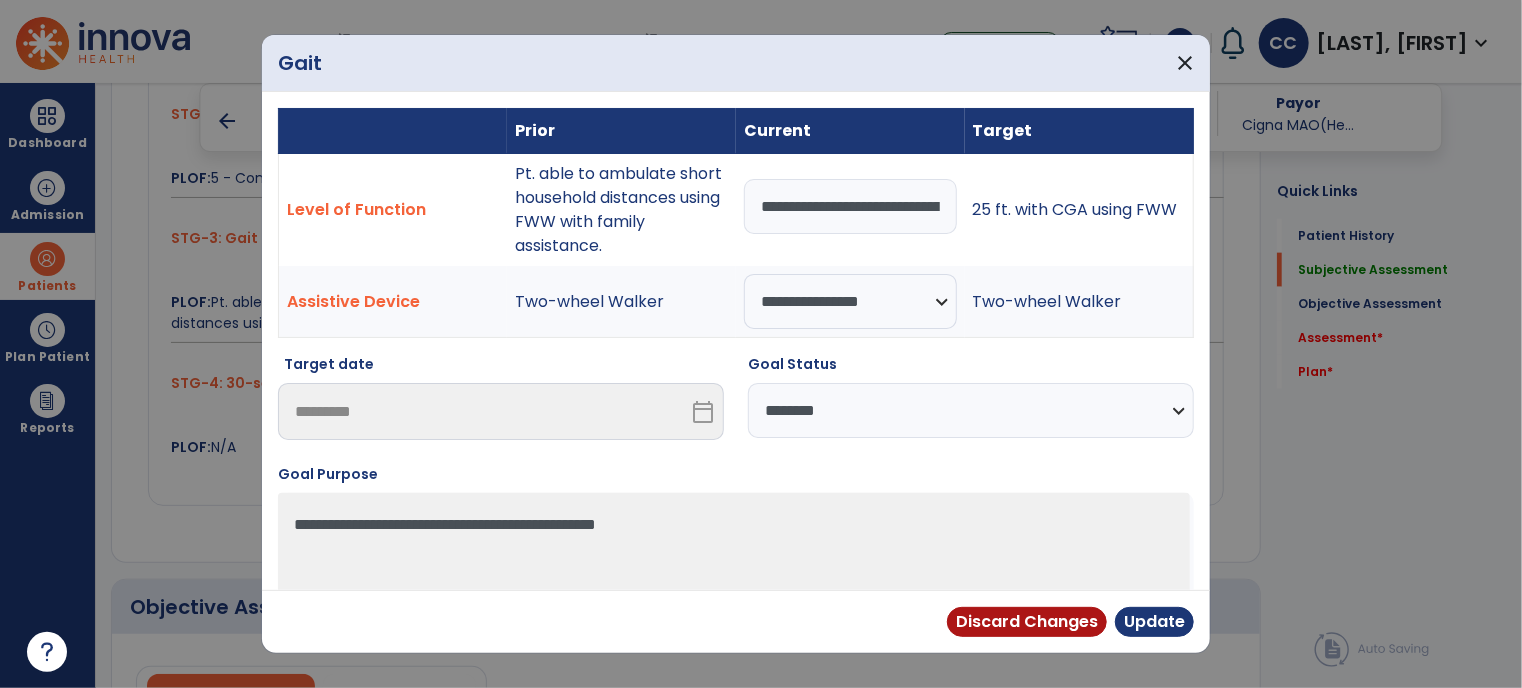 click on "**********" at bounding box center [971, 410] 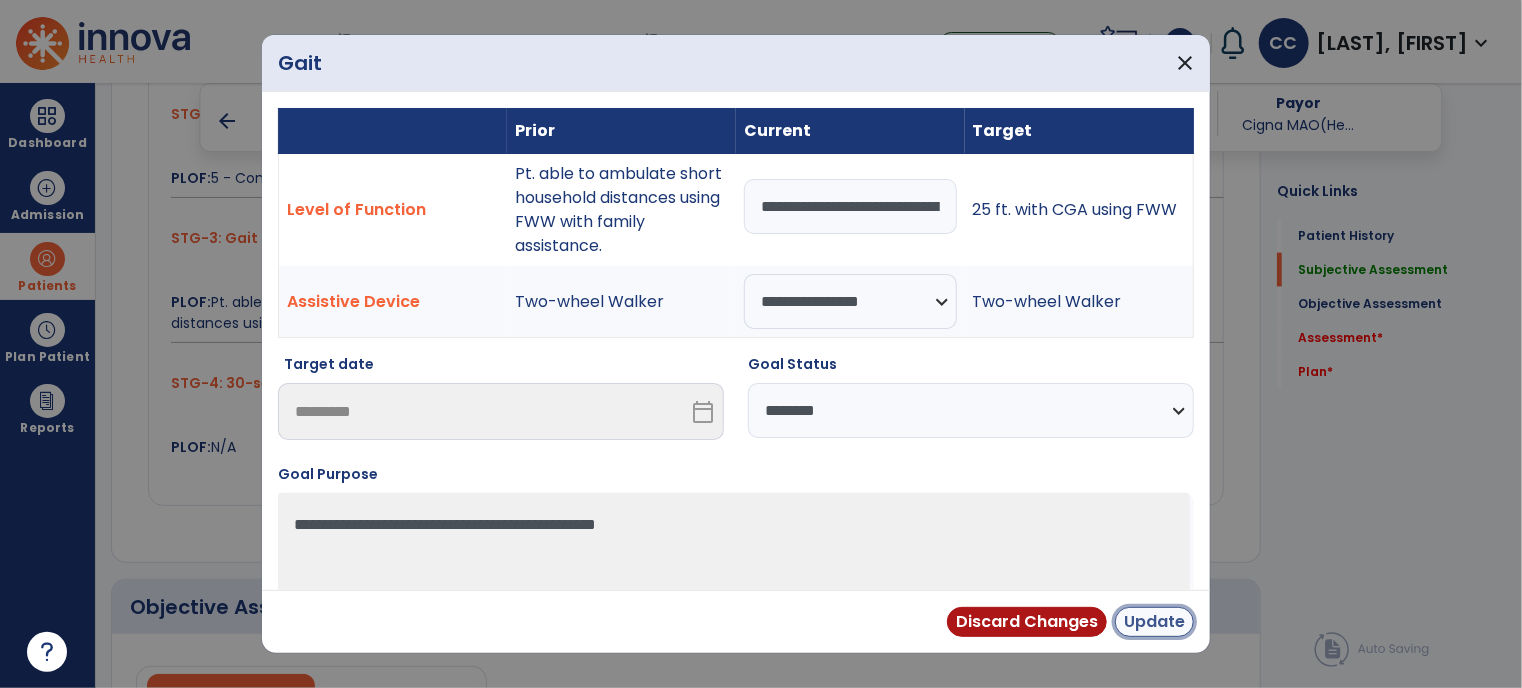 click on "Update" at bounding box center [1154, 622] 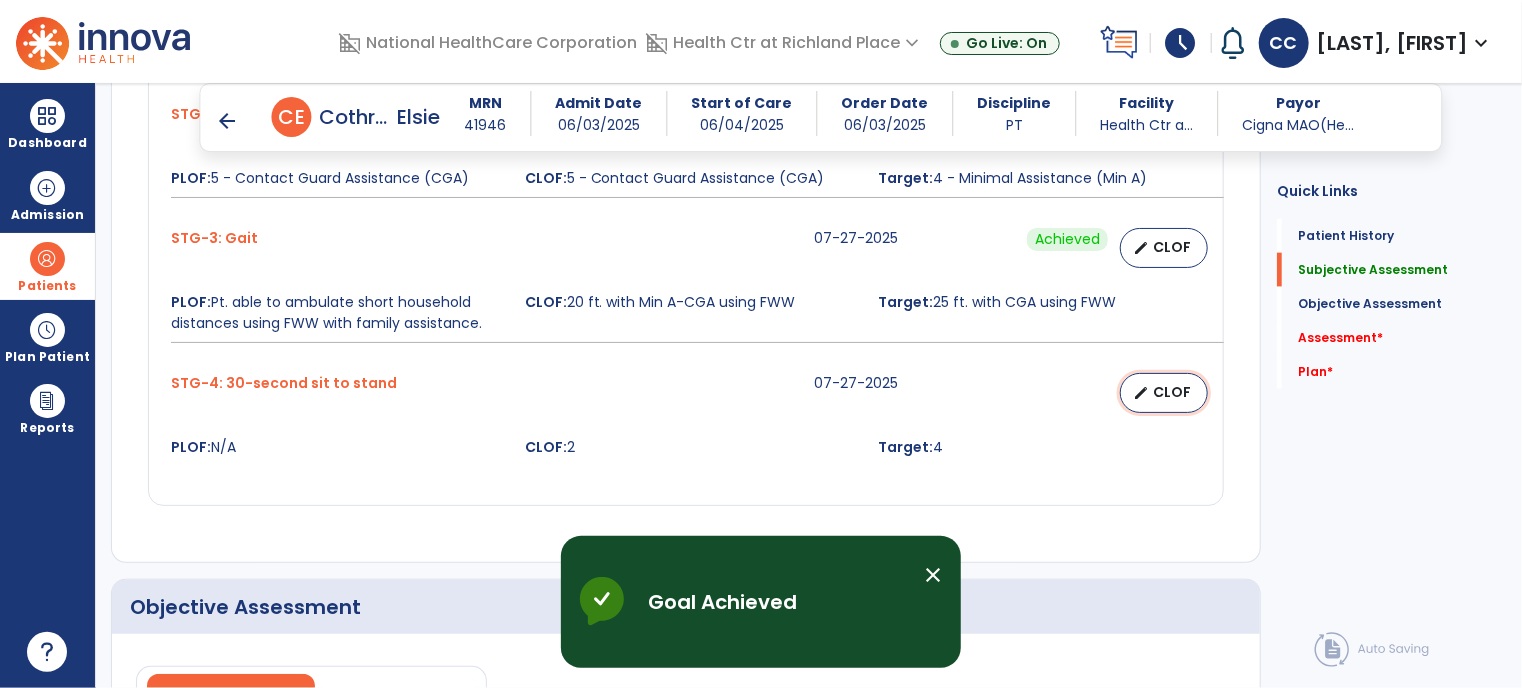 click on "CLOF" at bounding box center [1172, 392] 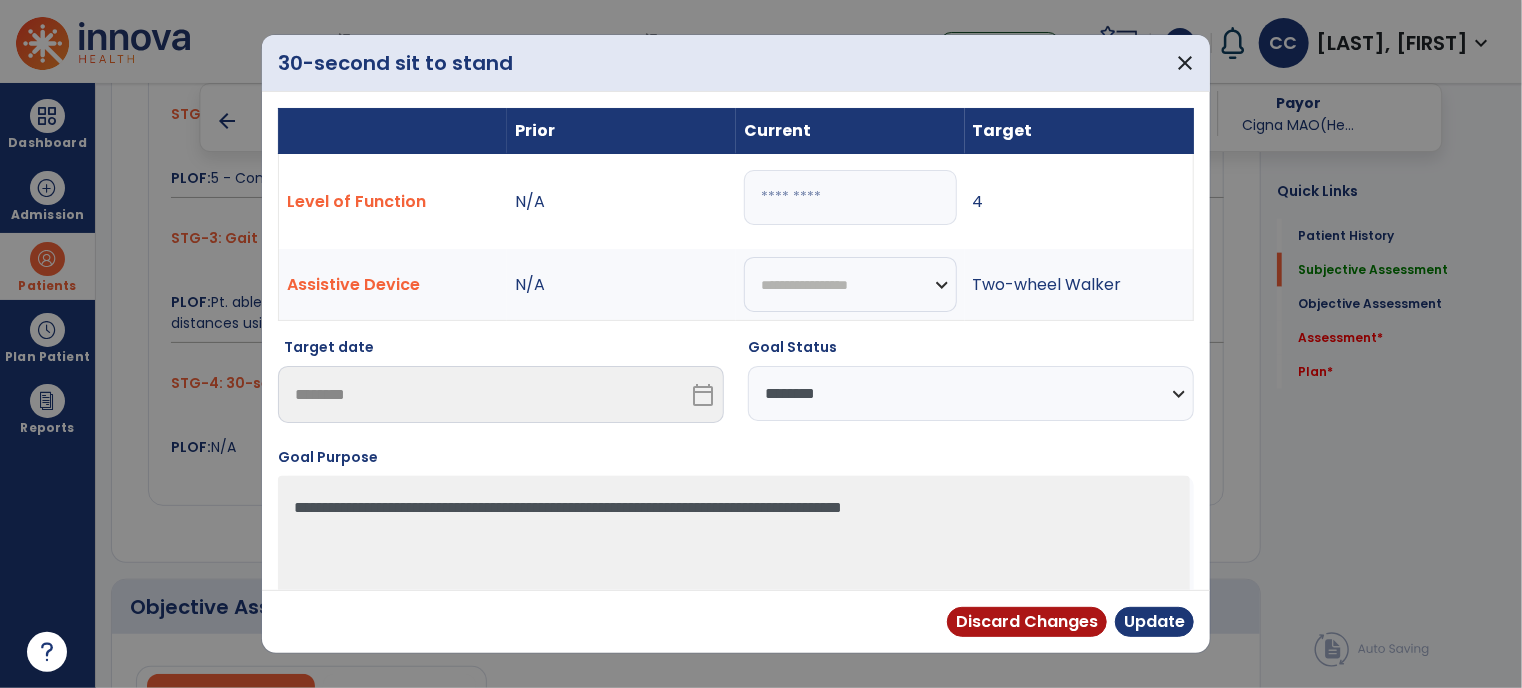 click on "*" at bounding box center [850, 197] 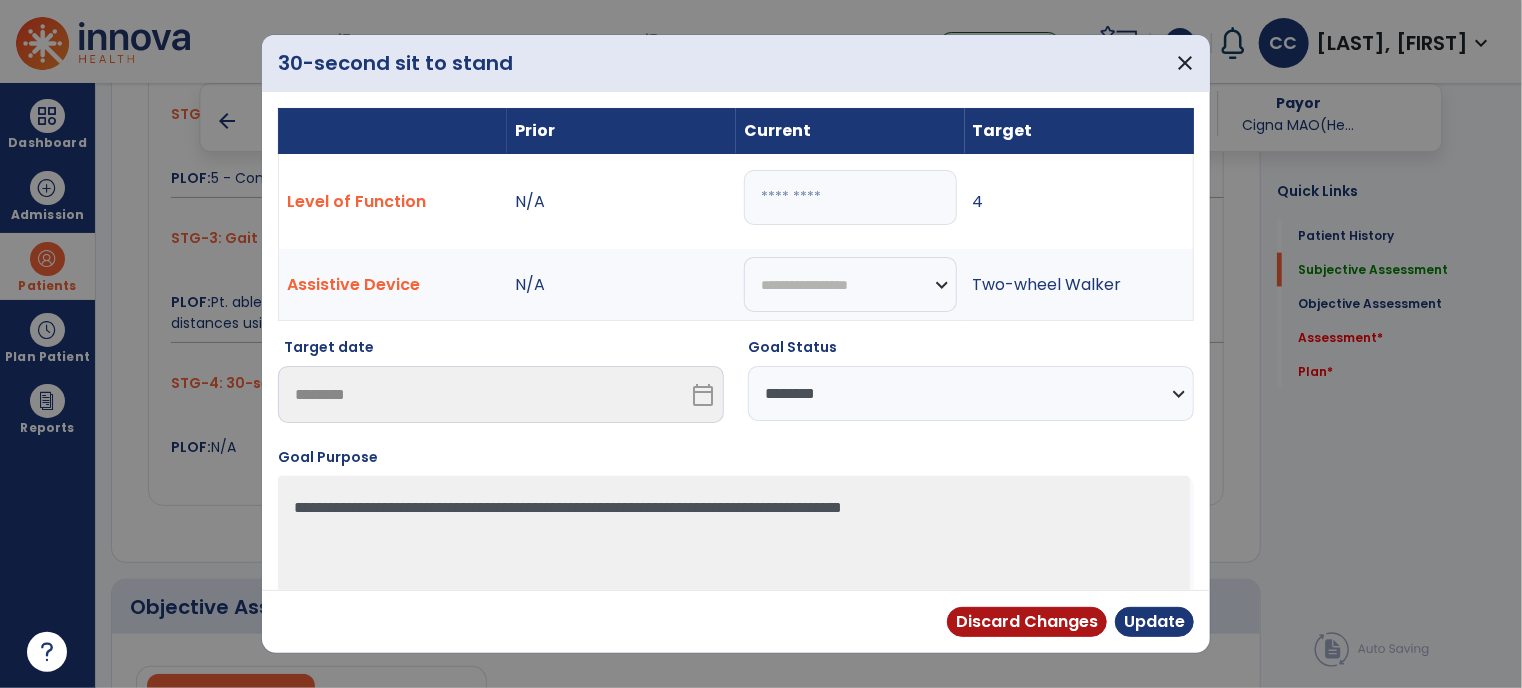 type on "*" 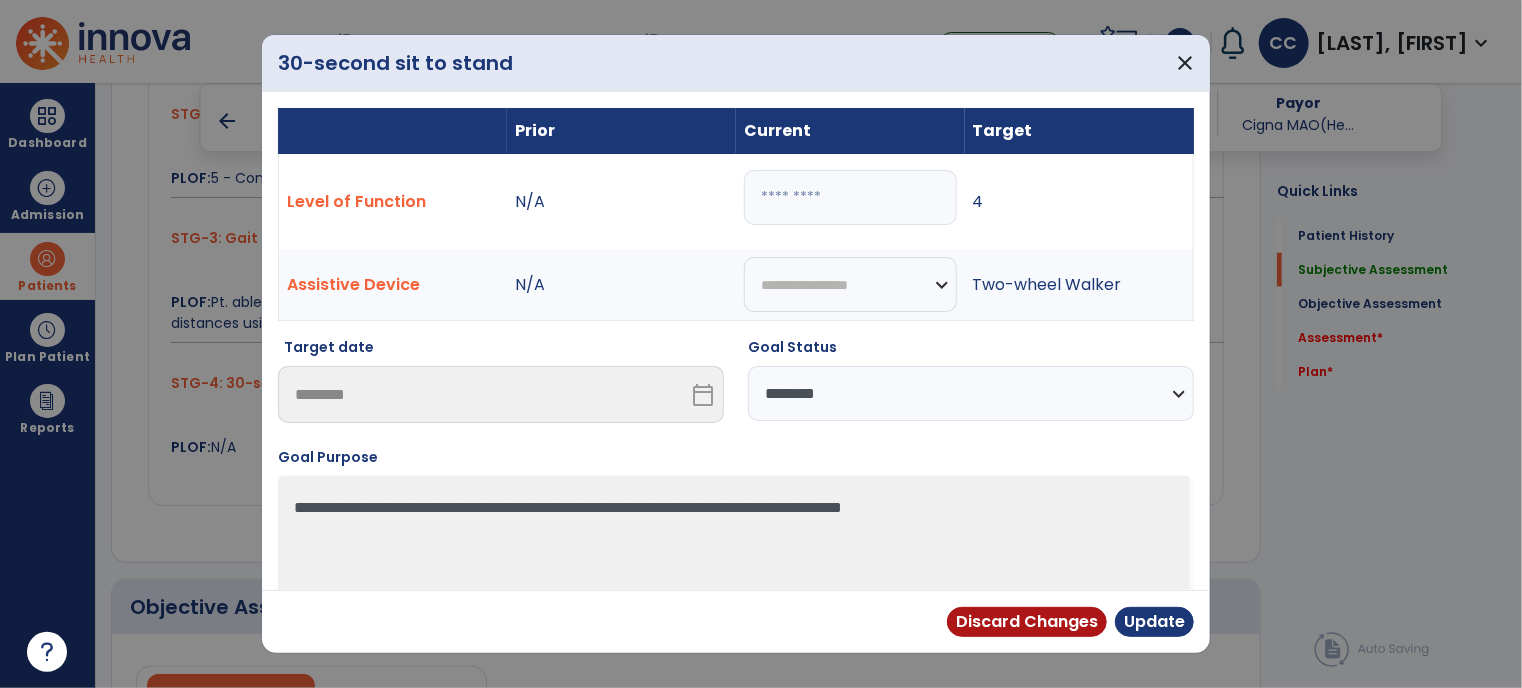 click on "**********" at bounding box center (971, 393) 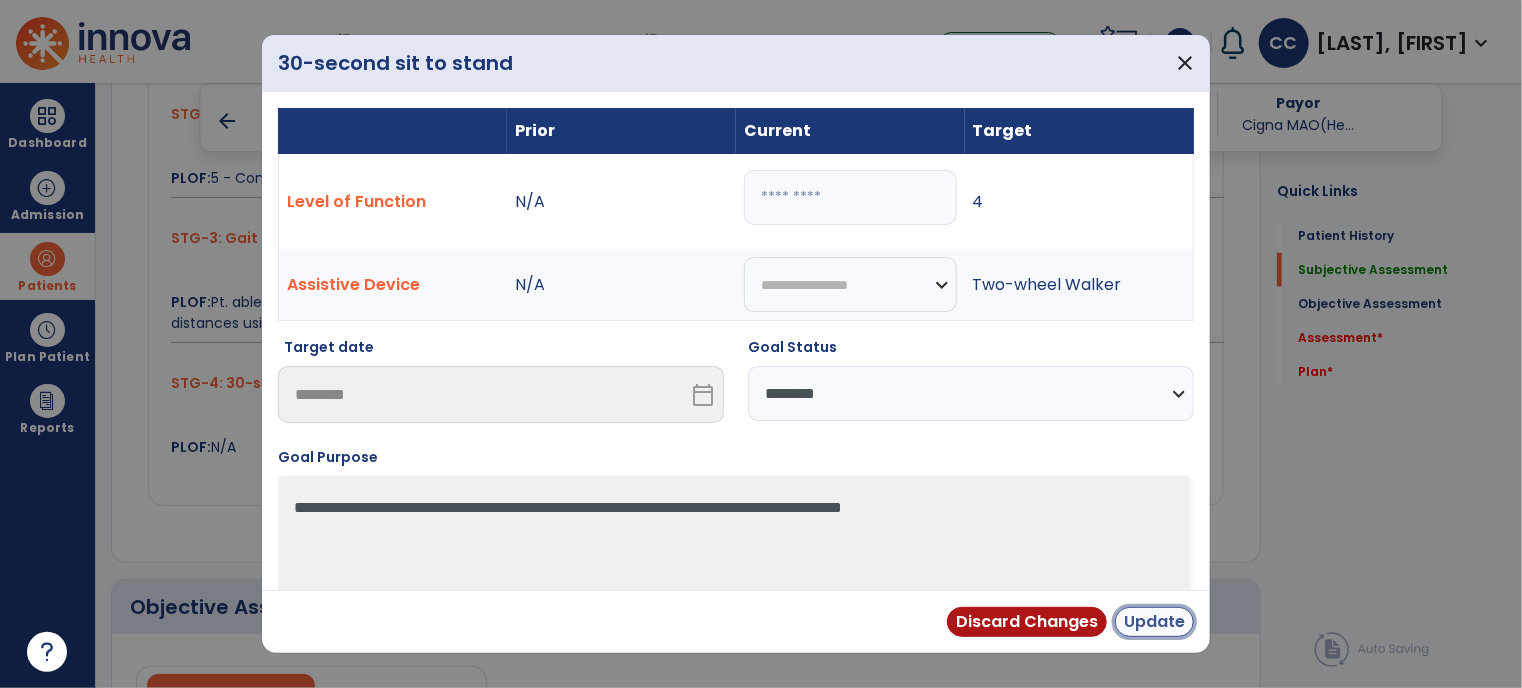 click on "Update" at bounding box center (1154, 622) 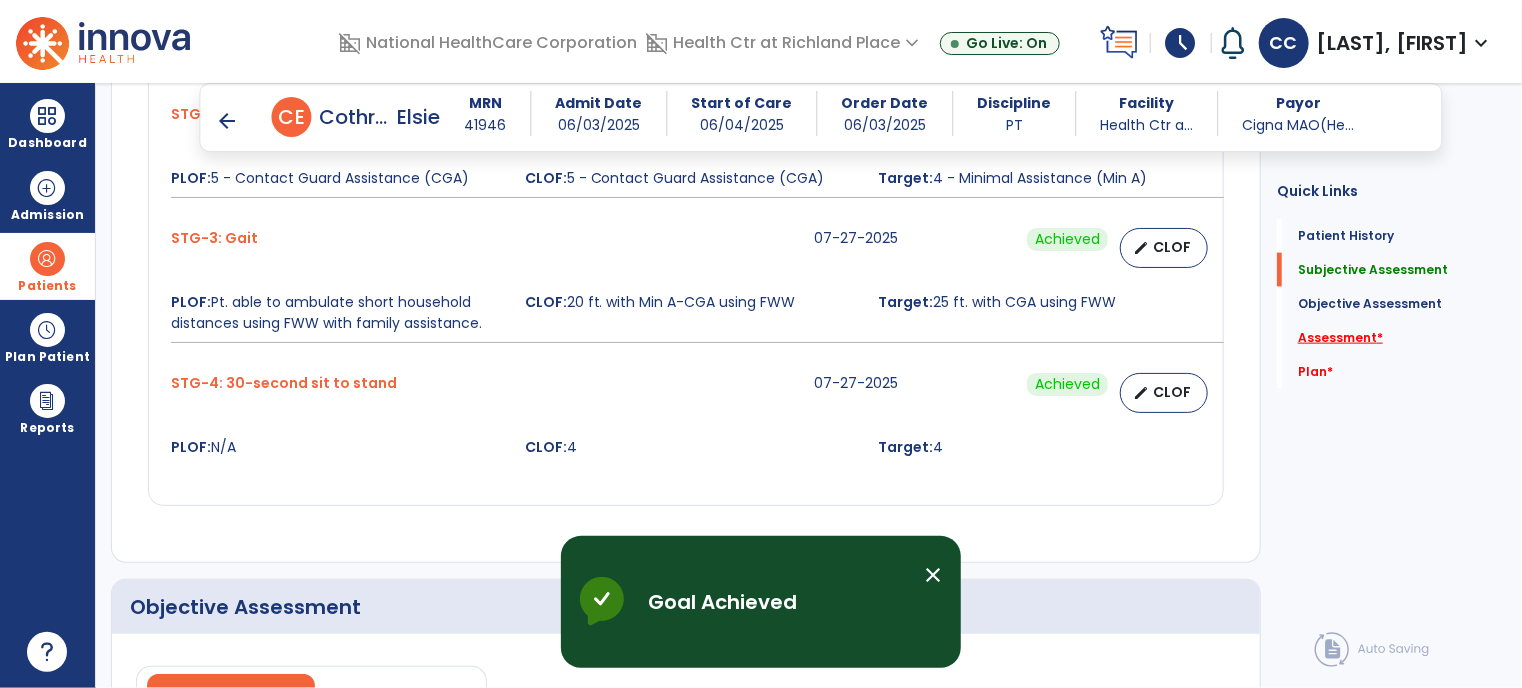 click on "Assessment   *" 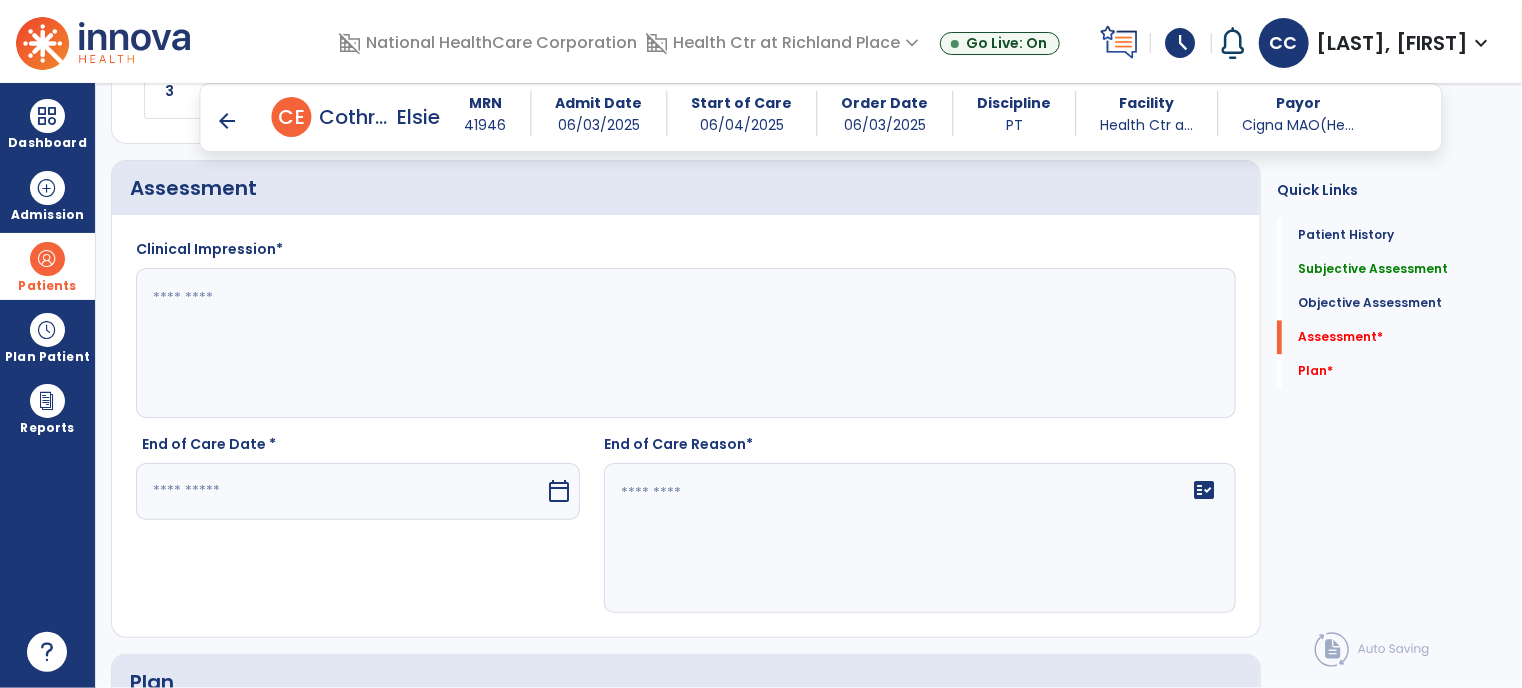 scroll, scrollTop: 1984, scrollLeft: 0, axis: vertical 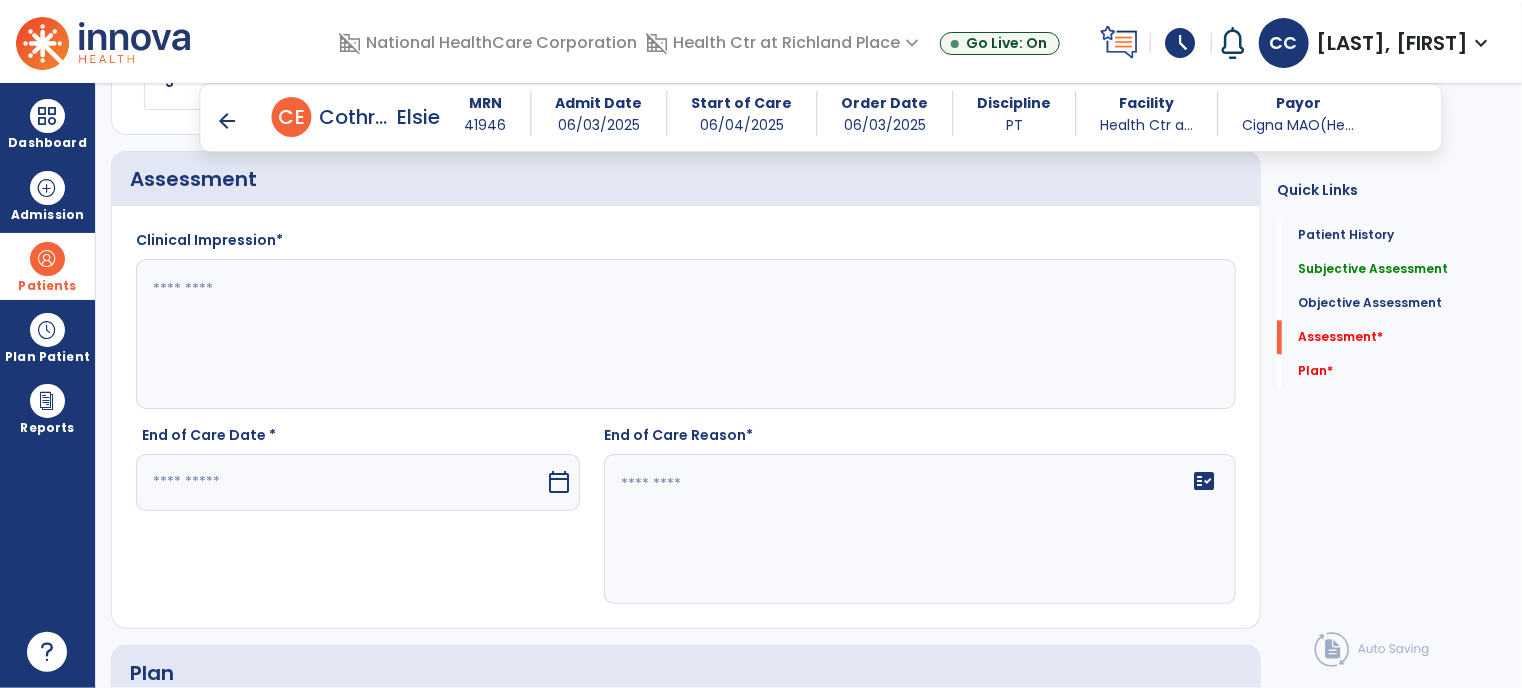 click 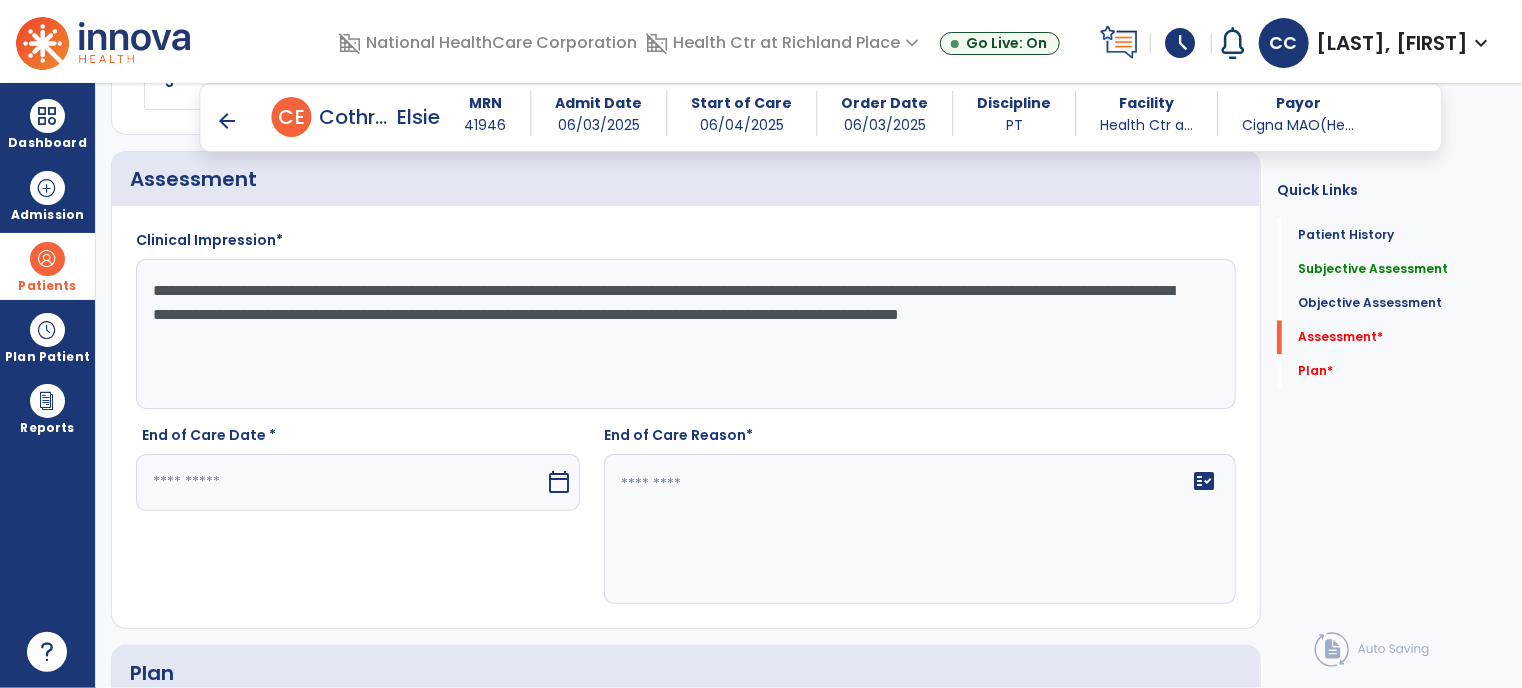 type on "**********" 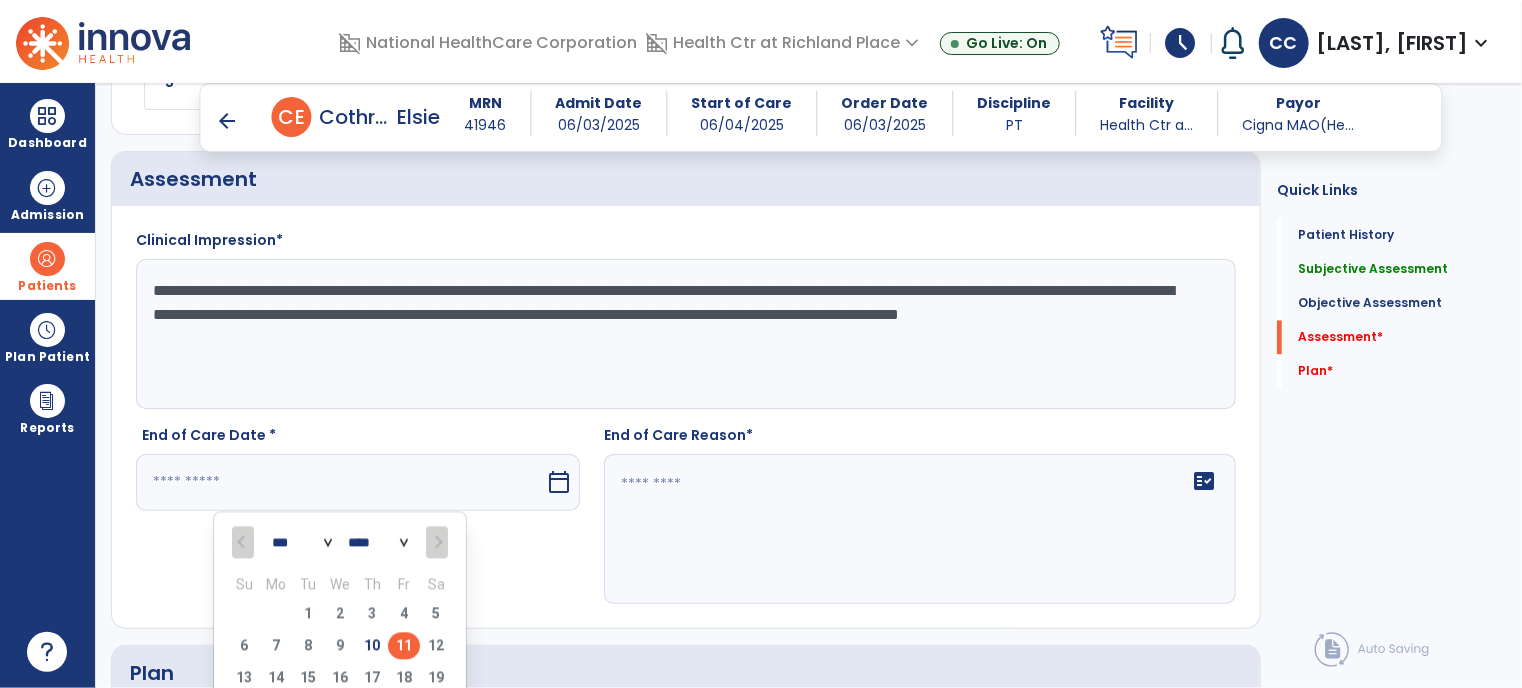 click on "11" at bounding box center [404, 646] 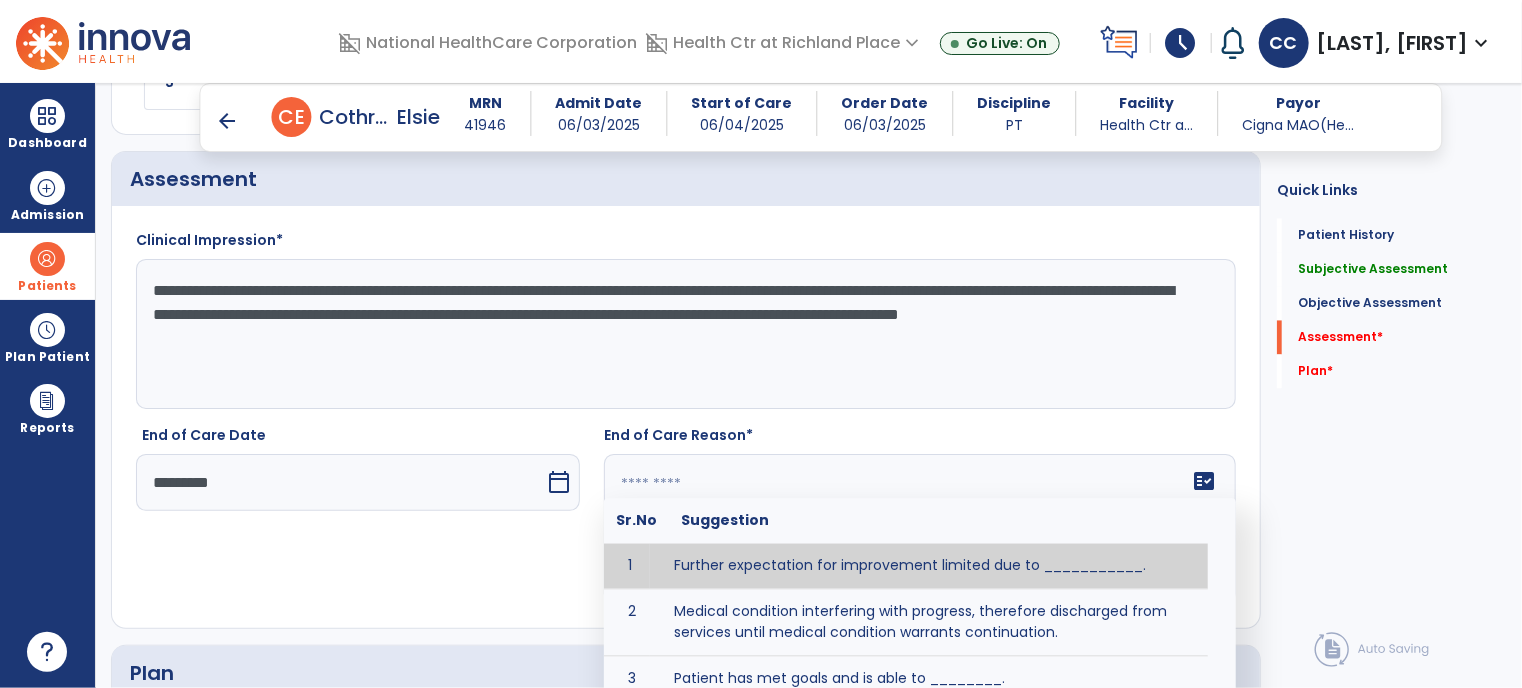 click on "fact_check  Sr.No Suggestion 1 Further expectation for improvement limited due to ___________. 2 Medical condition interfering with progress, therefore discharged from services until medical condition warrants continuation. 3 Patient has met goals and is able to ________. 4 Patient has reached safe level of _______ and is competent to follow prescribed home exercise program. 5 Patient responded to therapy ____________. 6 Unexpected facility discharge - patient continues to warrant further therapy and will be re-screened upon readmission. 7 Unstable medical condition makes continued services inappropriate at this time." 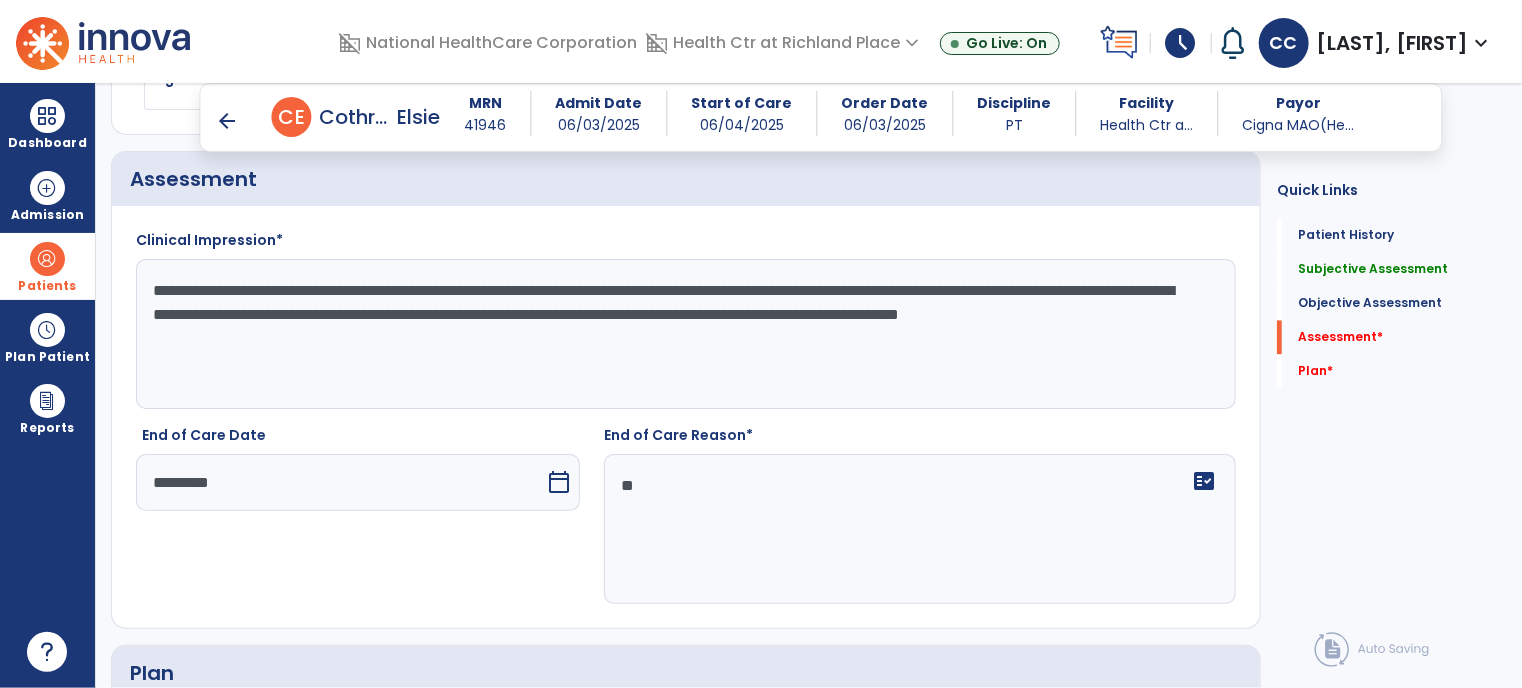 type on "*" 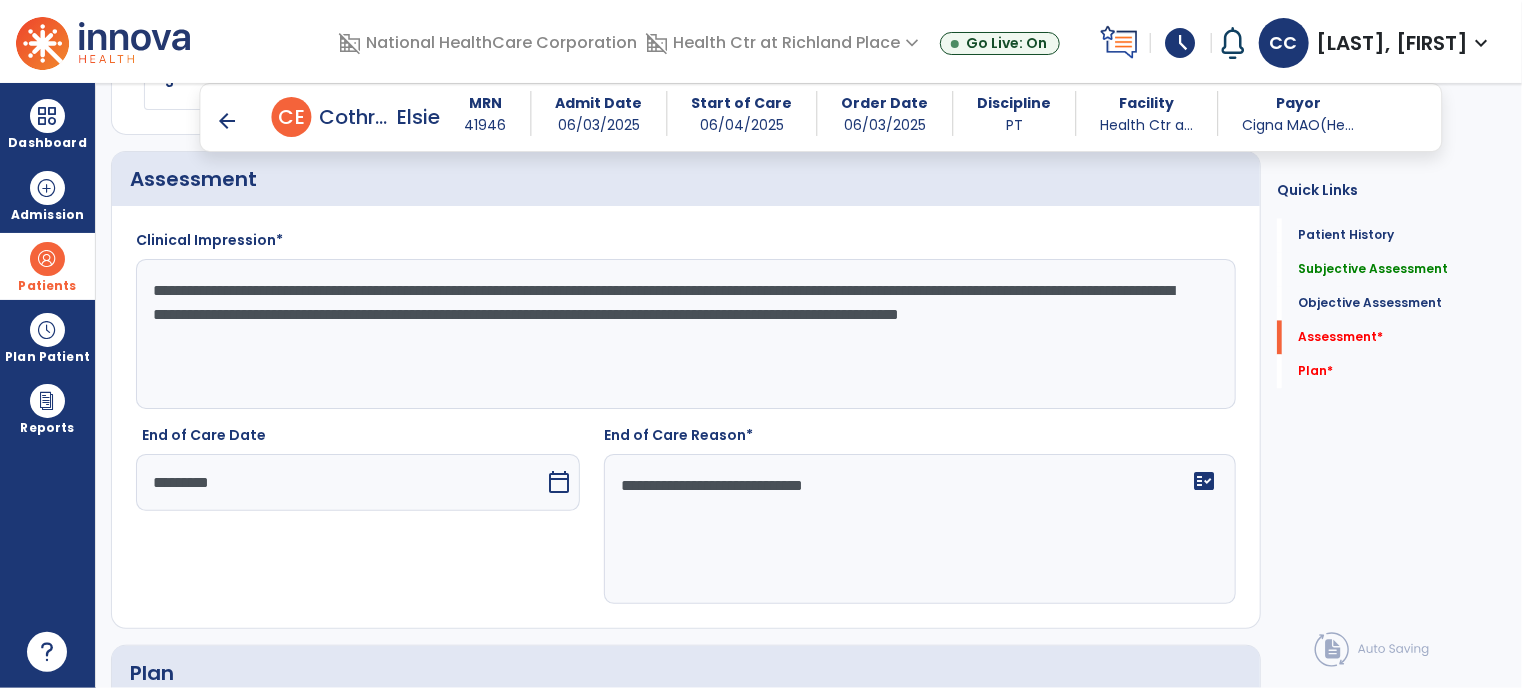 type on "**********" 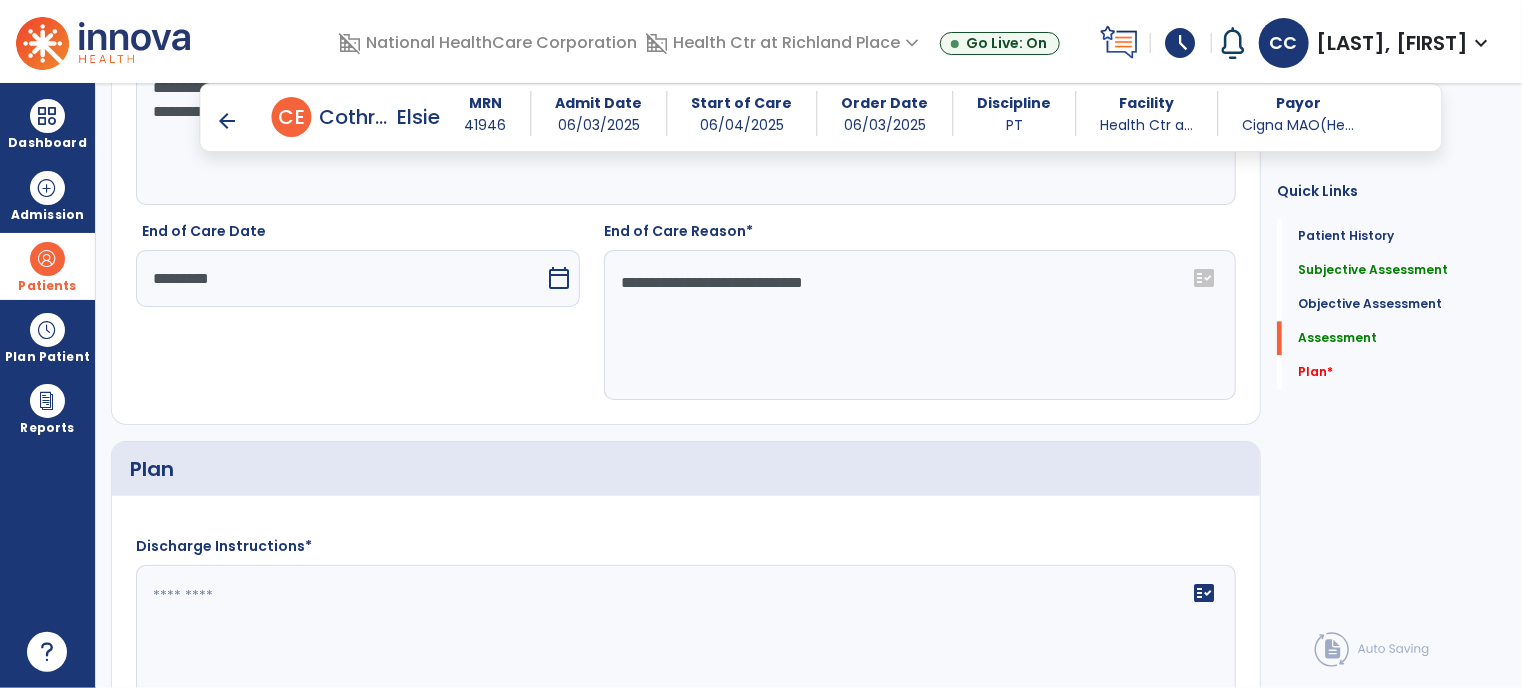 scroll, scrollTop: 2184, scrollLeft: 0, axis: vertical 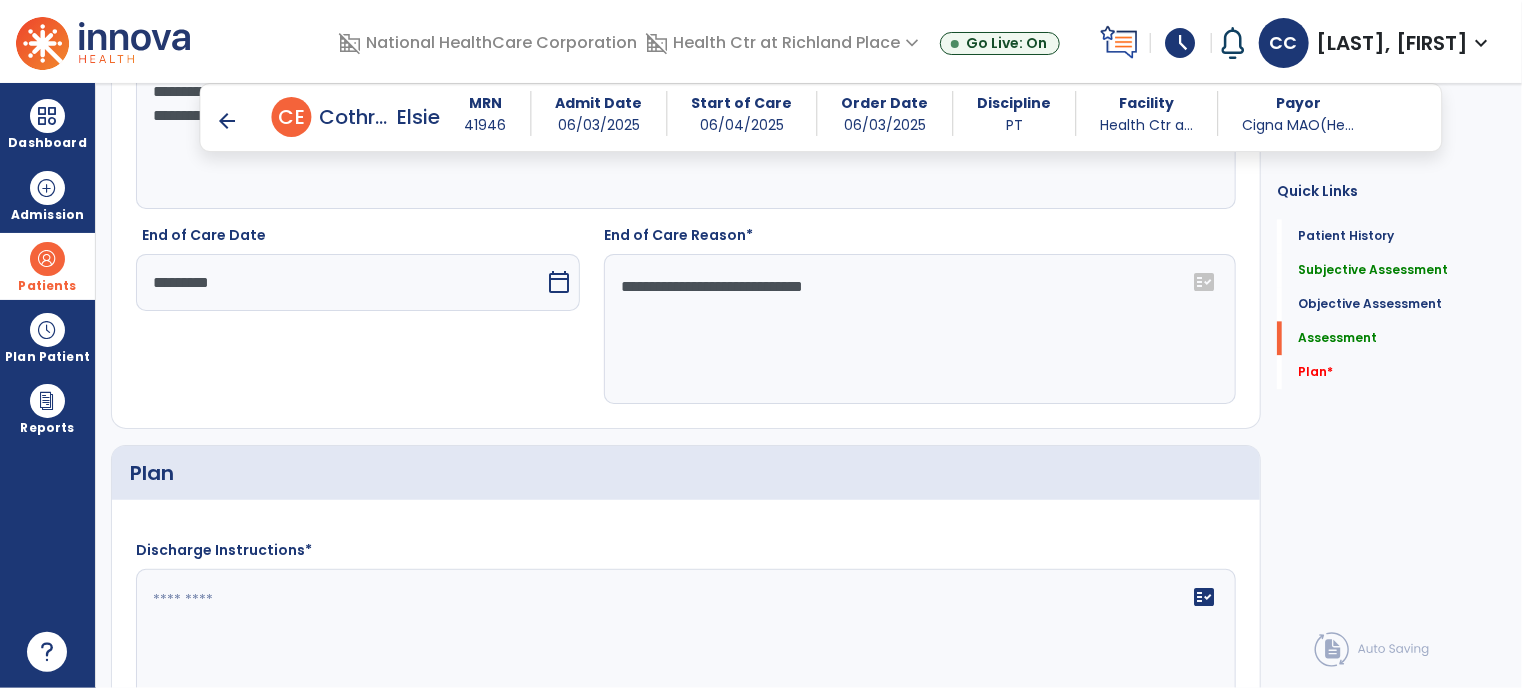click on "**********" 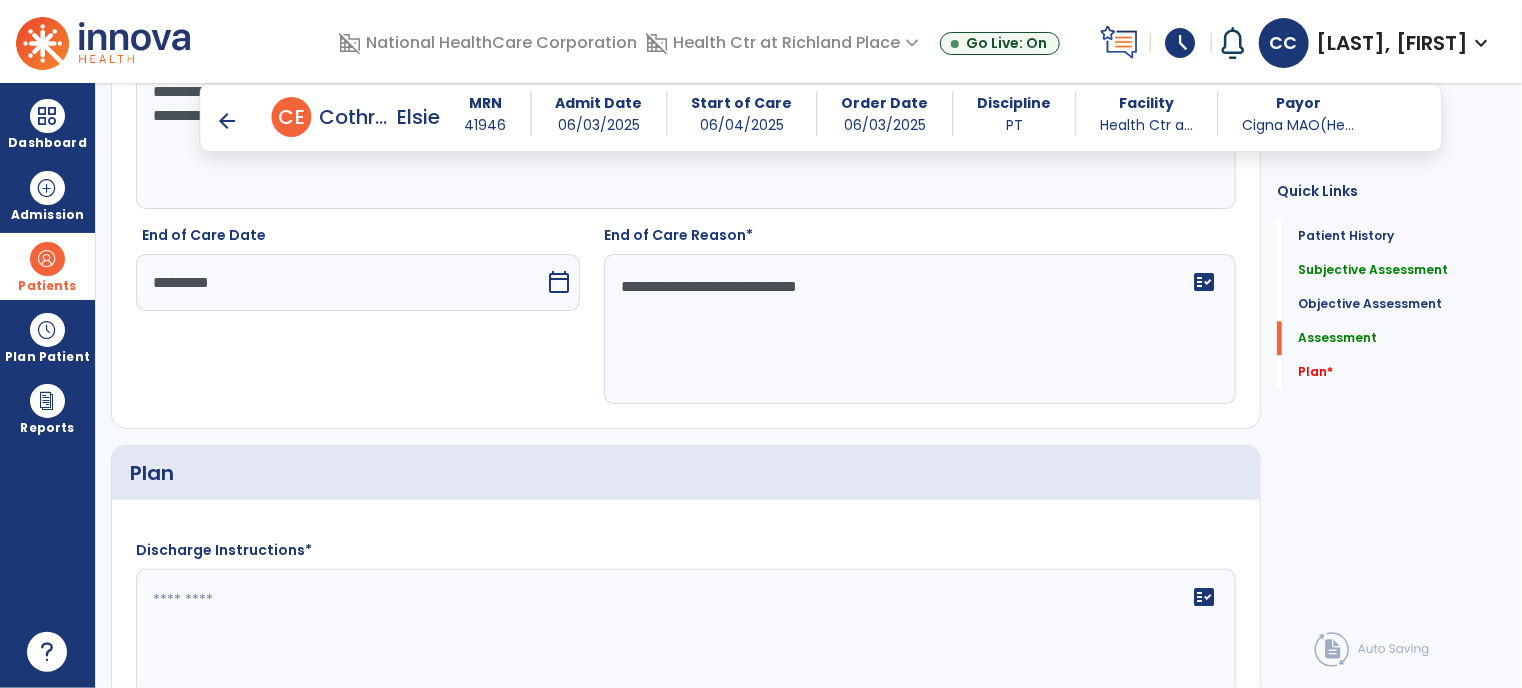 type on "**********" 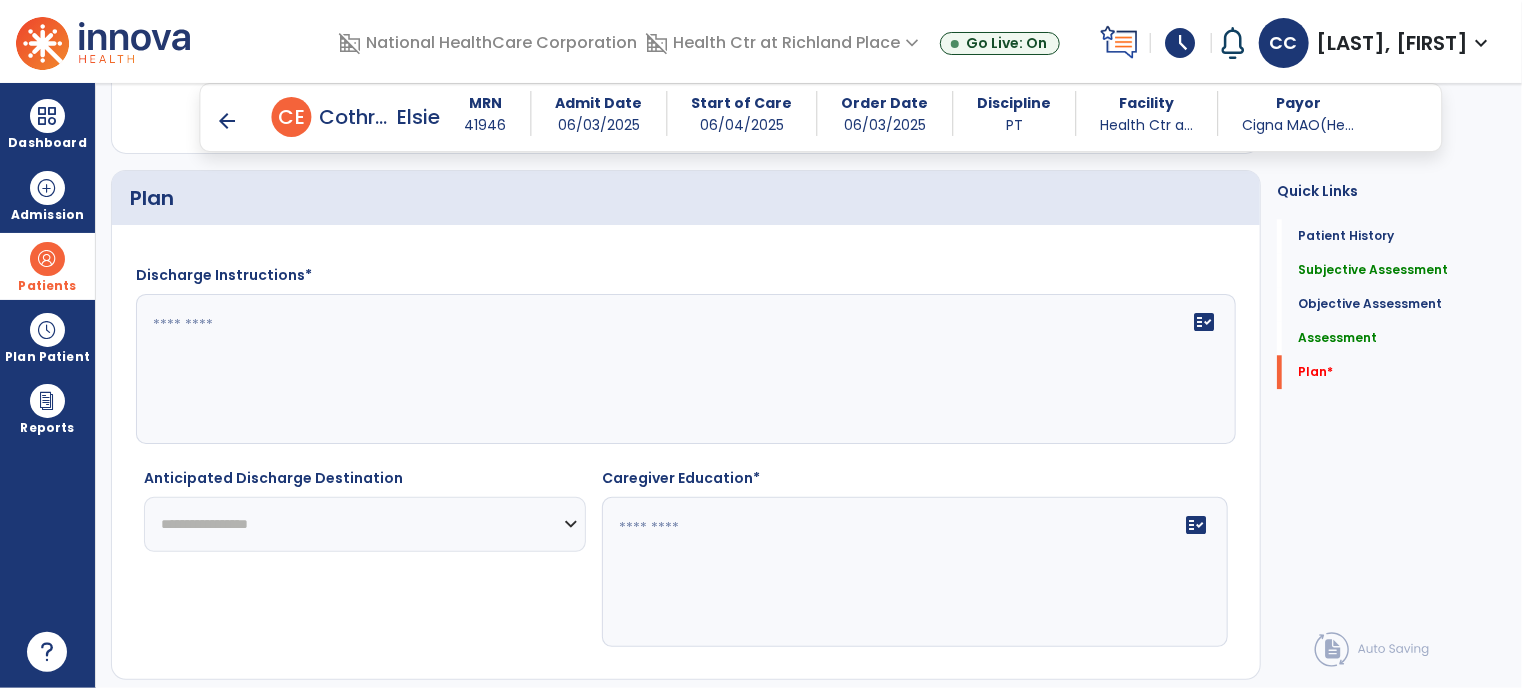 scroll, scrollTop: 2464, scrollLeft: 0, axis: vertical 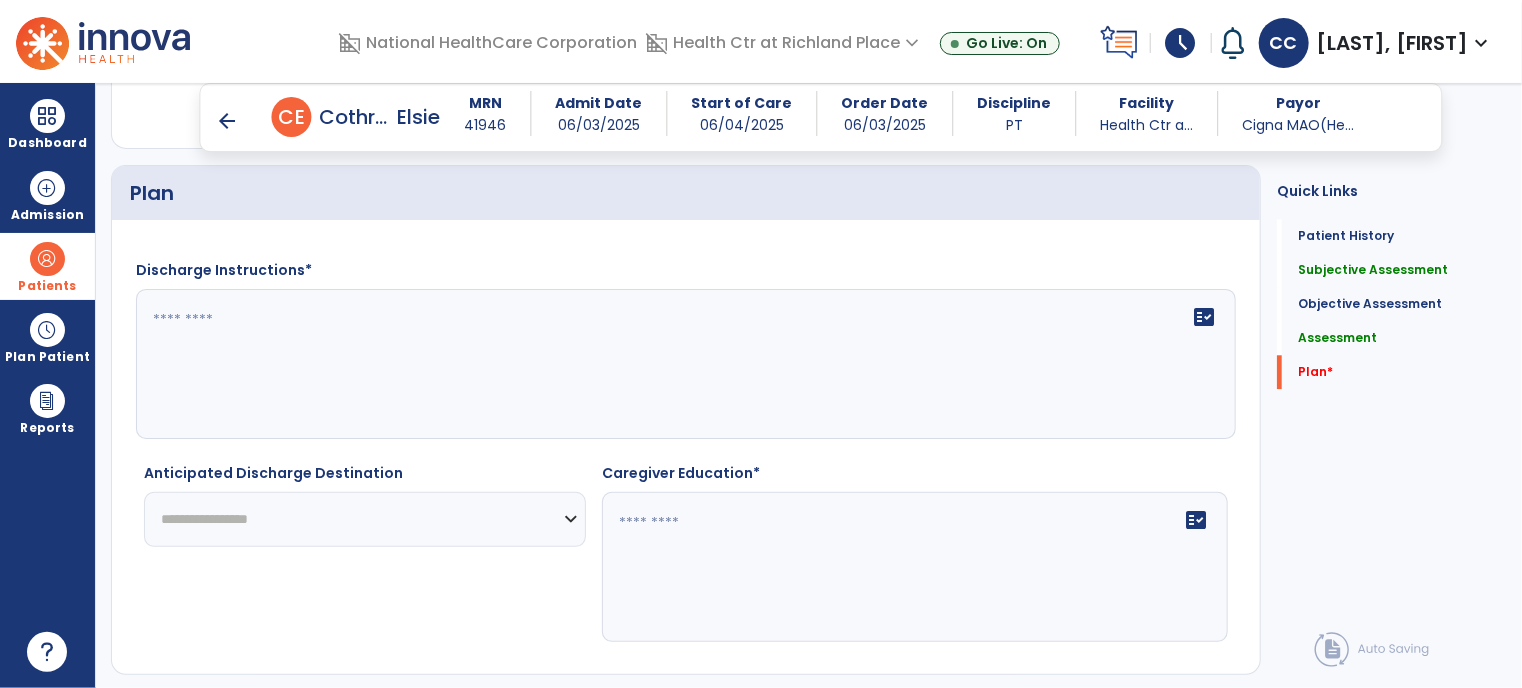 click on "fact_check" 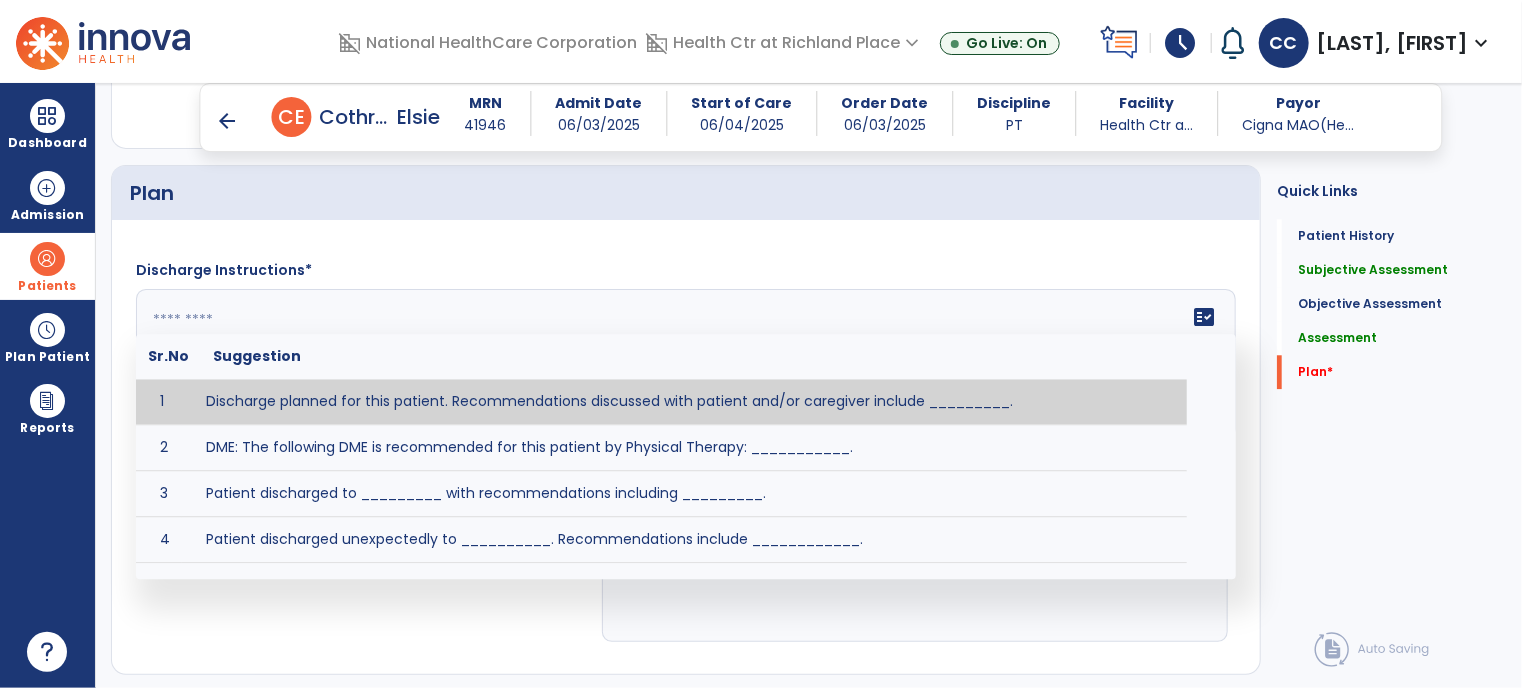 click 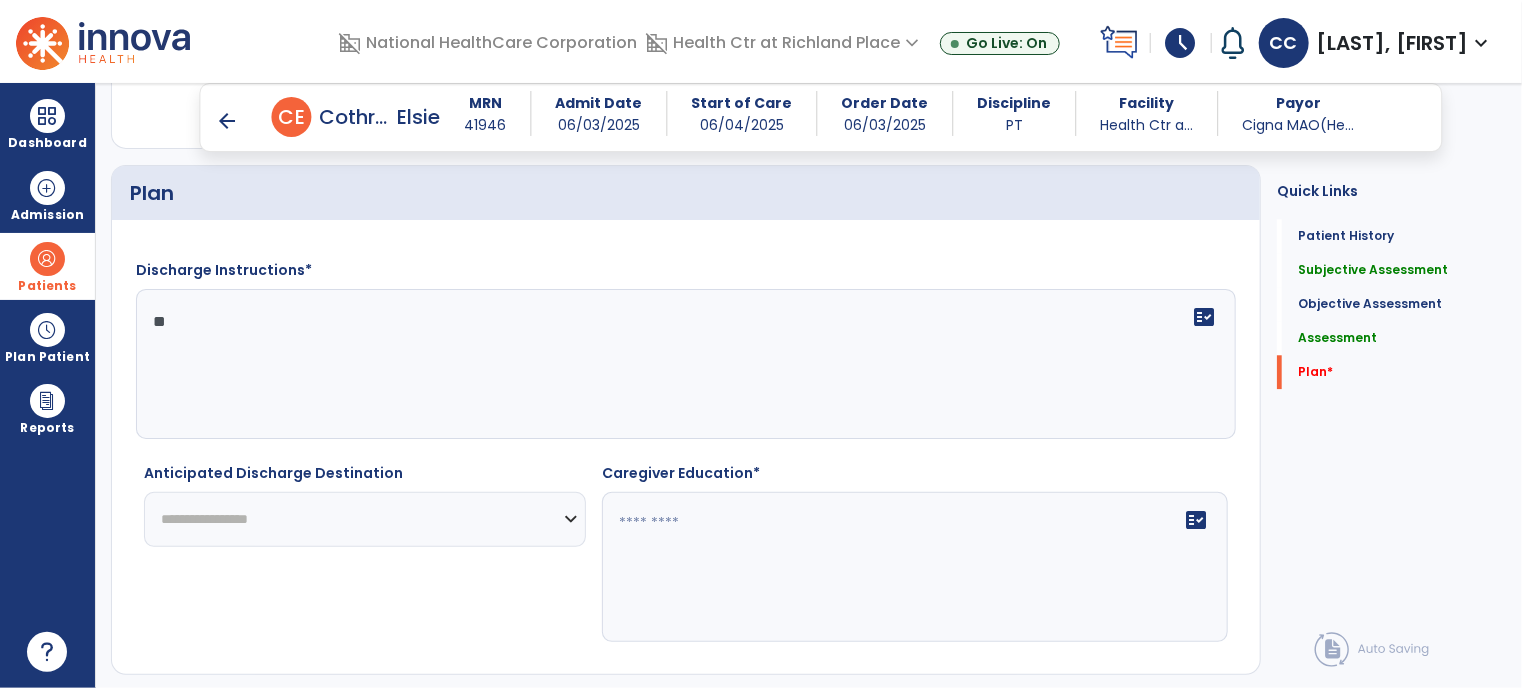 type on "*" 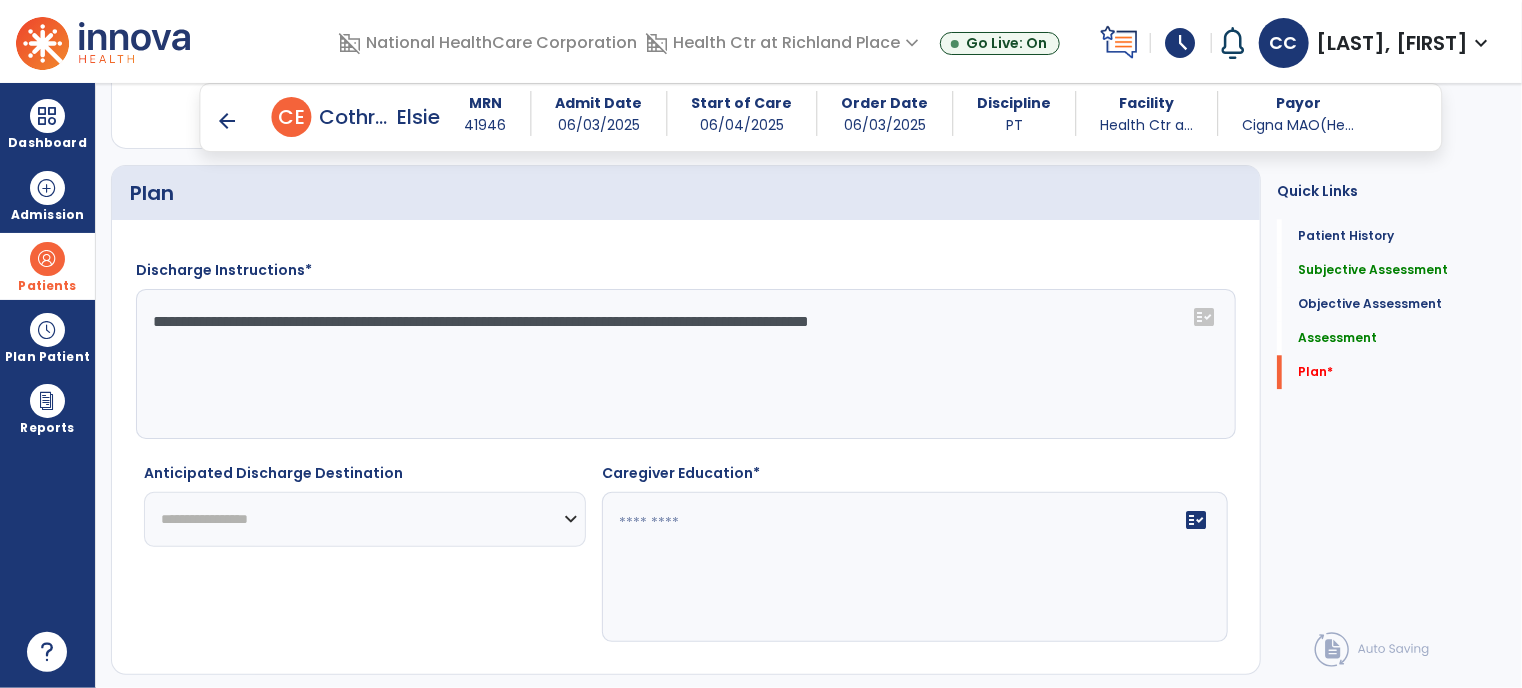 type on "**********" 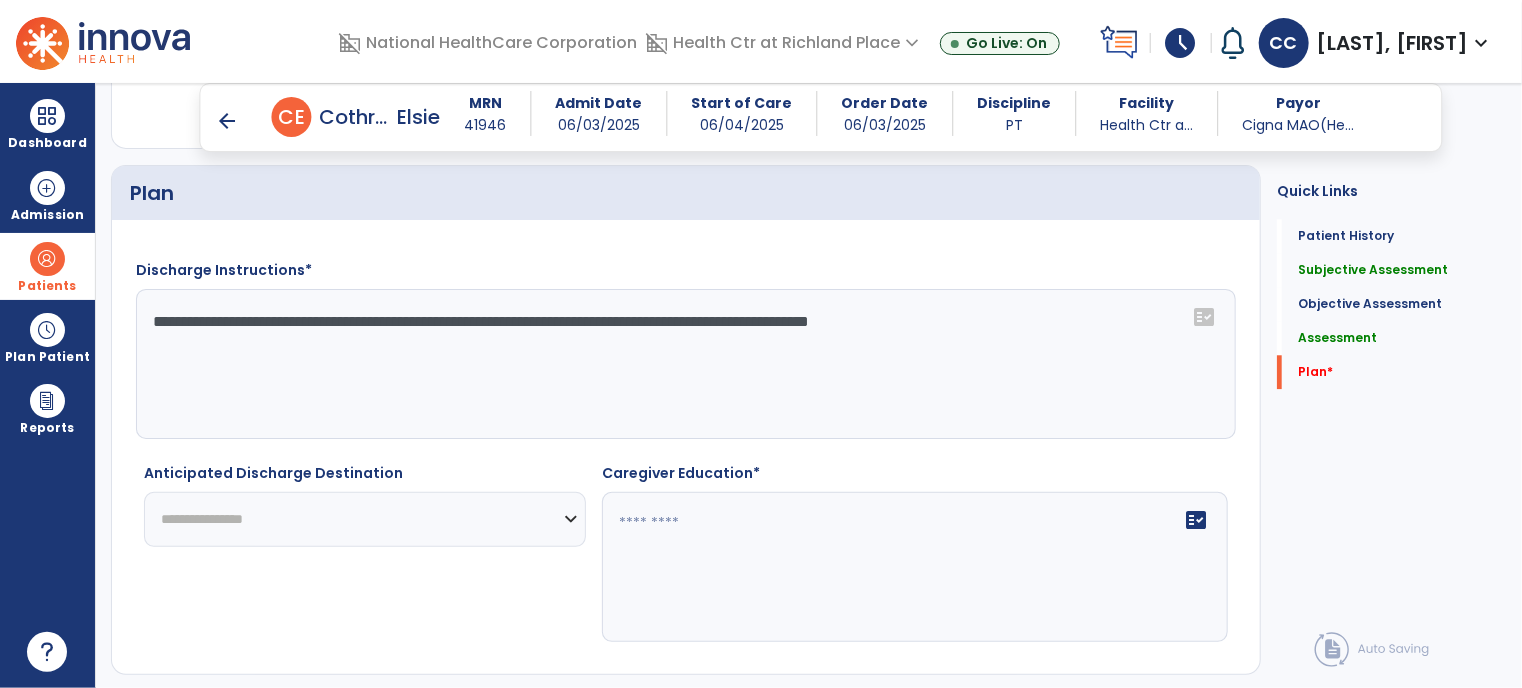 click on "**********" 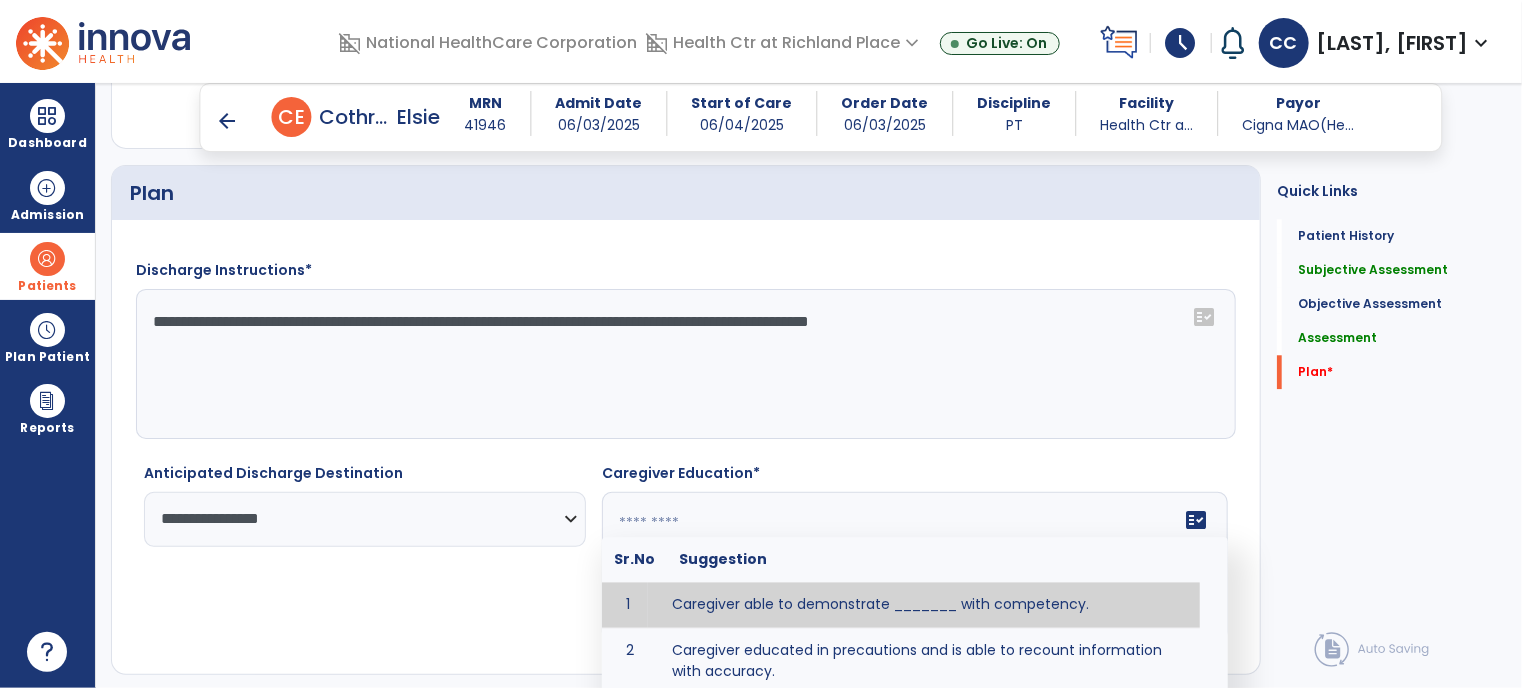 click 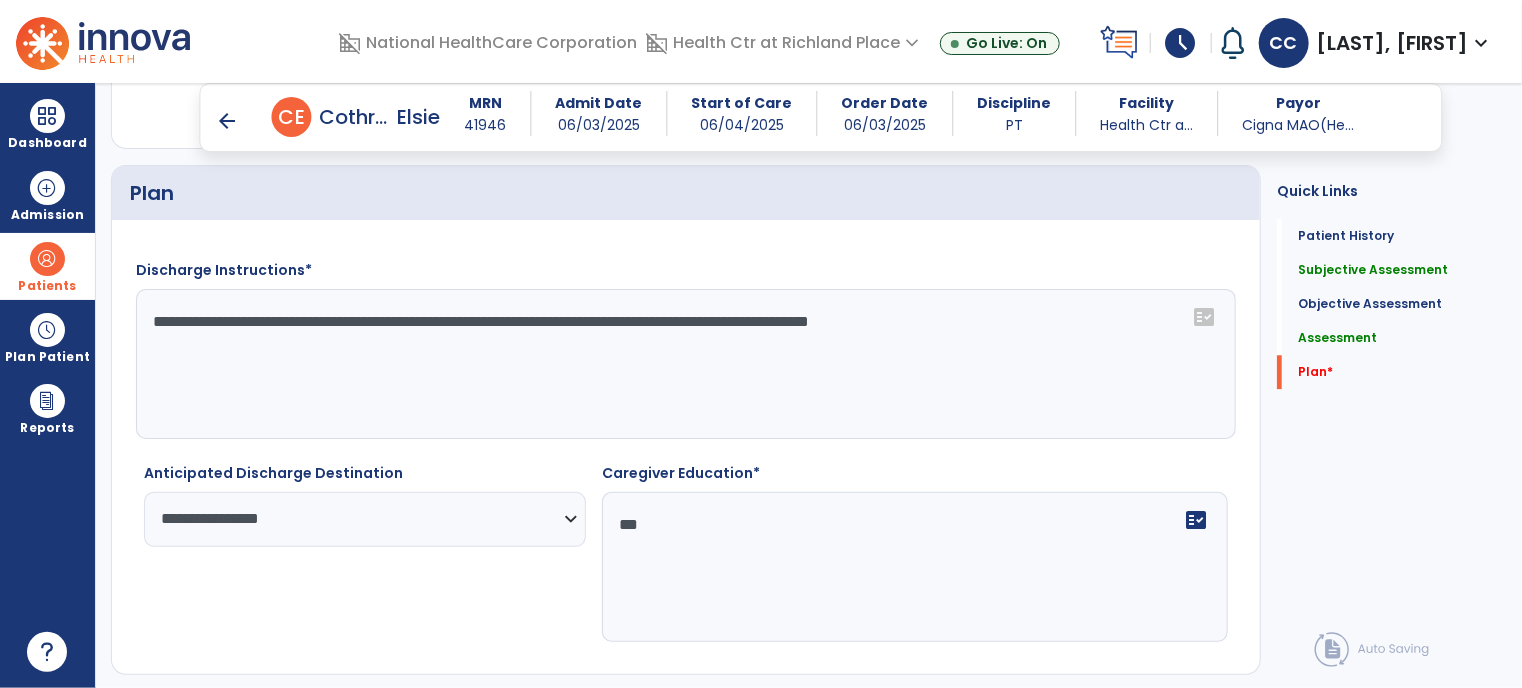 type on "***" 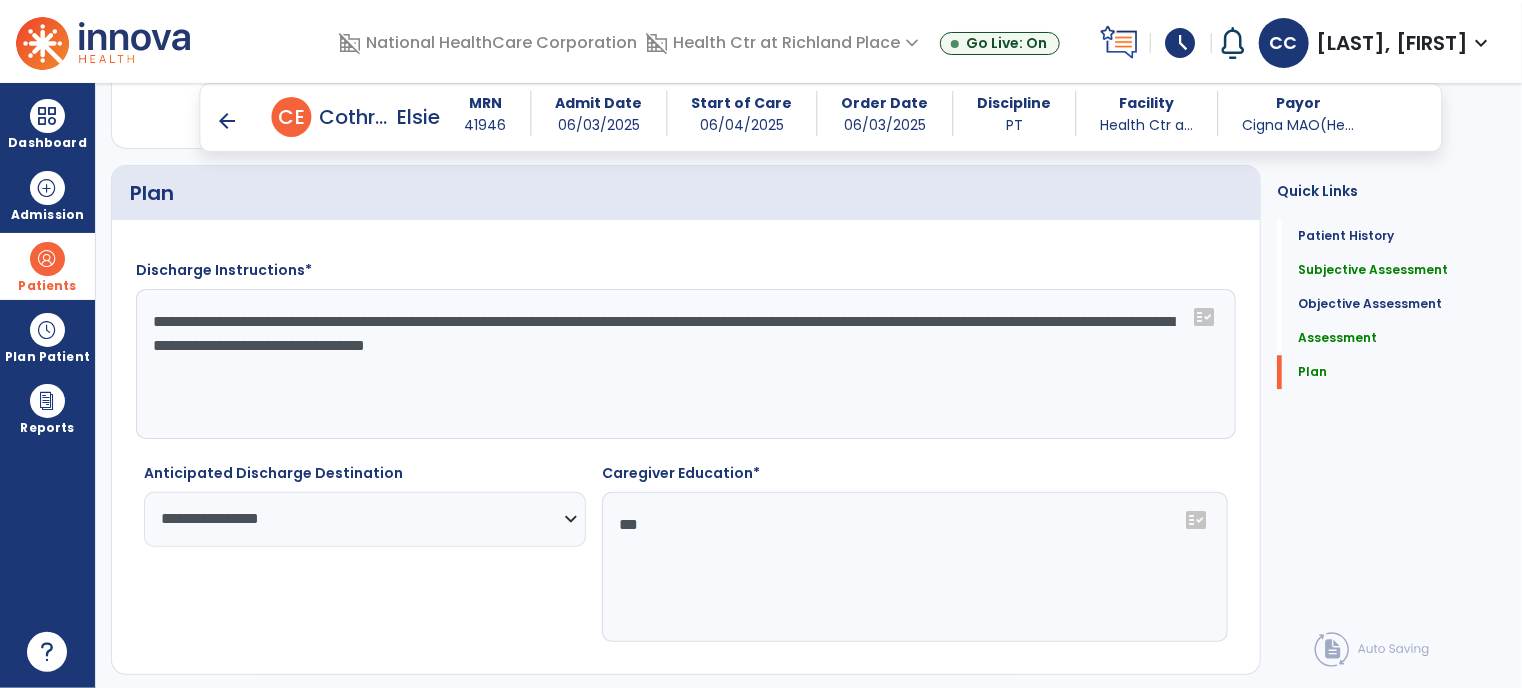 type on "**********" 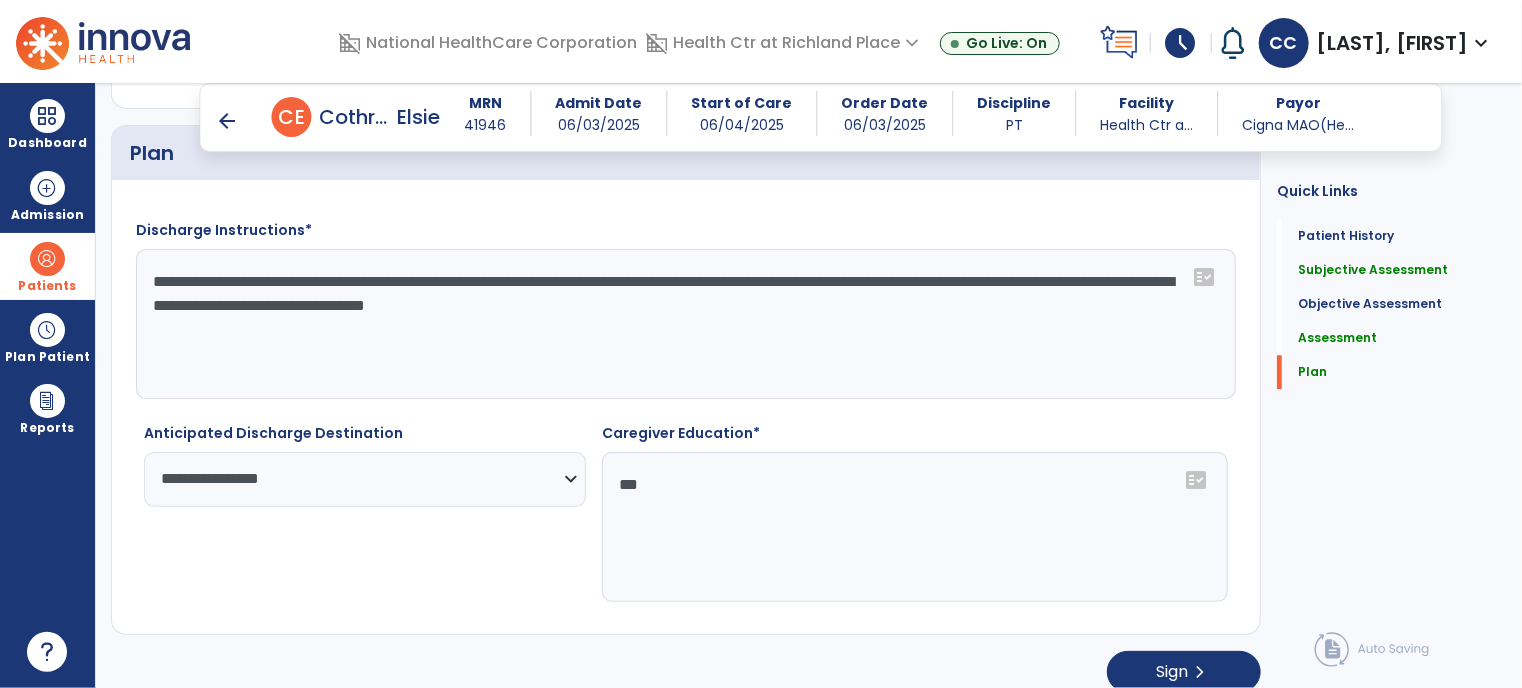 scroll, scrollTop: 2517, scrollLeft: 0, axis: vertical 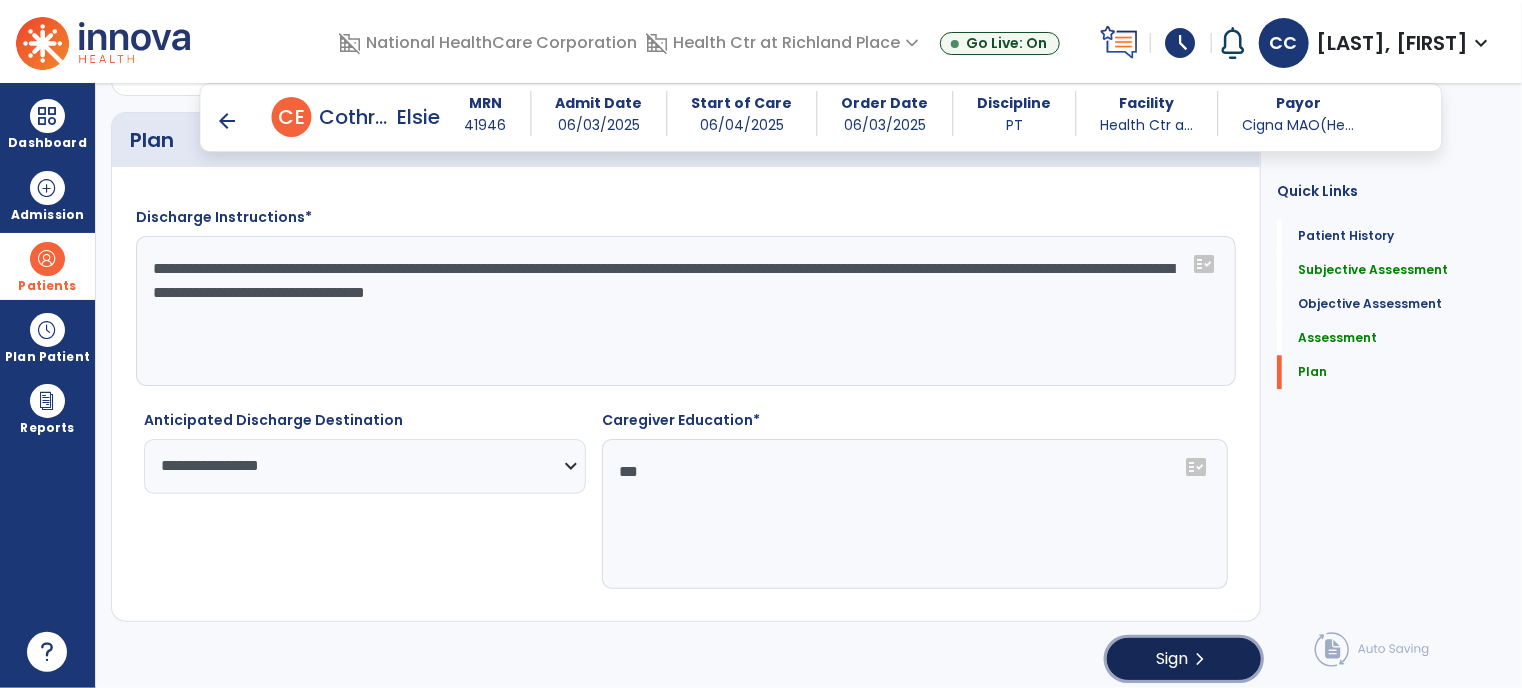 click on "Sign  chevron_right" 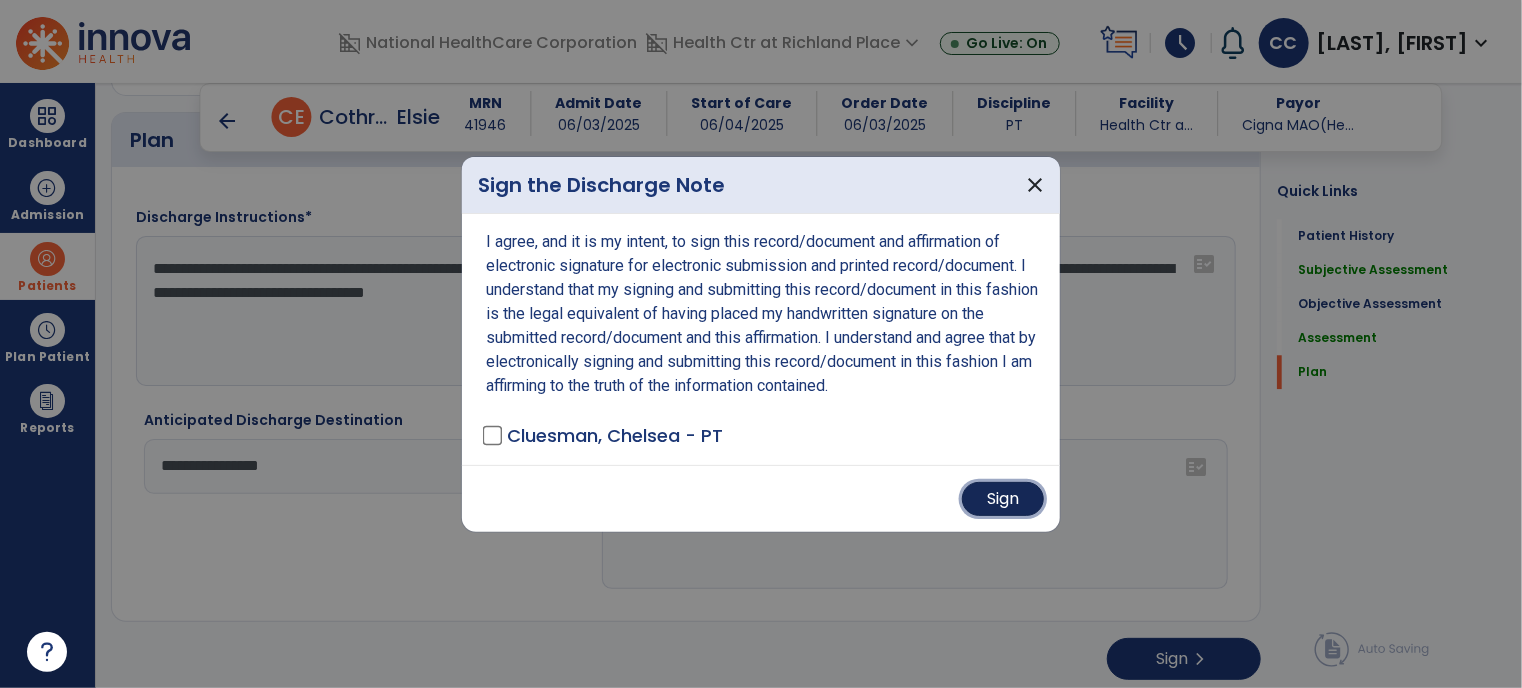 click on "Sign" at bounding box center [1003, 499] 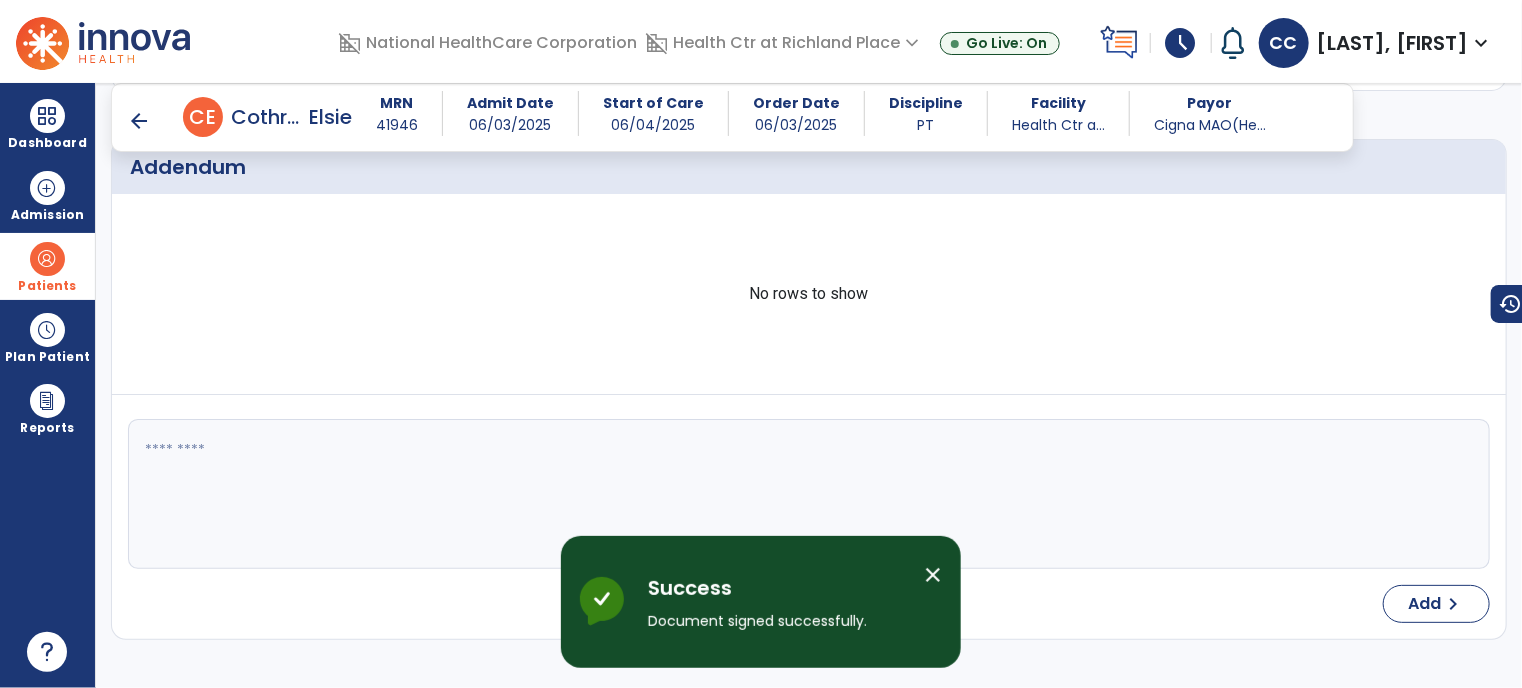 scroll, scrollTop: 0, scrollLeft: 0, axis: both 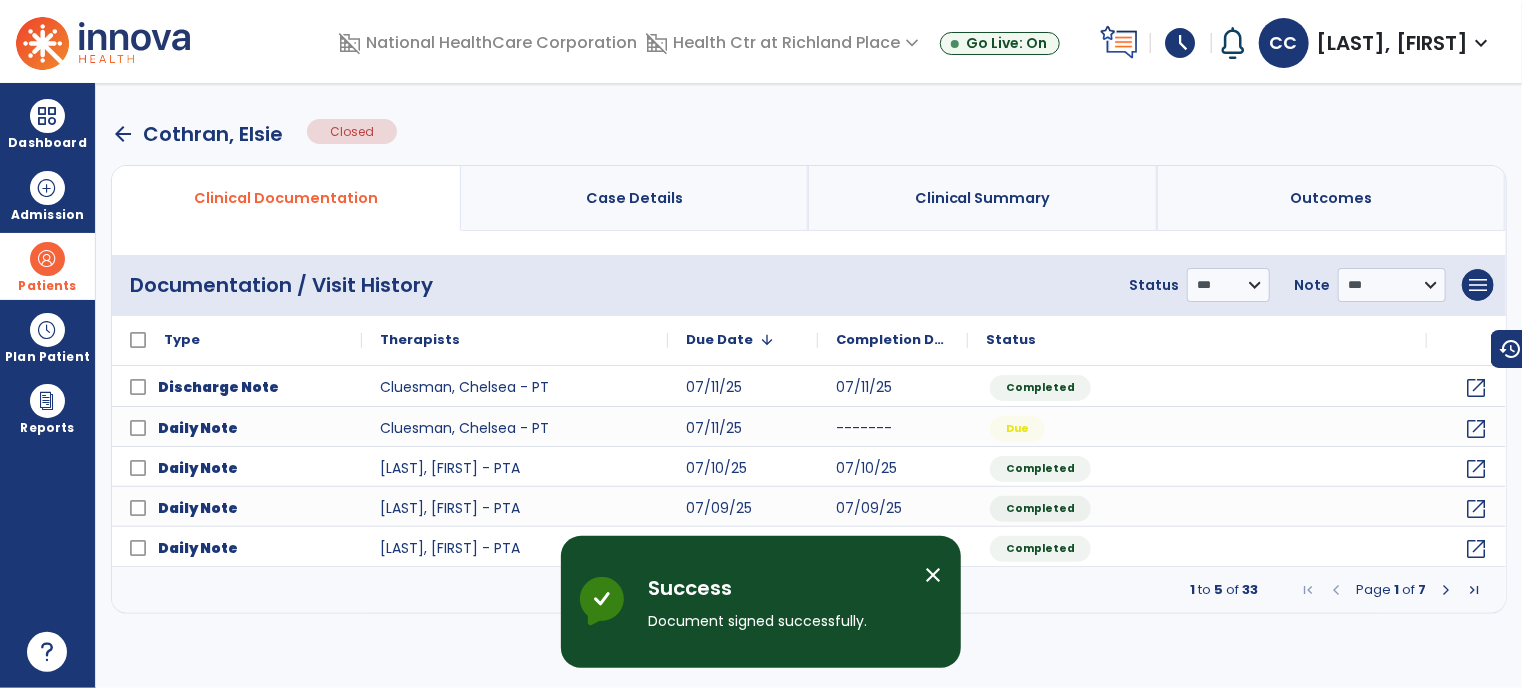 click on "arrow_back" at bounding box center [123, 134] 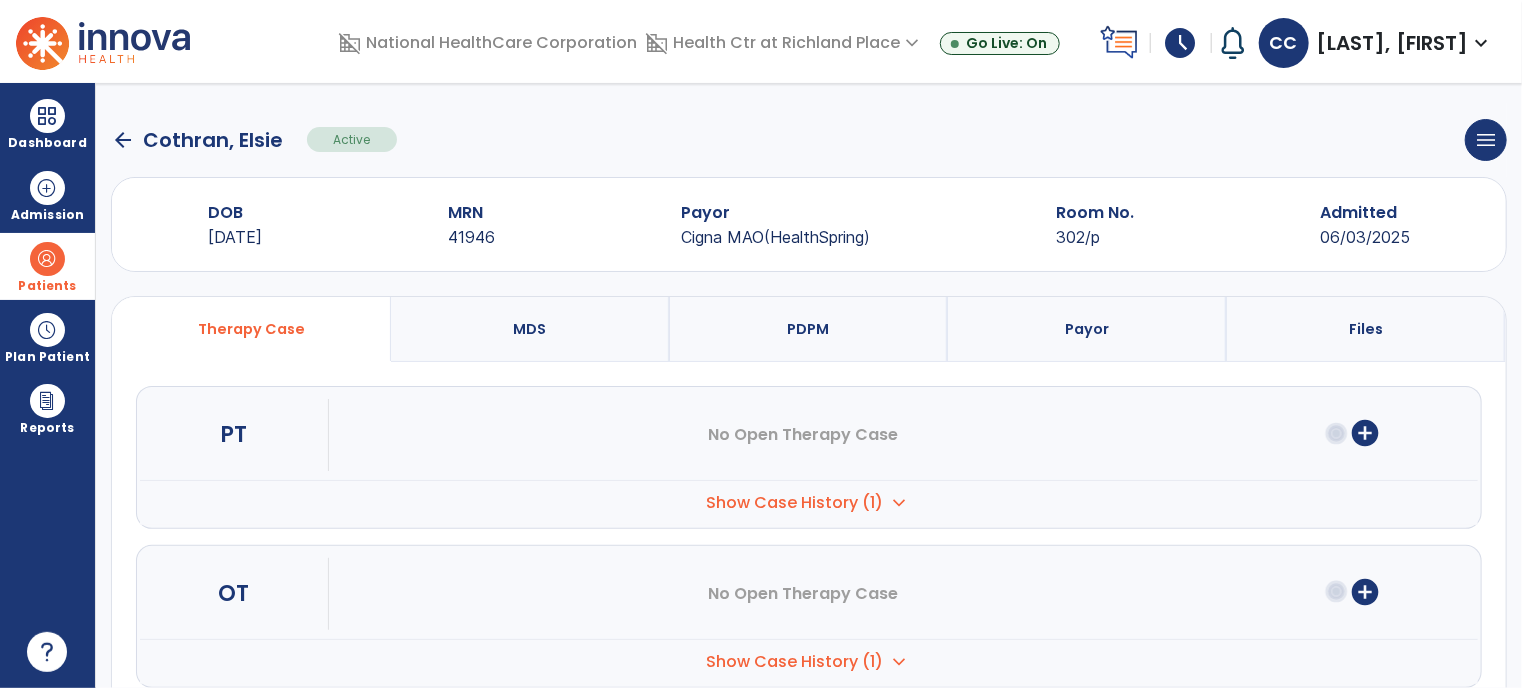 click on "add_circle" at bounding box center [1365, 433] 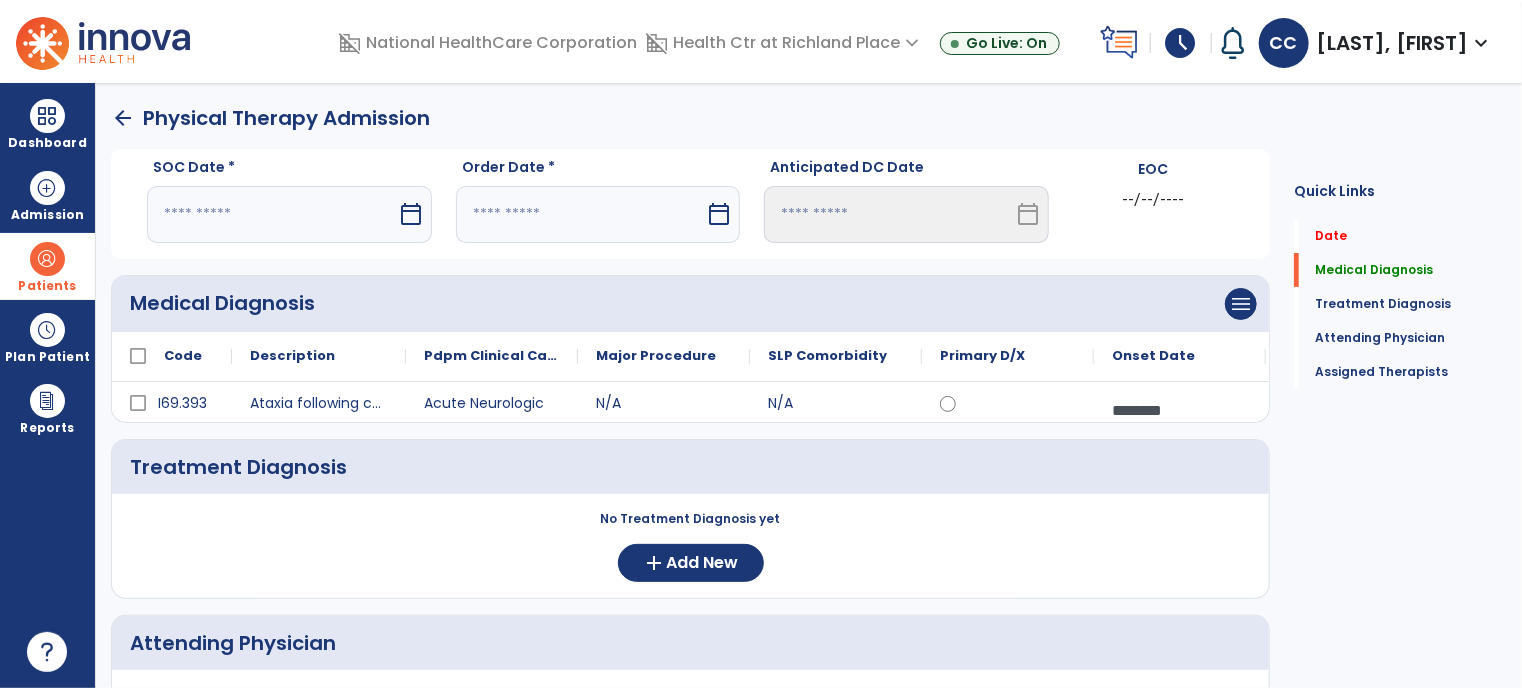 click on "arrow_back" 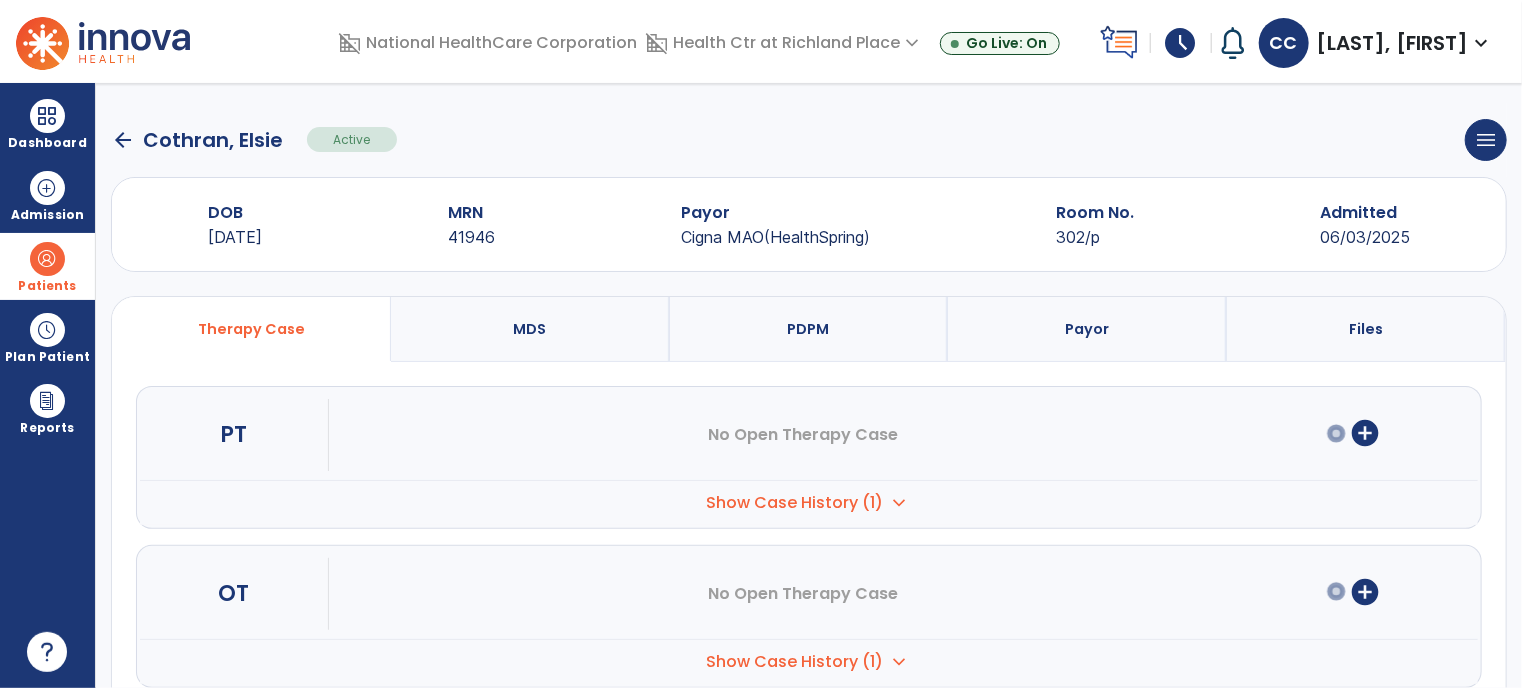 click on "expand_more" at bounding box center [900, 503] 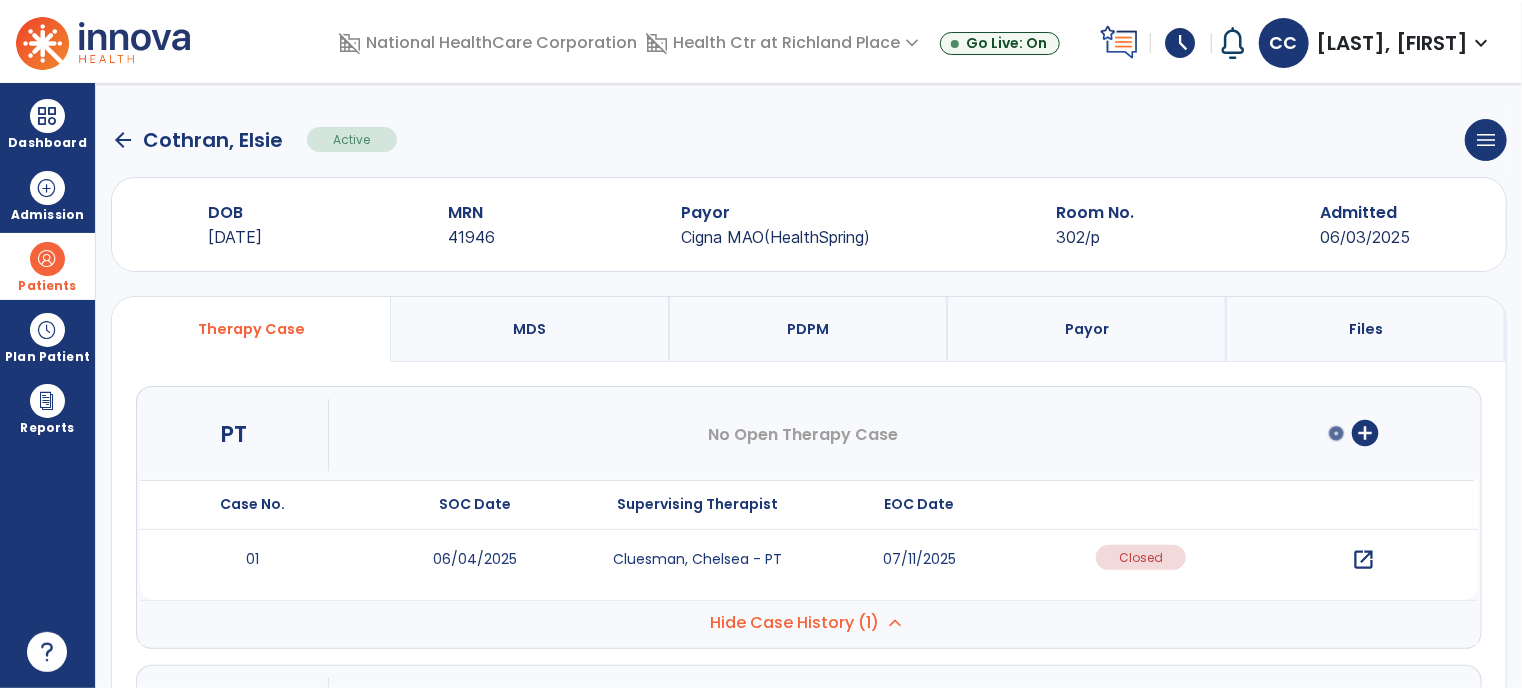 click on "open_in_new" at bounding box center (1363, 560) 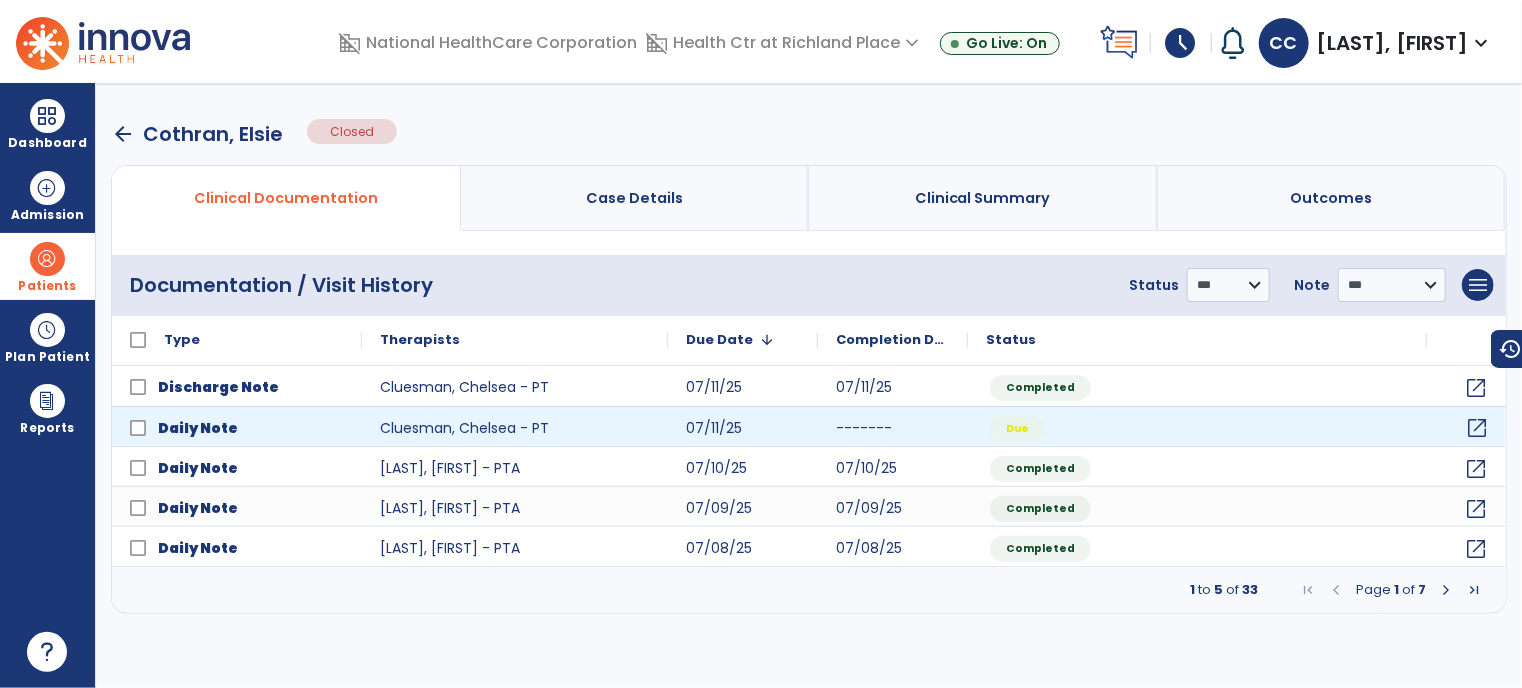 click on "open_in_new" 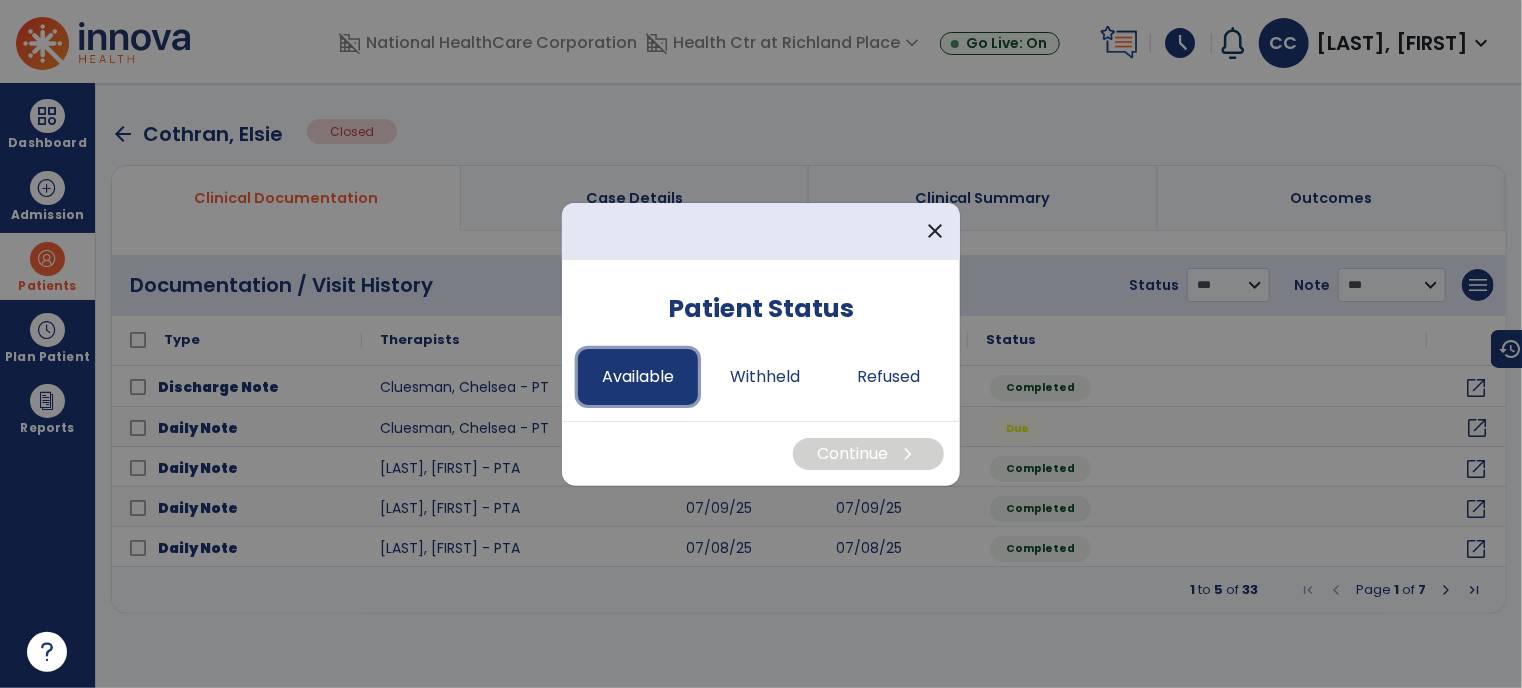 click on "Available" at bounding box center [638, 377] 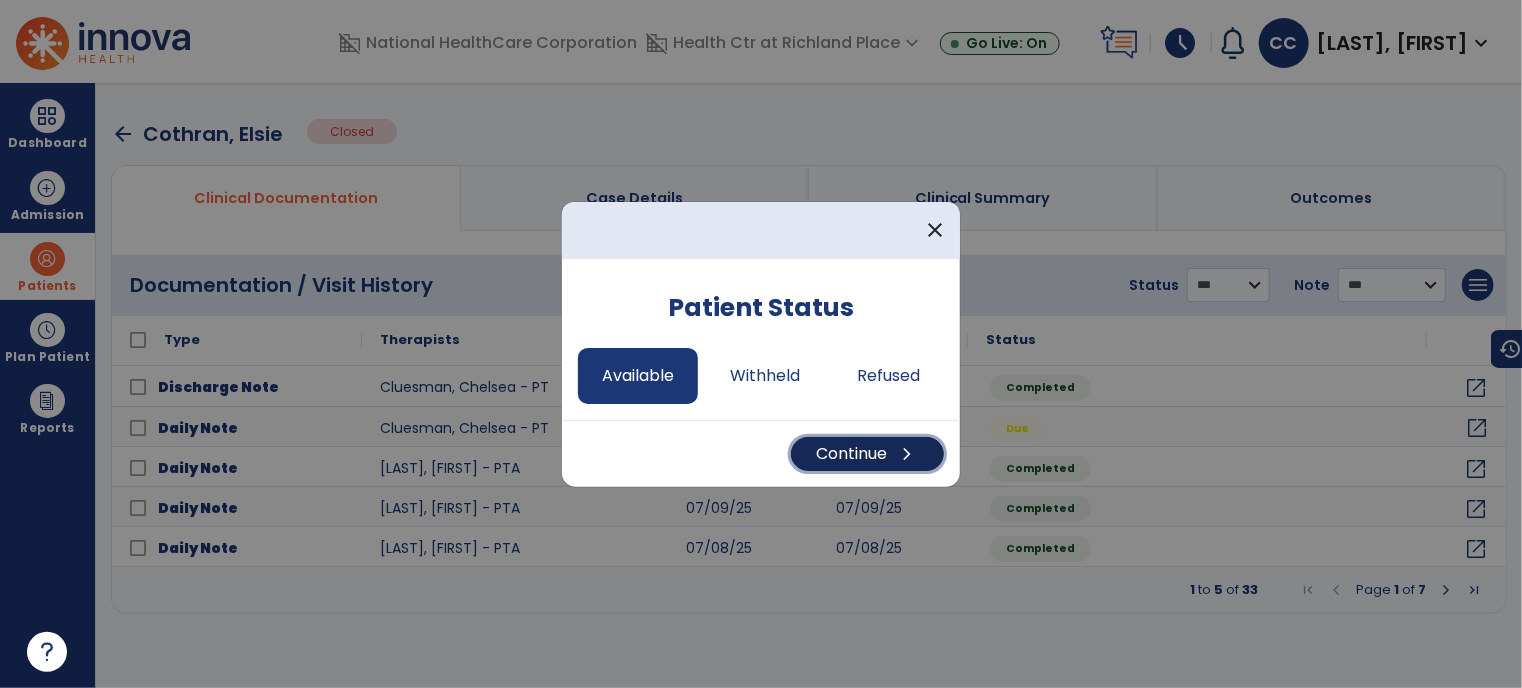 click on "Continue   chevron_right" at bounding box center (867, 454) 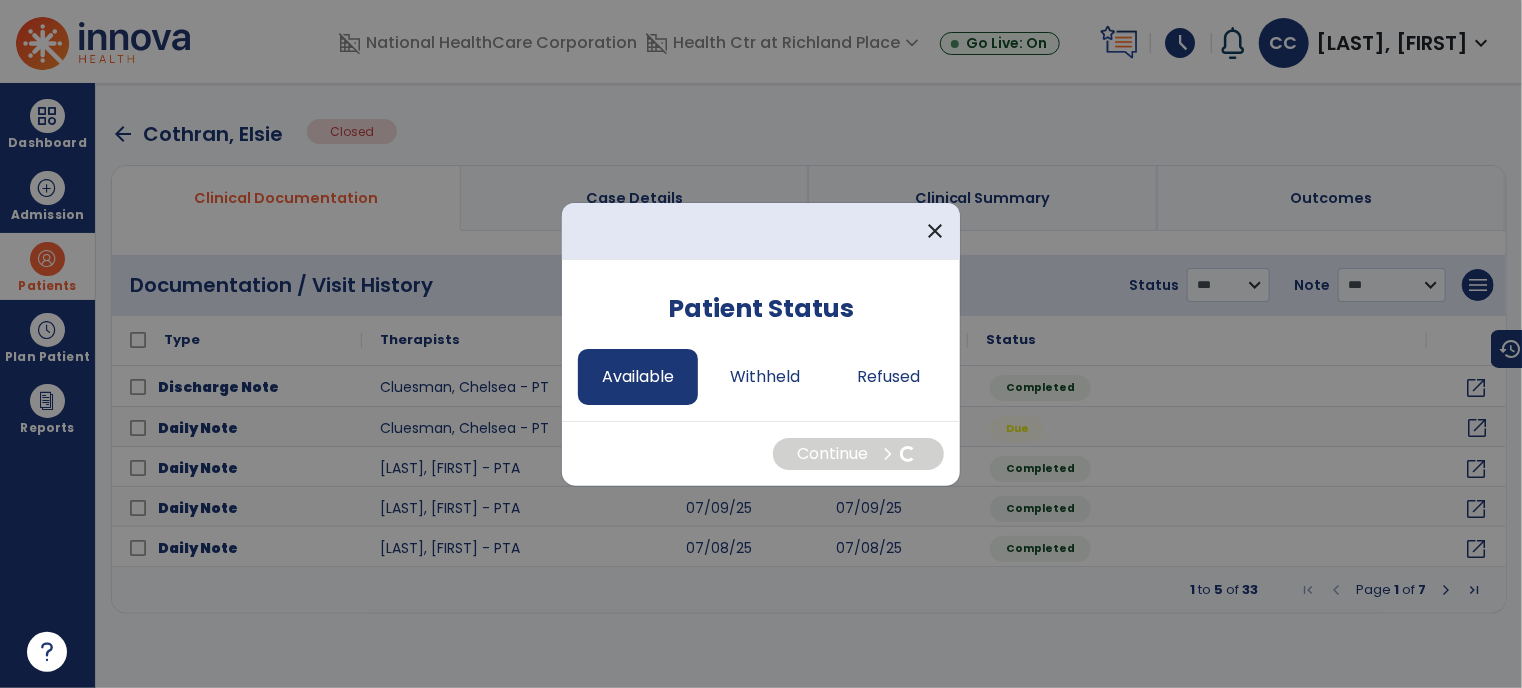 select on "*" 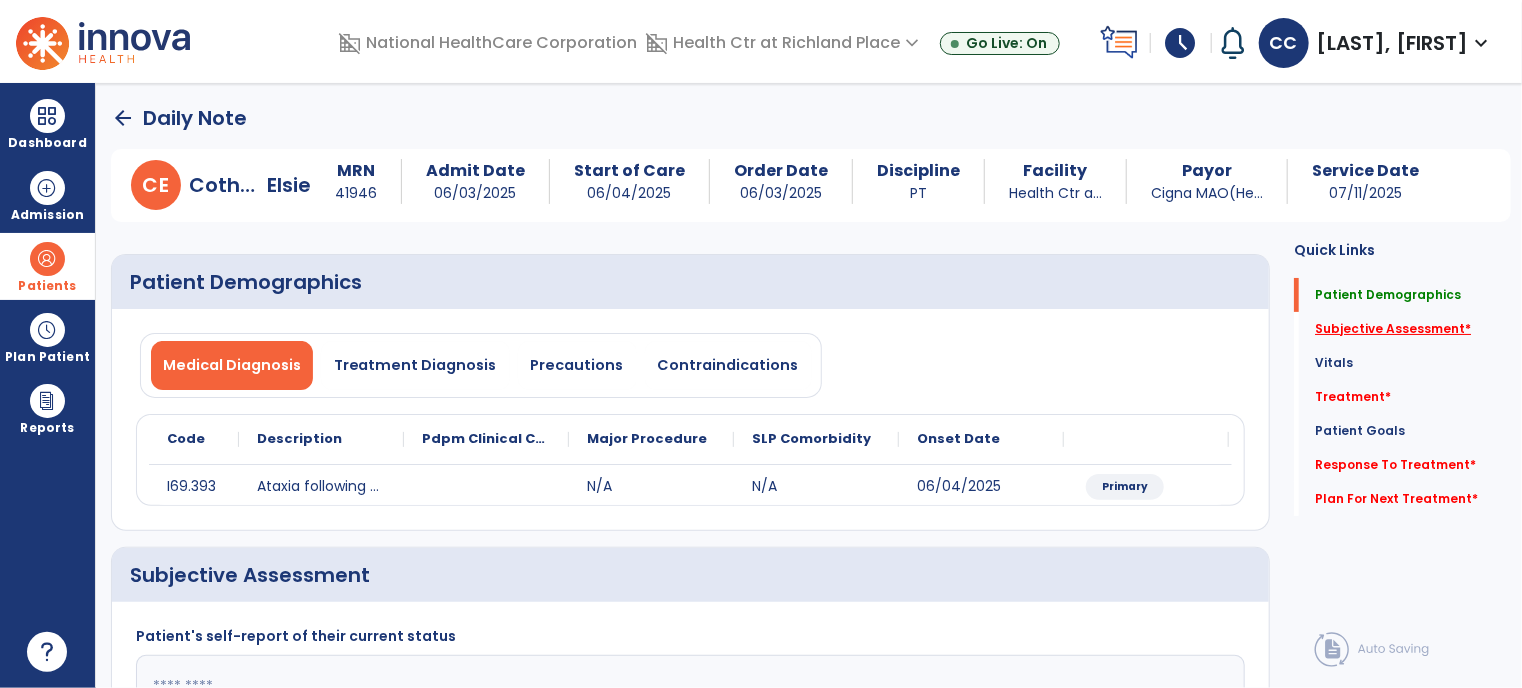 click on "Subjective Assessment   *" 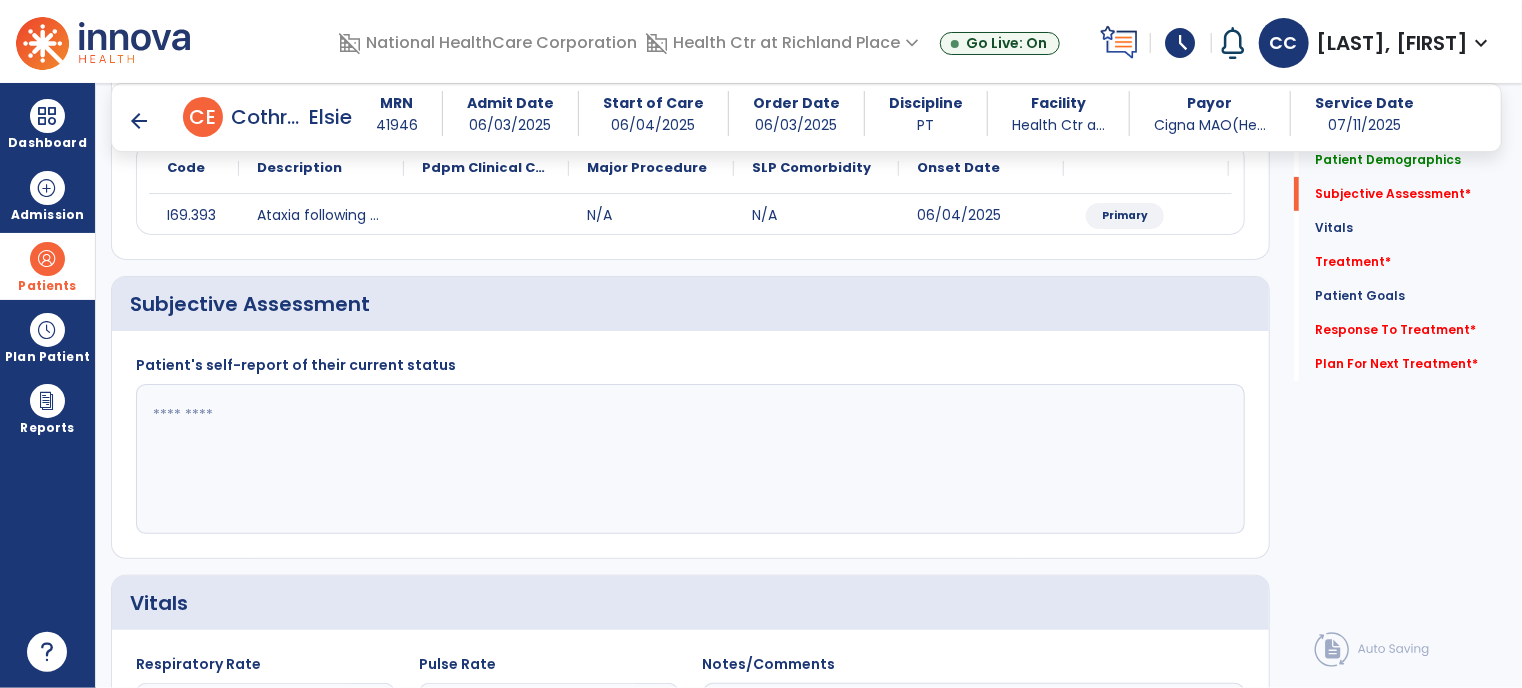 scroll, scrollTop: 301, scrollLeft: 0, axis: vertical 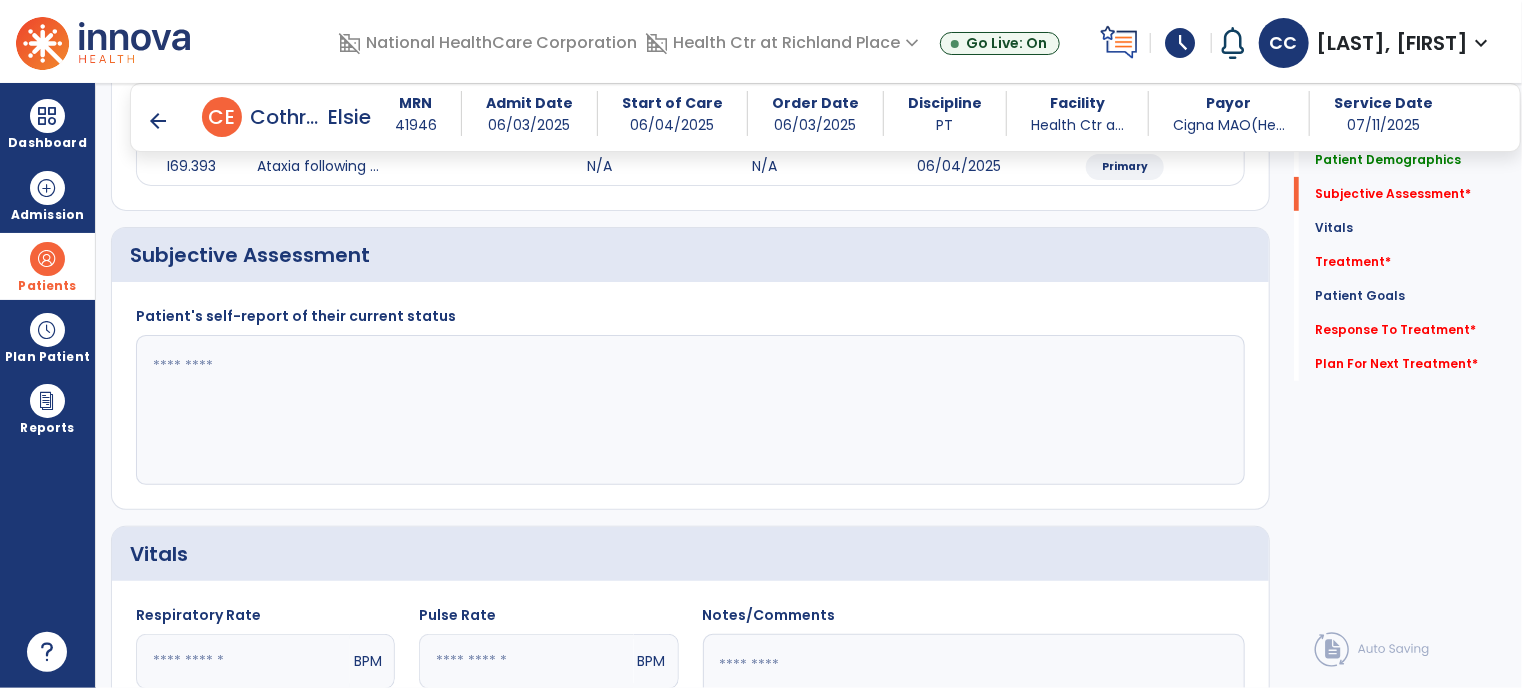 click 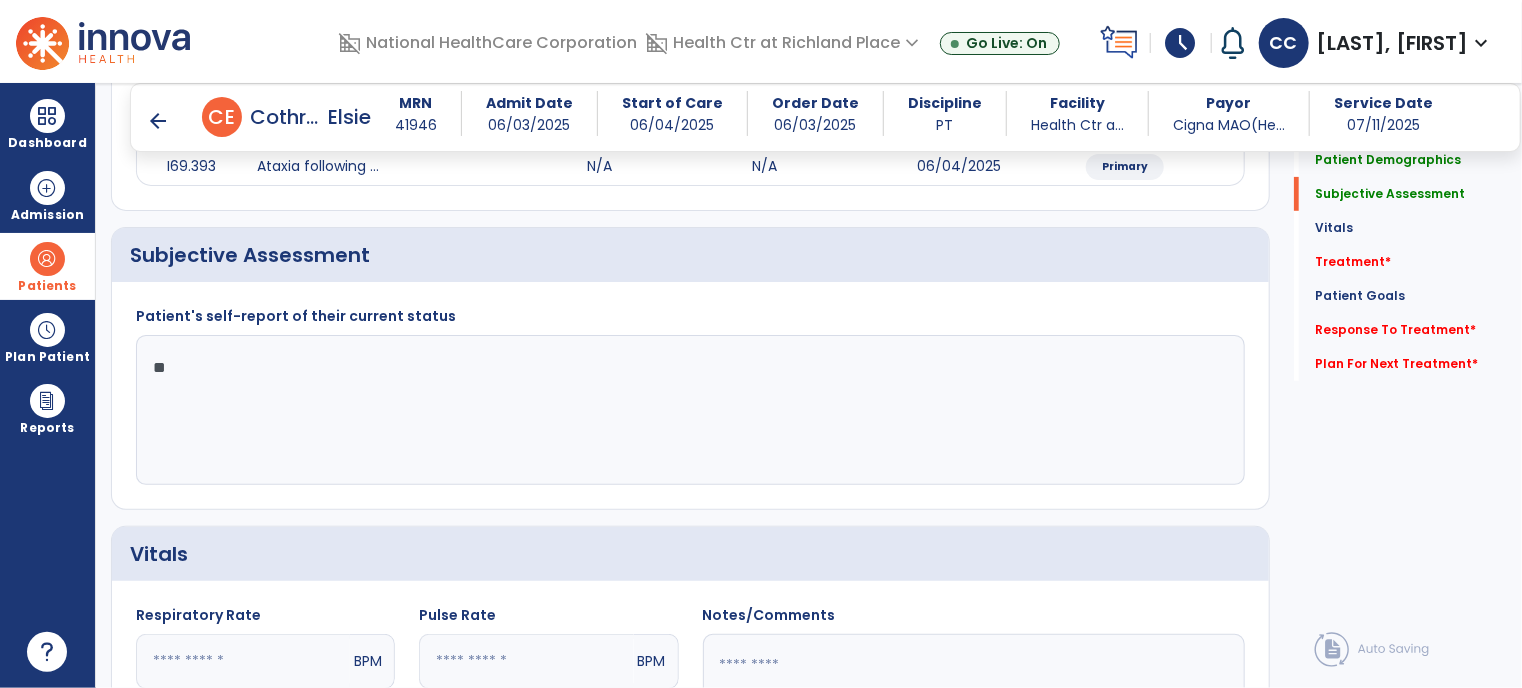 type on "*" 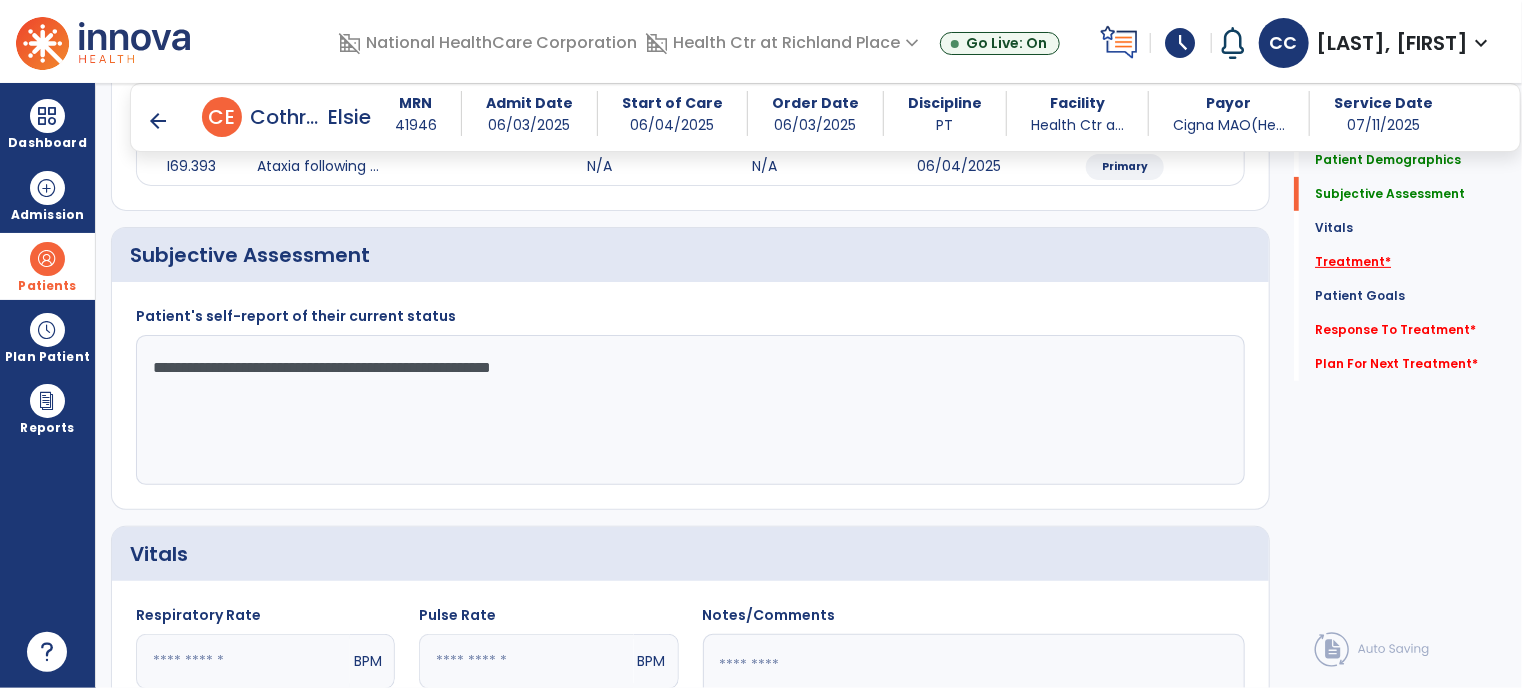 type on "**********" 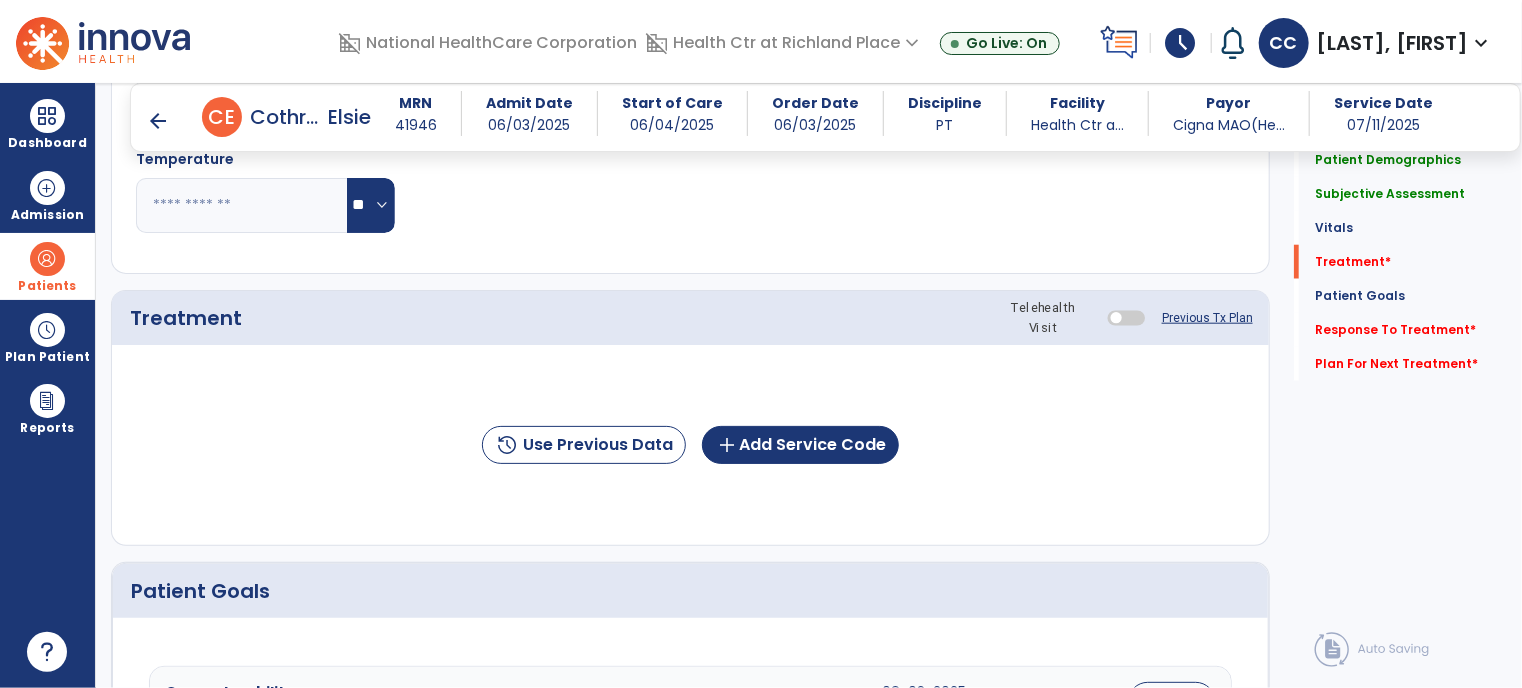 scroll, scrollTop: 990, scrollLeft: 0, axis: vertical 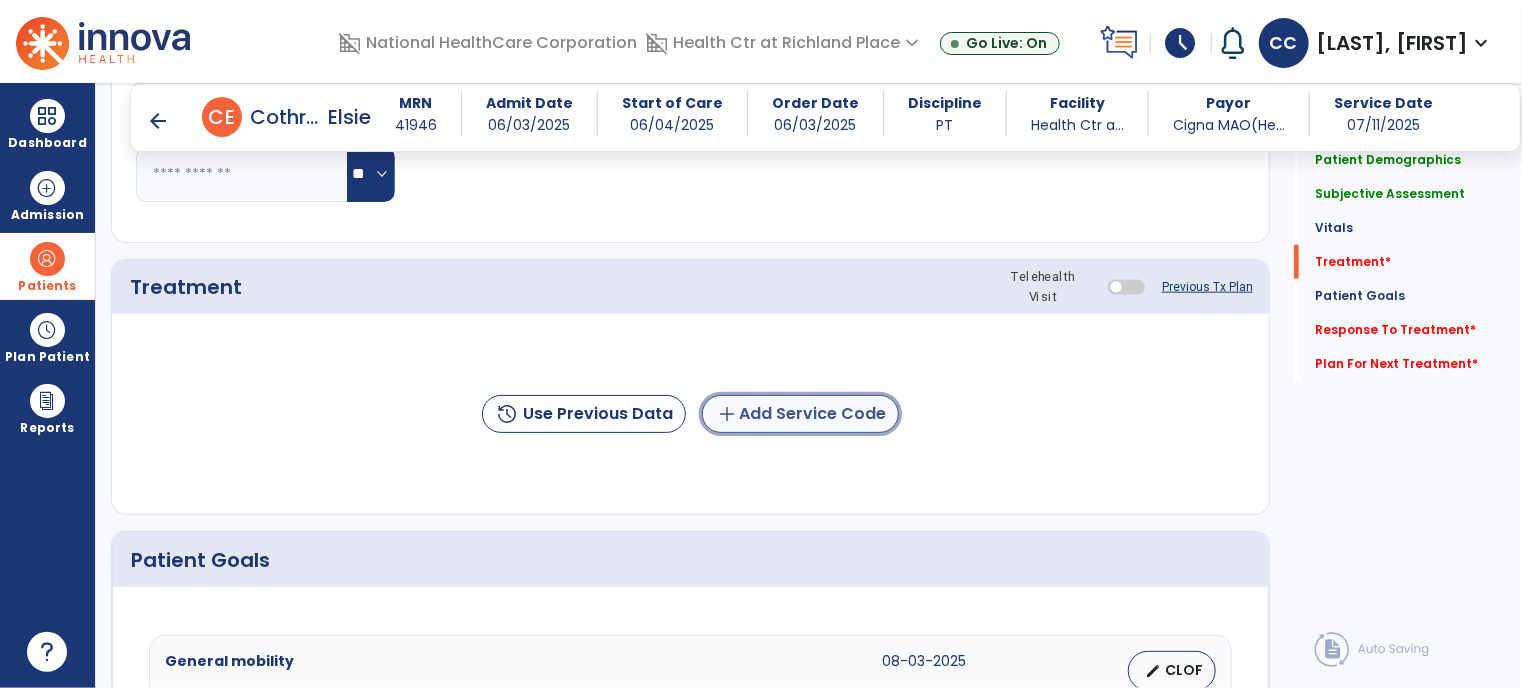 click on "add  Add Service Code" 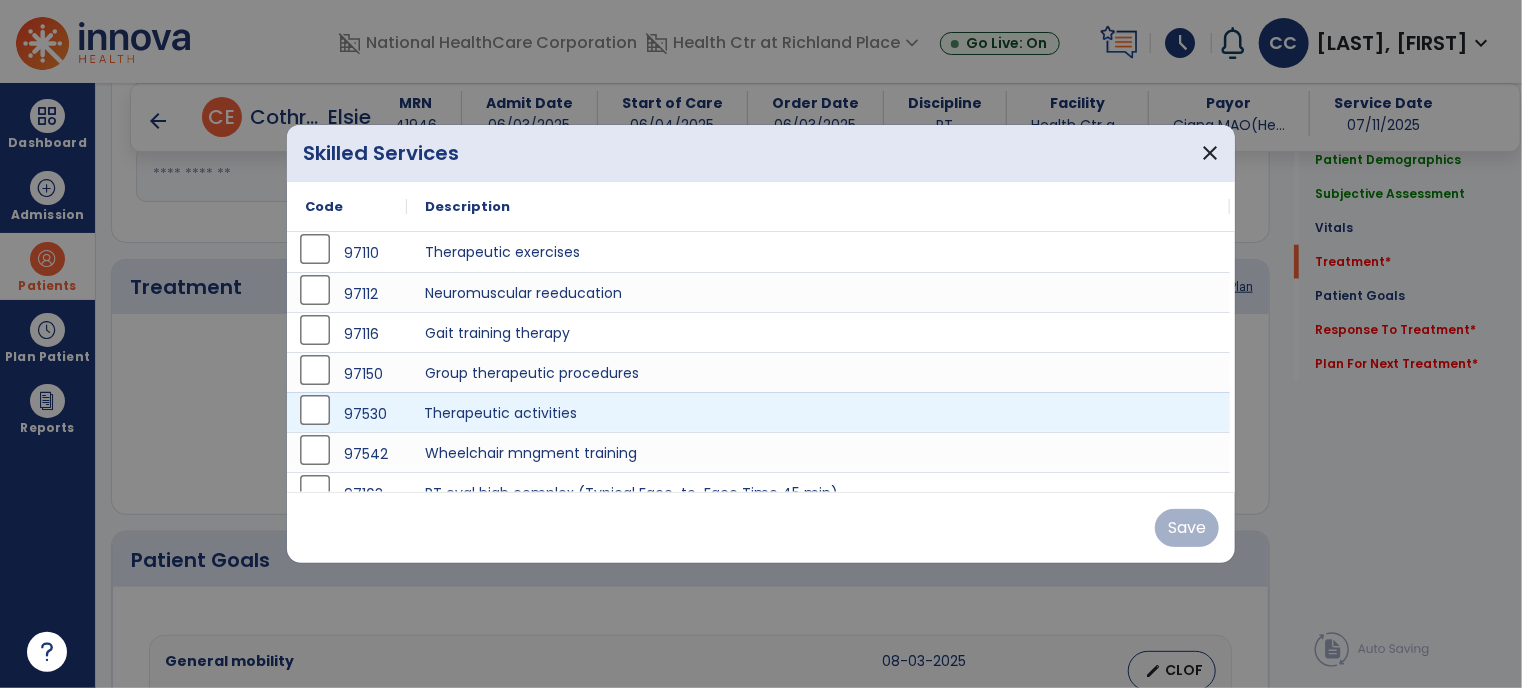 click on "Therapeutic activities" at bounding box center [818, 412] 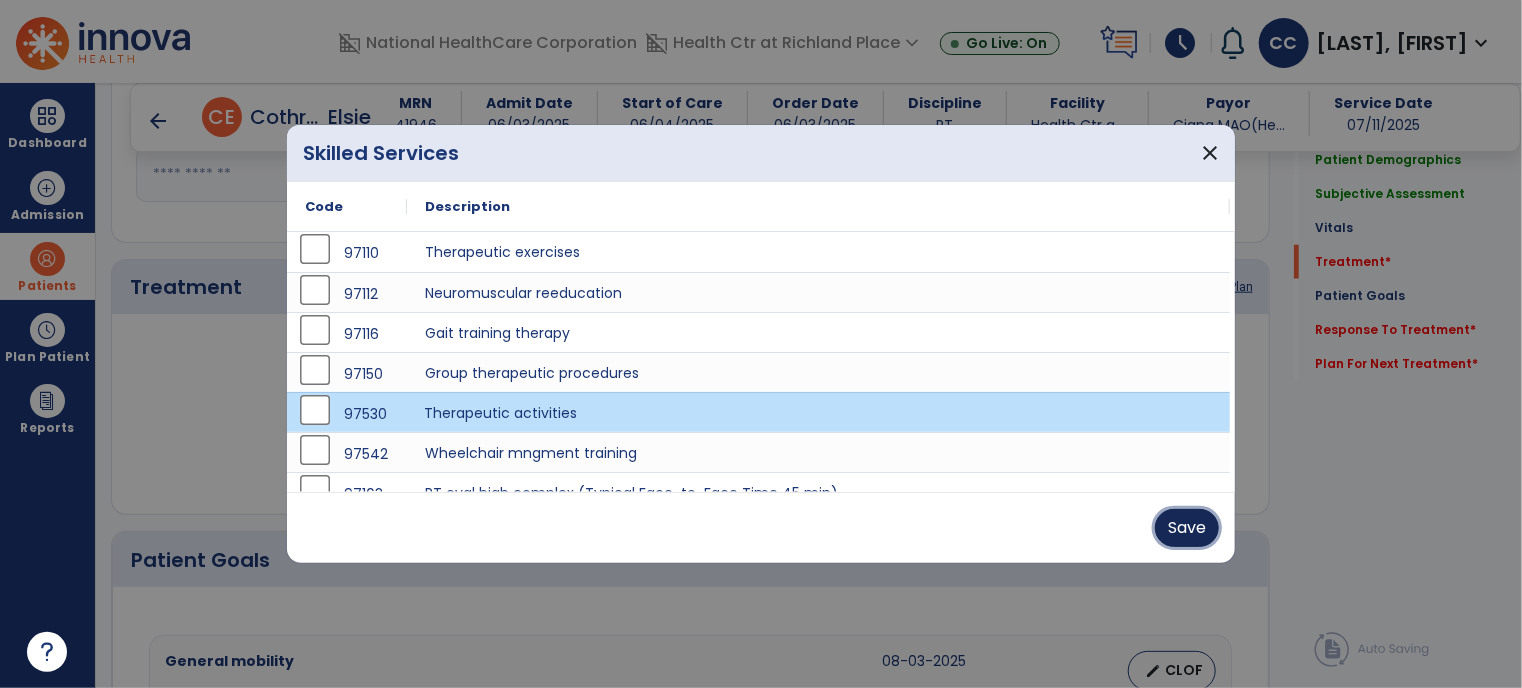 click on "Save" at bounding box center [1187, 528] 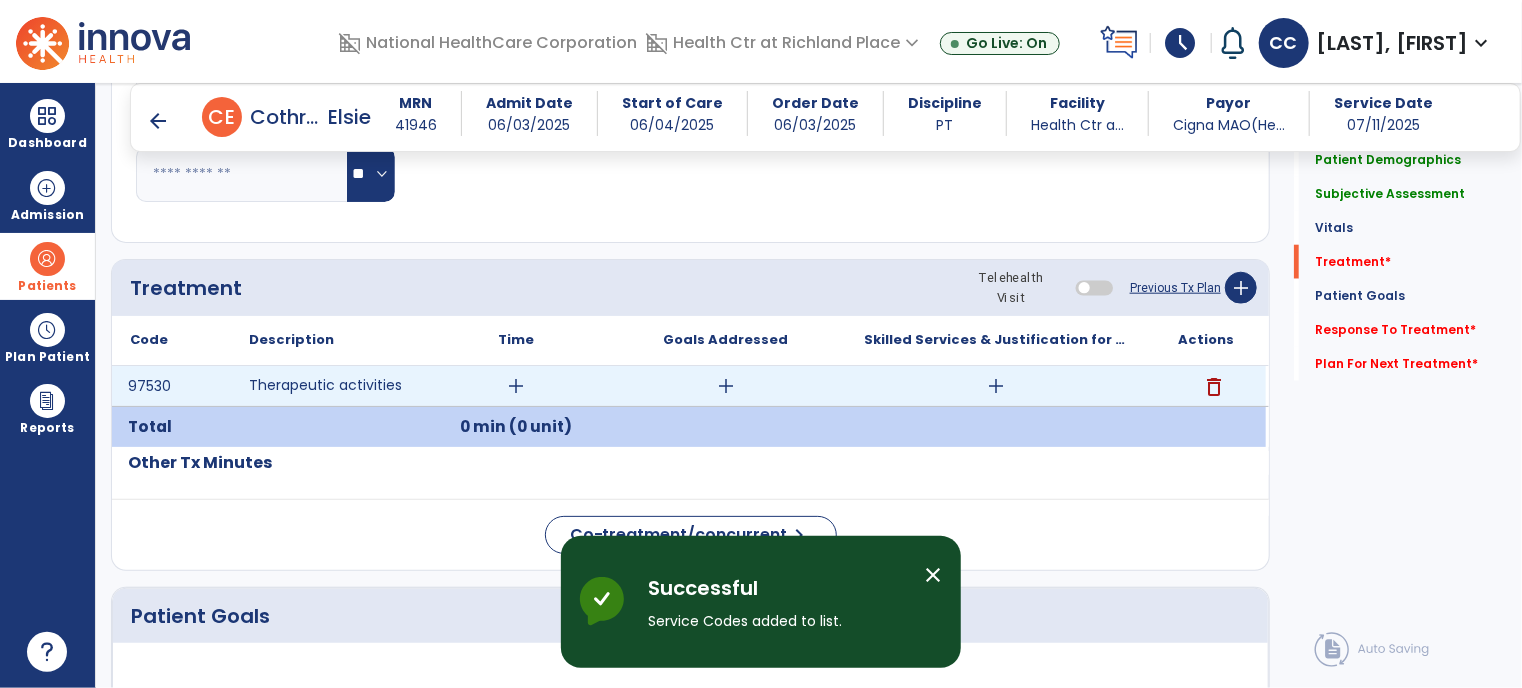 click on "add" at bounding box center (516, 386) 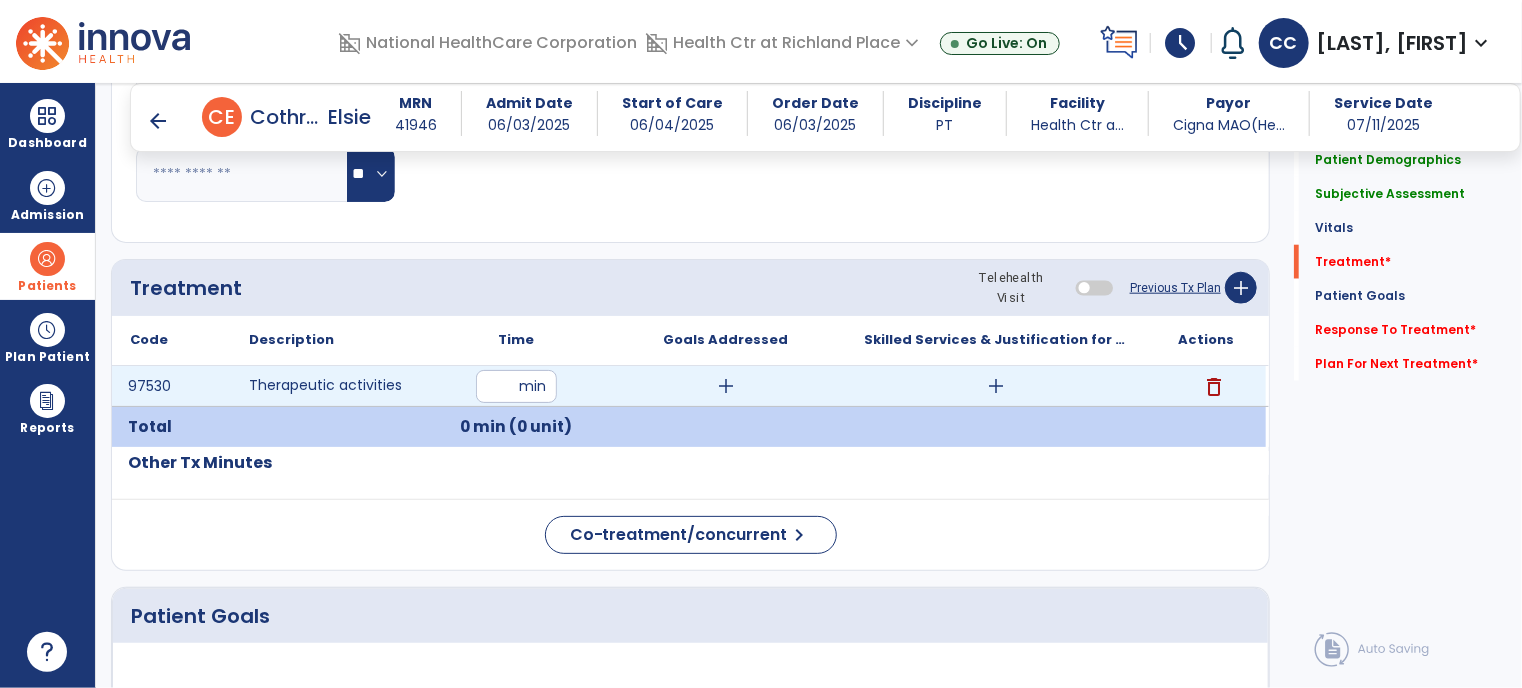 type on "**" 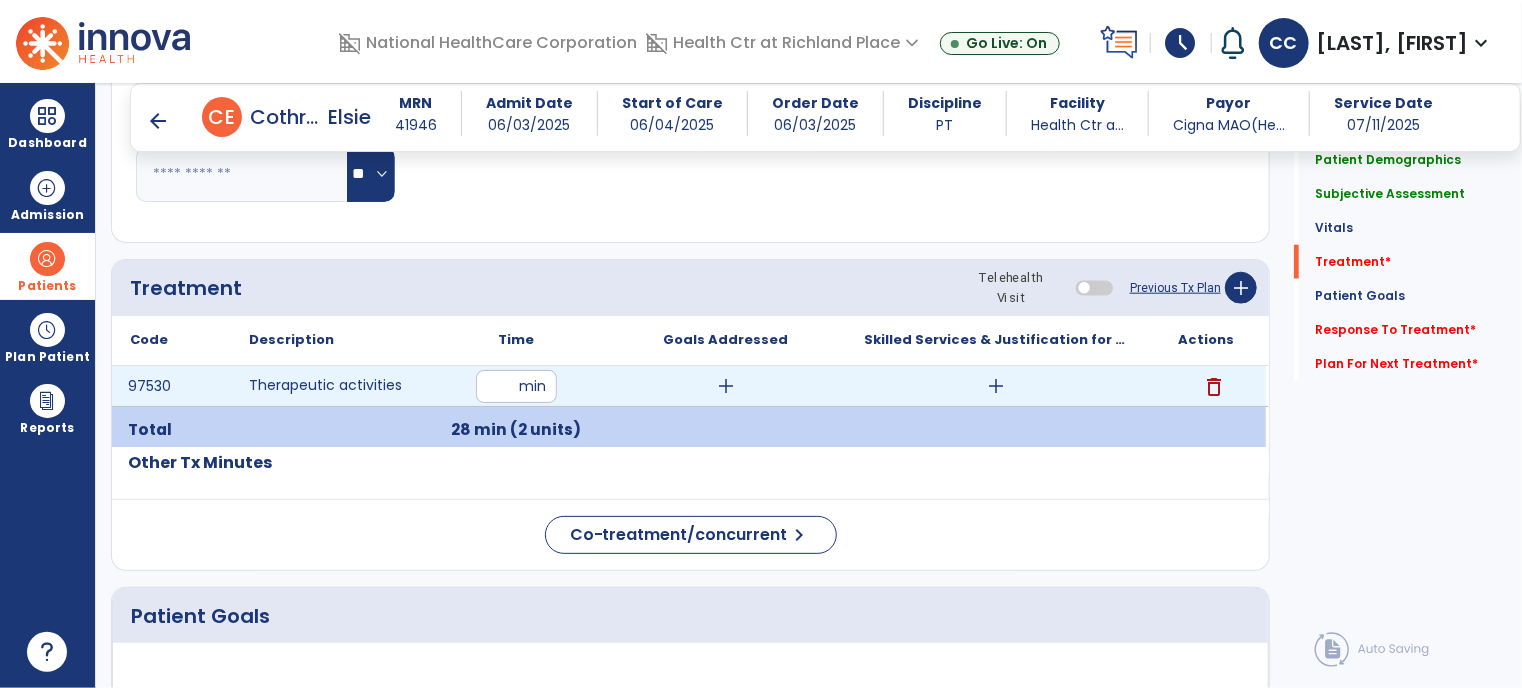 click on "**" at bounding box center (516, 386) 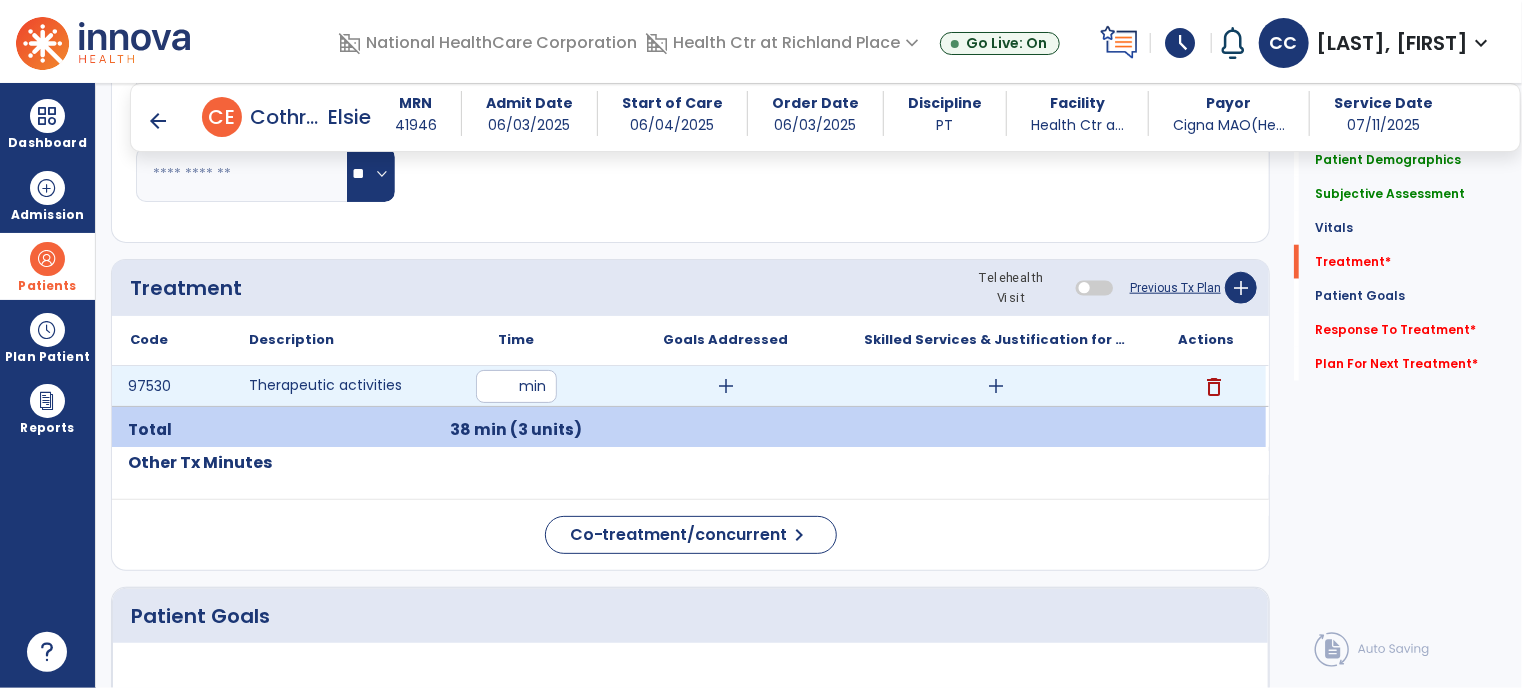click on "**" at bounding box center [516, 386] 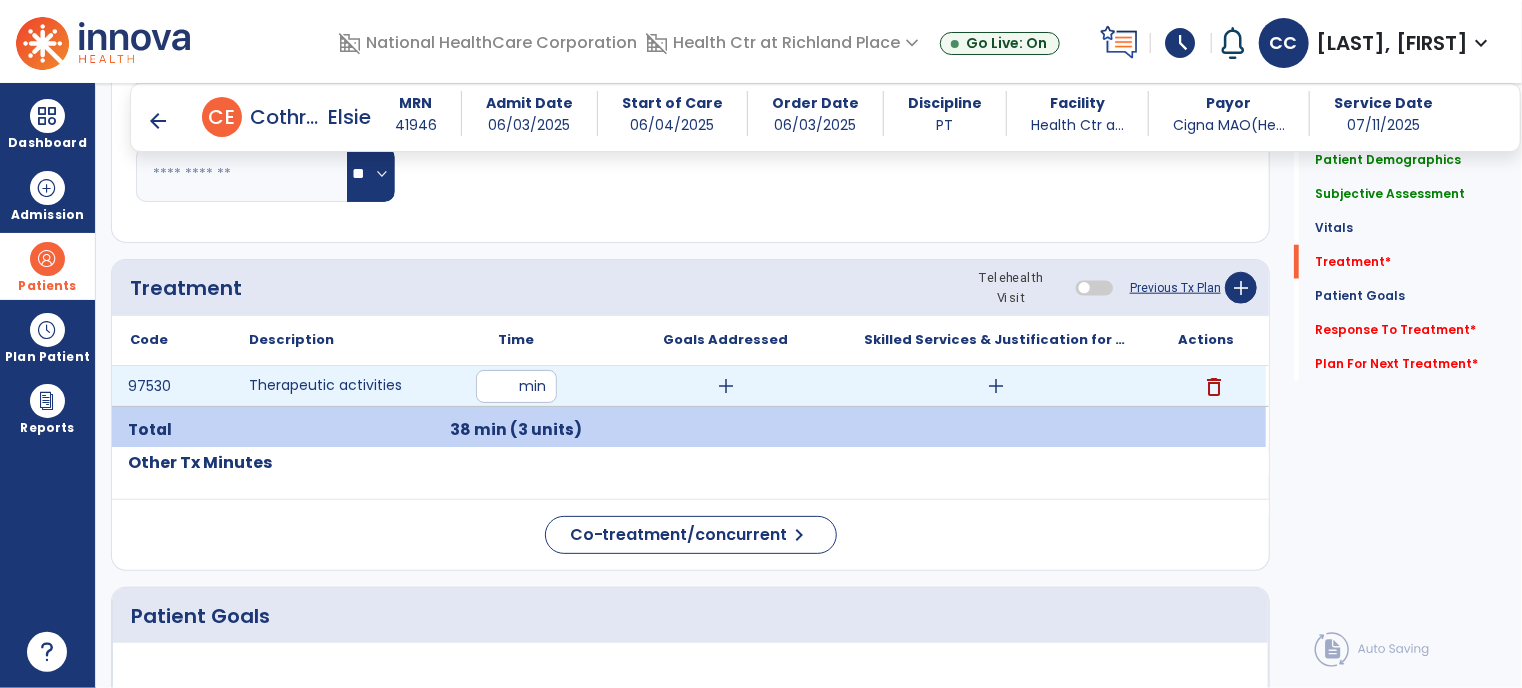 type on "**" 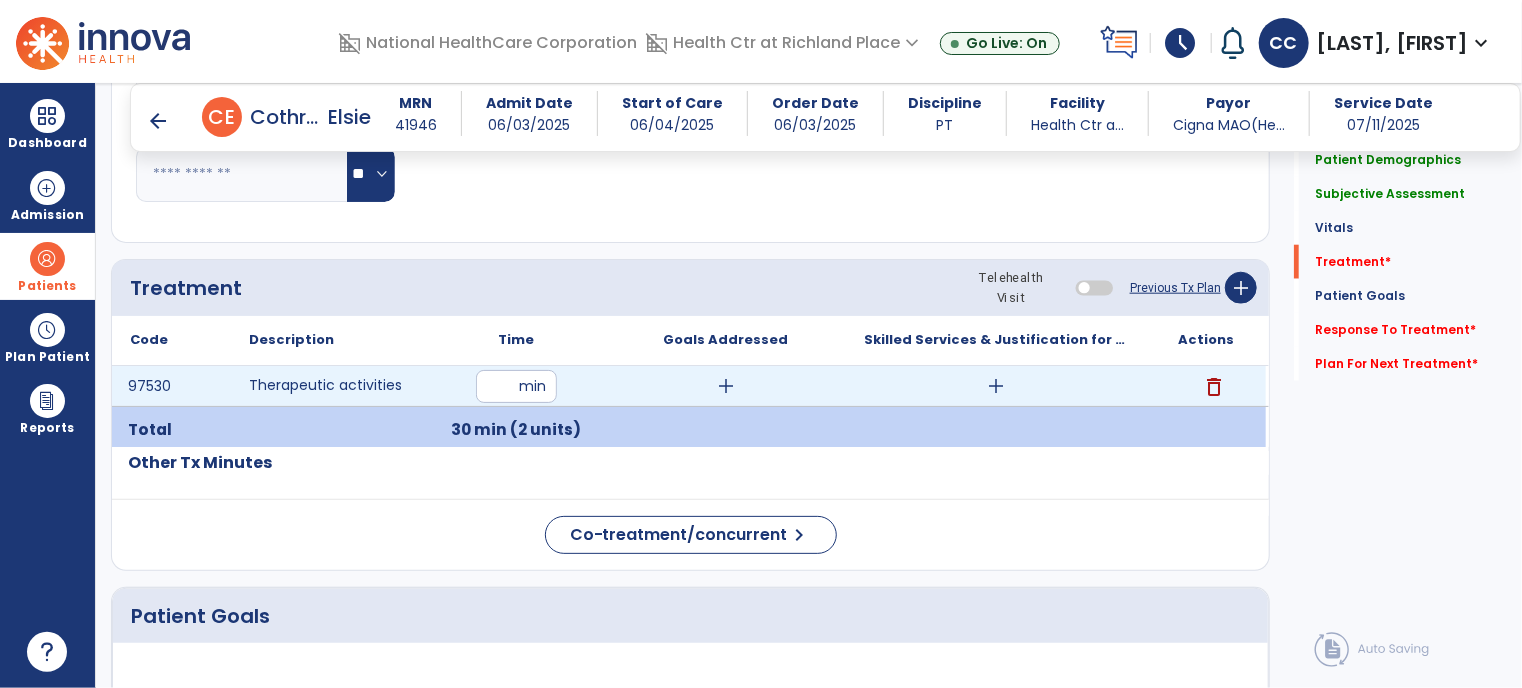 click on "**" at bounding box center [516, 386] 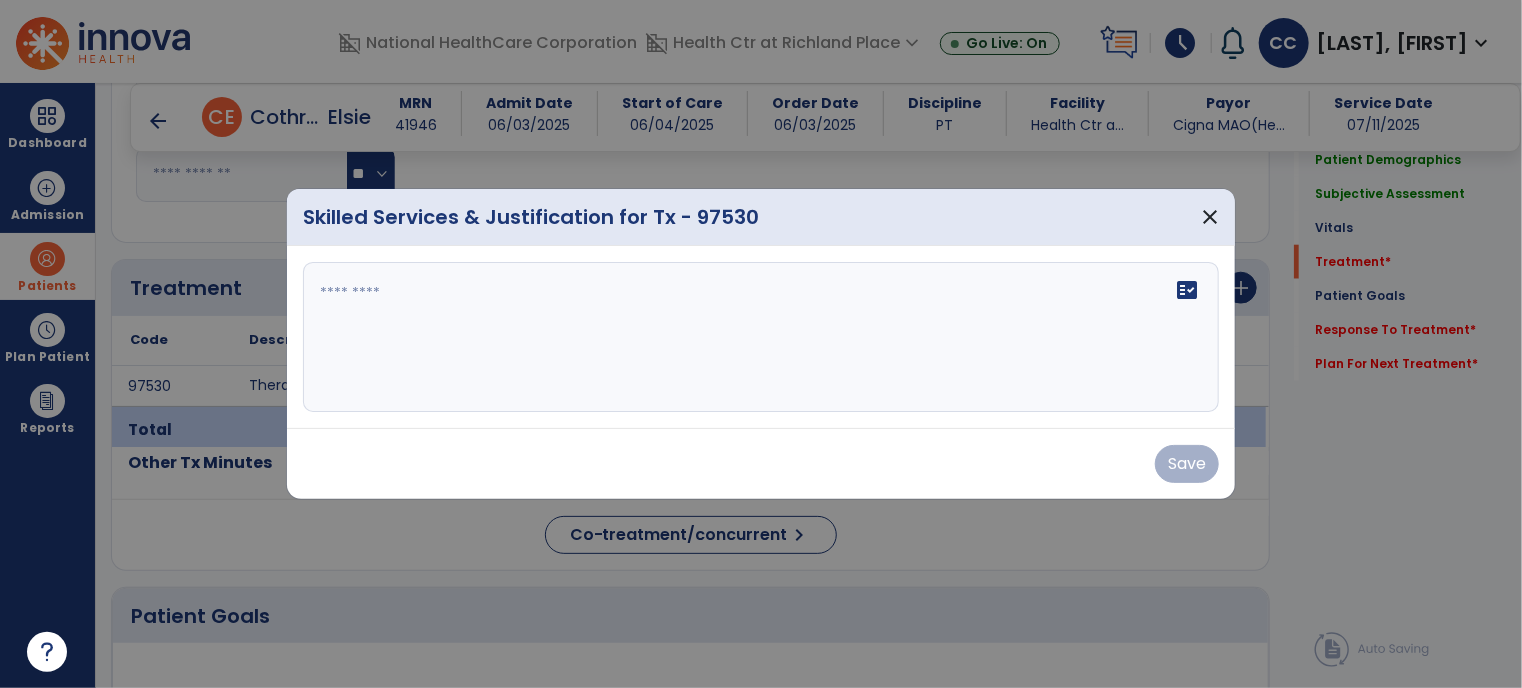 click on "fact_check" at bounding box center [761, 337] 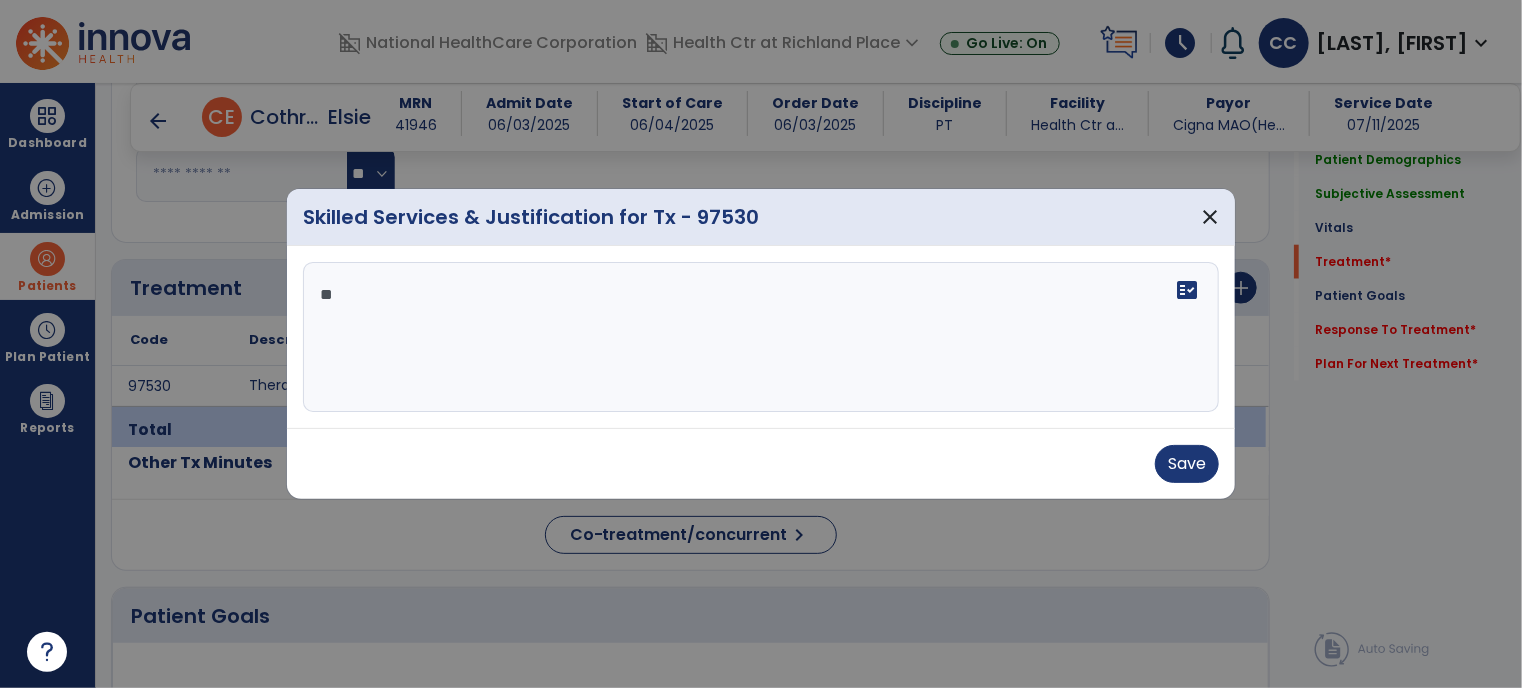 type on "*" 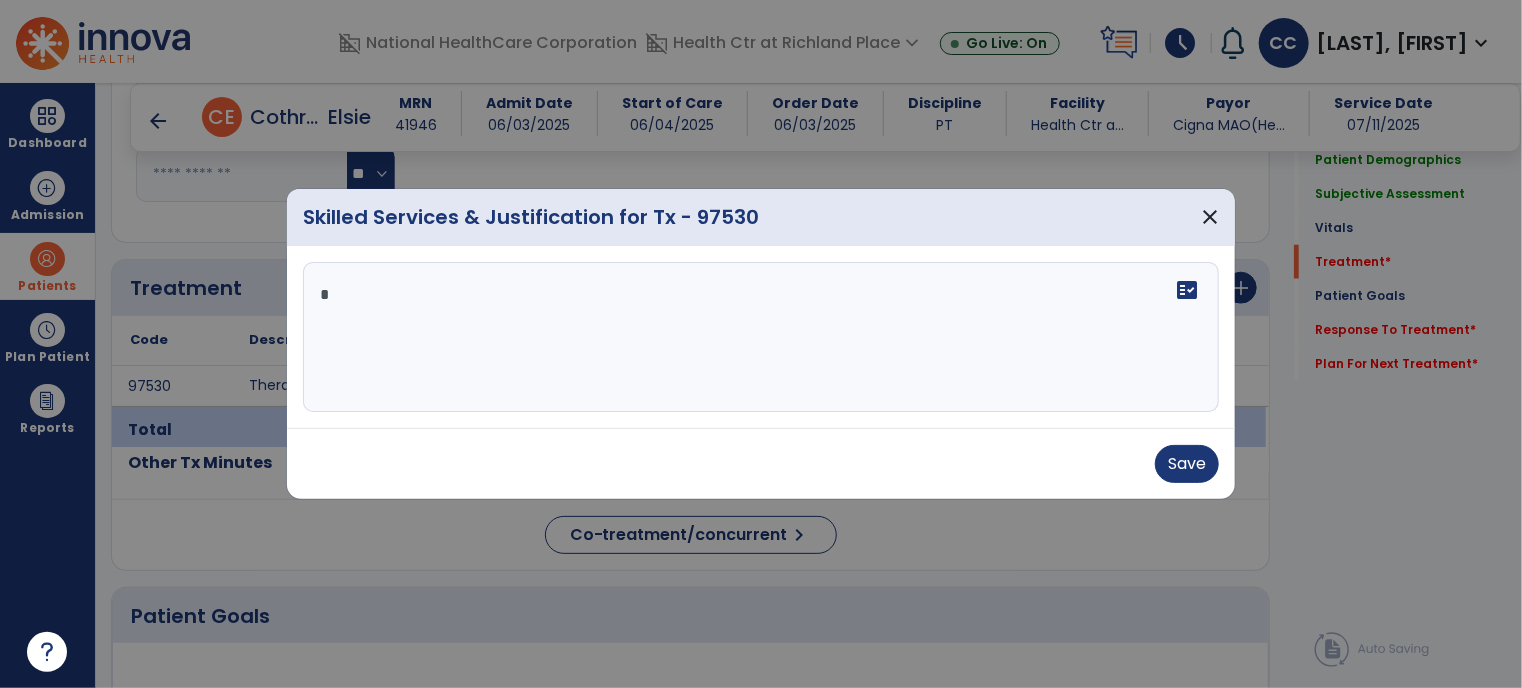 type 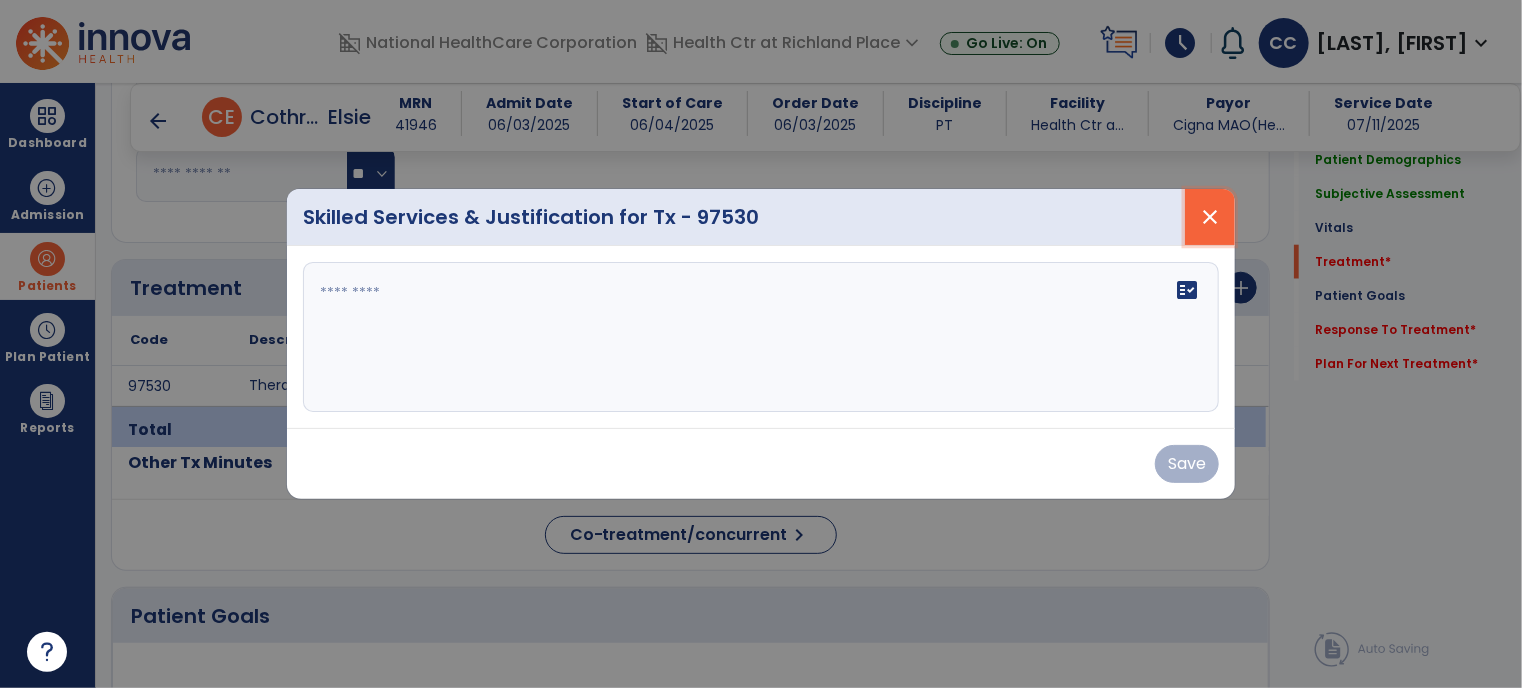 click on "close" at bounding box center [1210, 217] 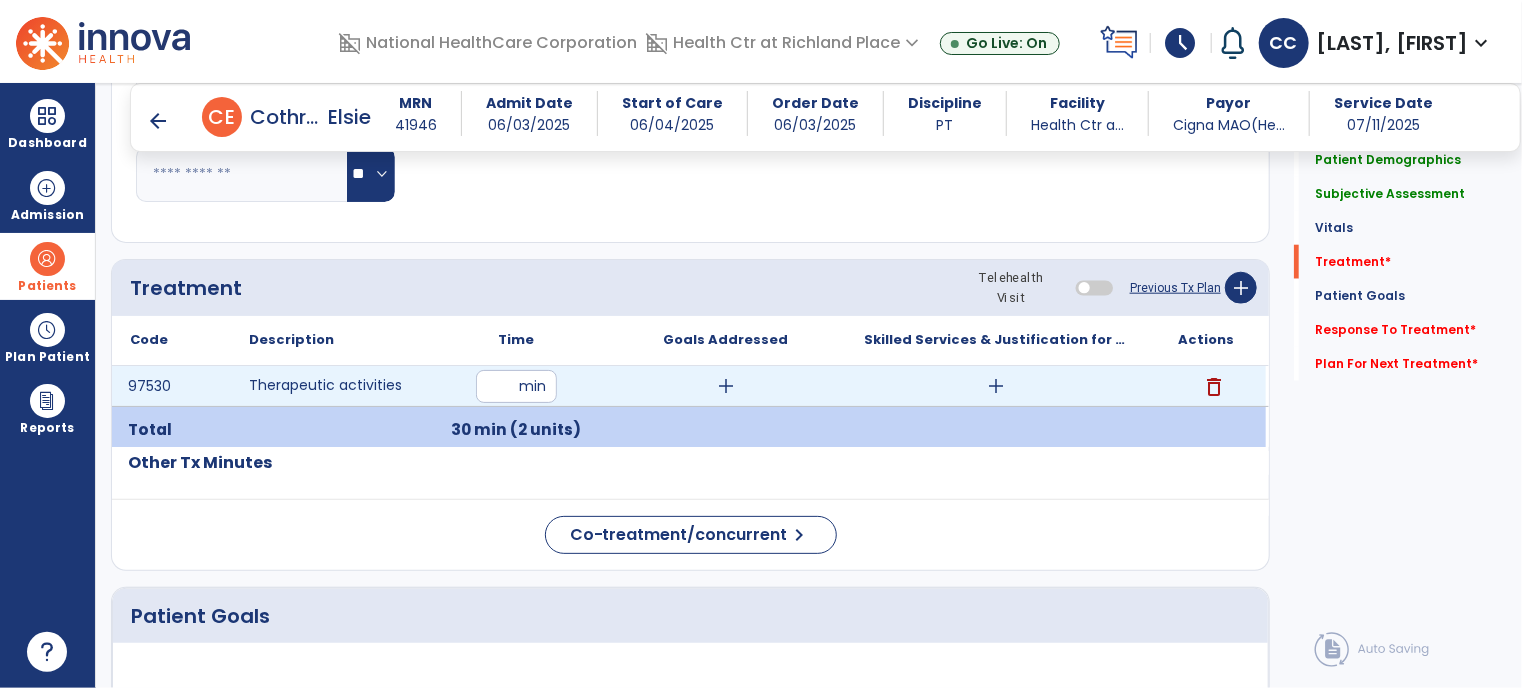 click on "**" at bounding box center (516, 386) 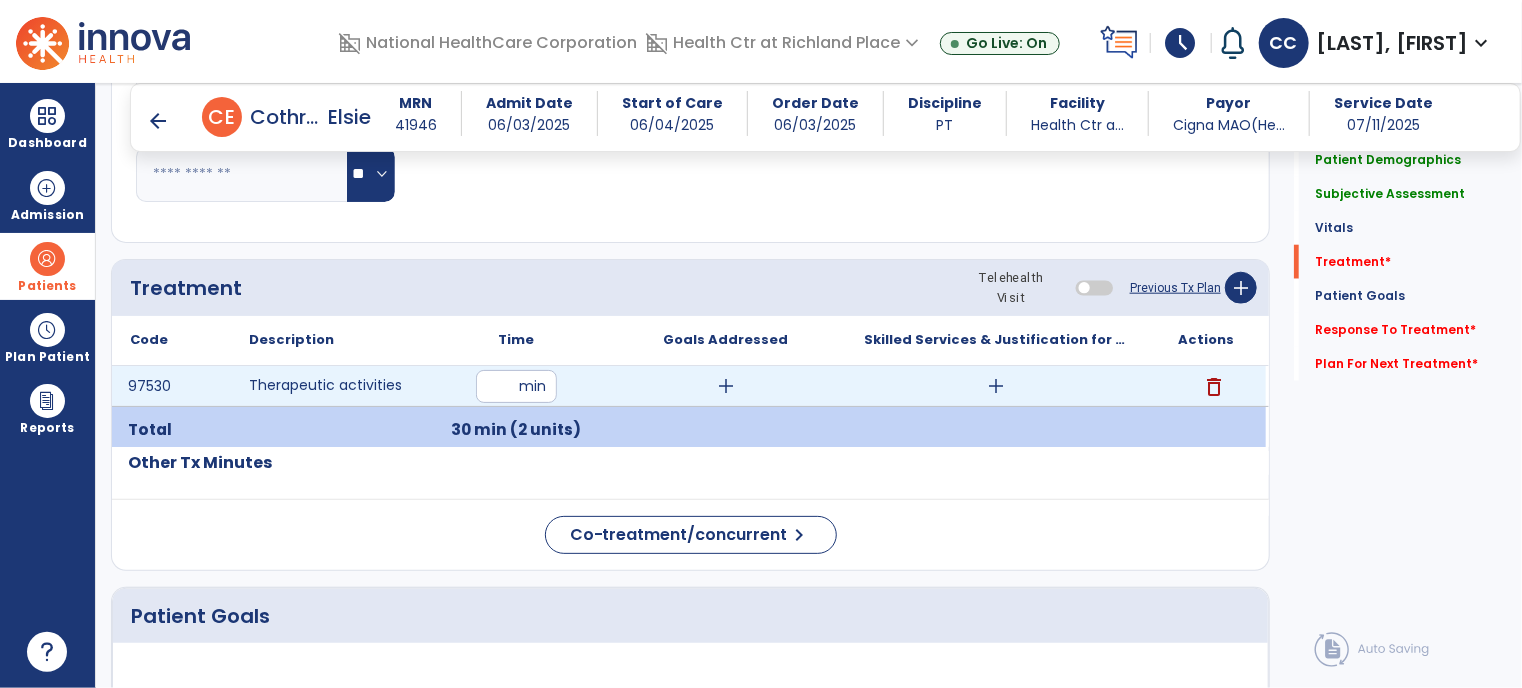type on "**" 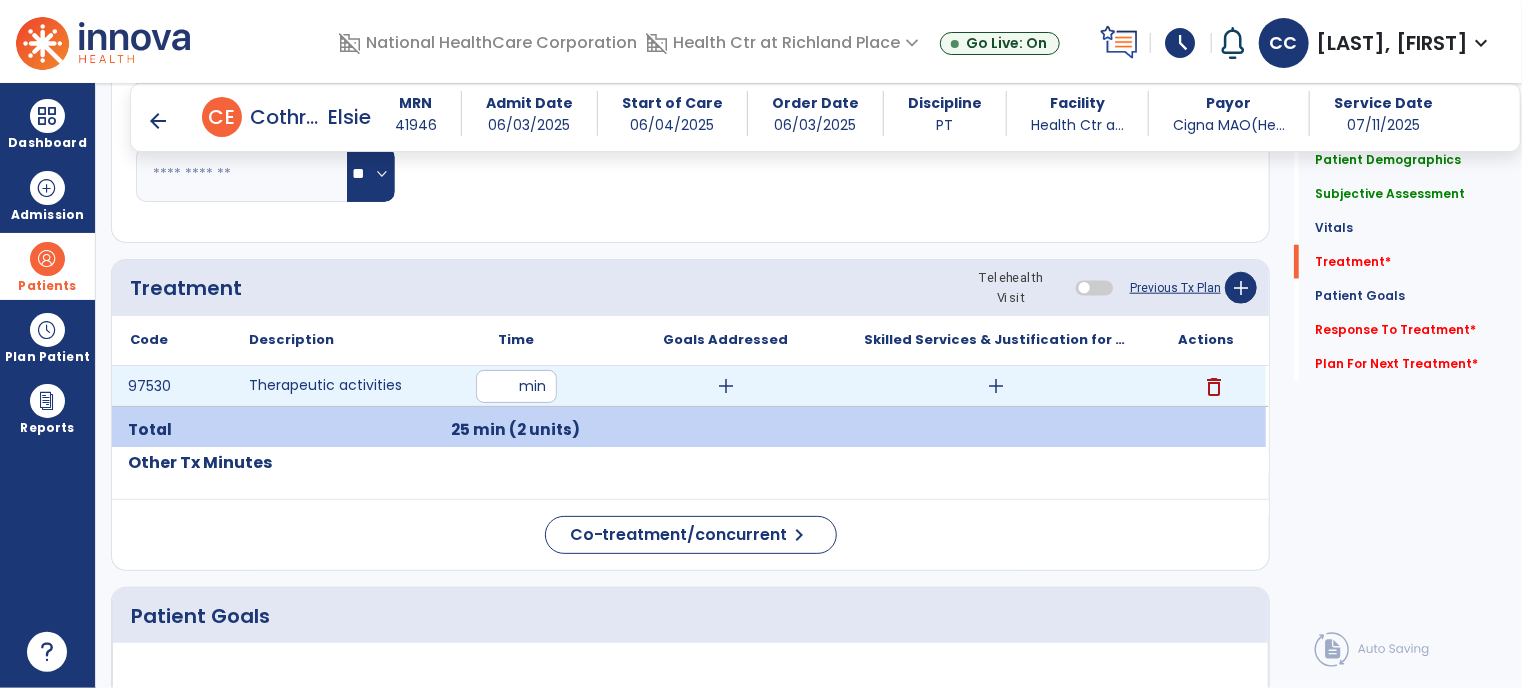 click on "add" at bounding box center [996, 386] 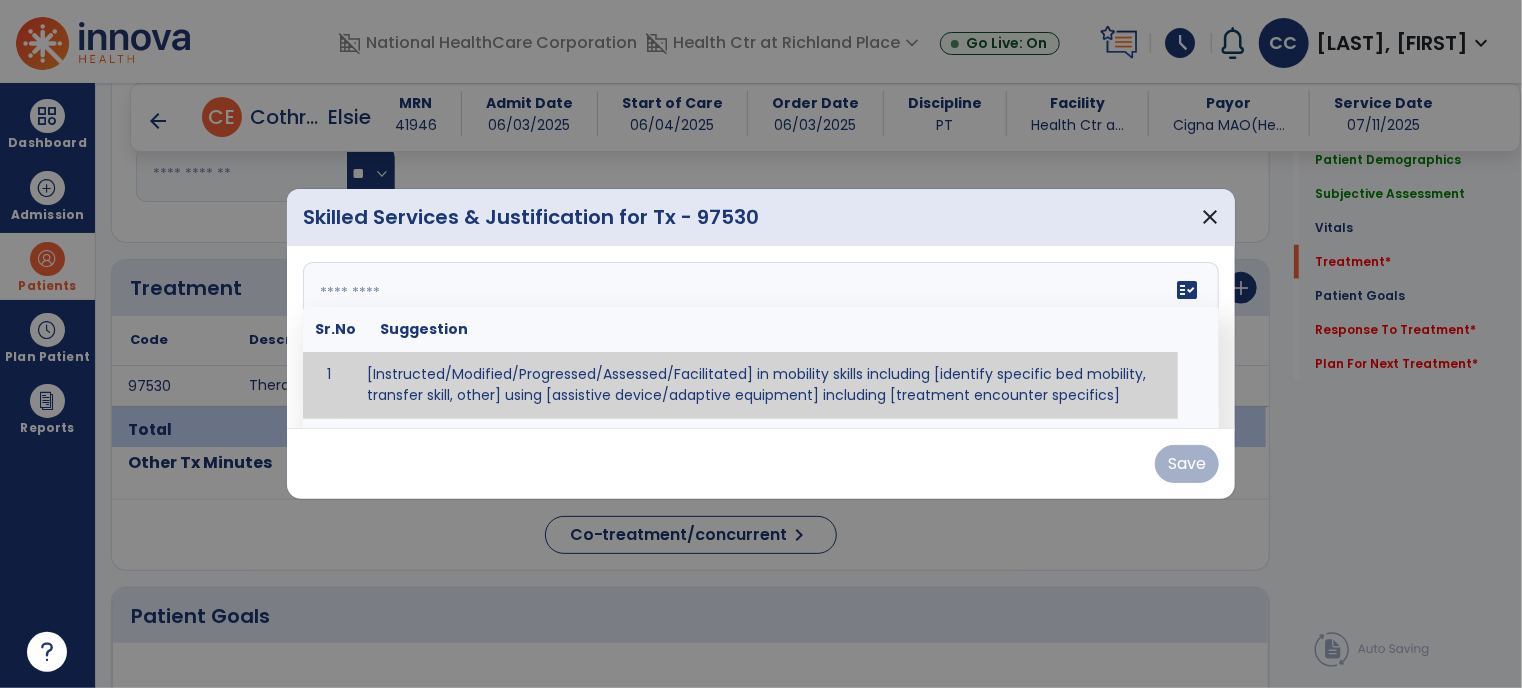 click on "fact_check  Sr.No Suggestion 1 [Instructed/Modified/Progressed/Assessed/Facilitated] in mobility skills including [identify specific bed mobility, transfer skill, other] using [assistive device/adaptive equipment] including [treatment encounter specifics]" at bounding box center (761, 337) 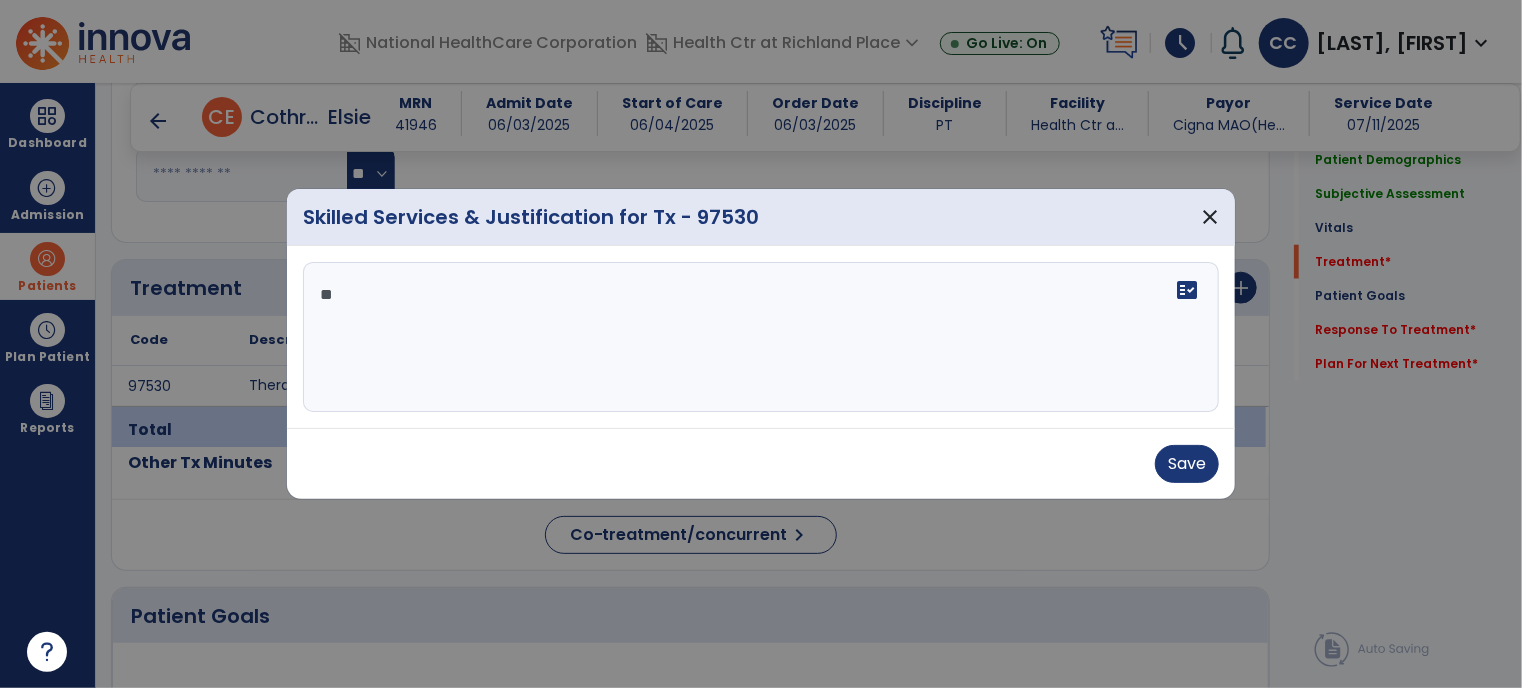 type on "*" 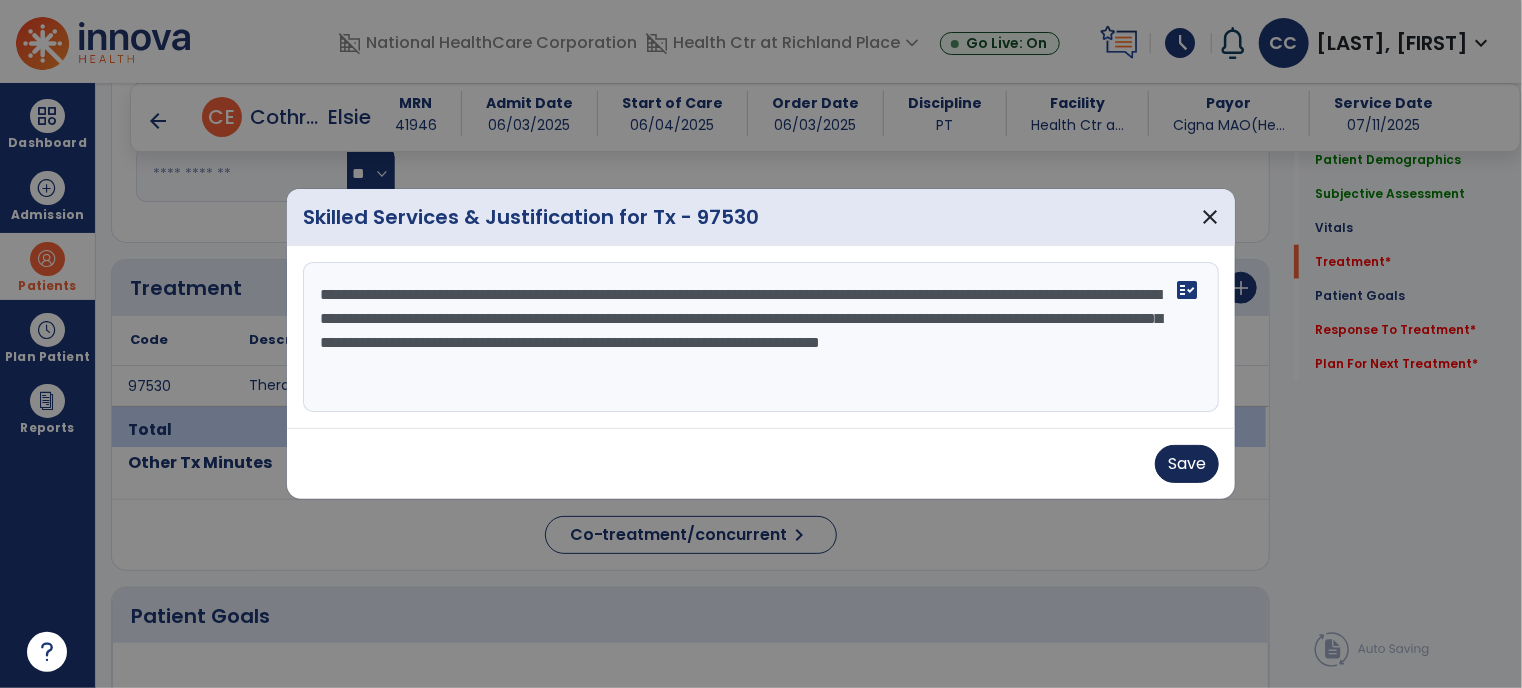 type on "**********" 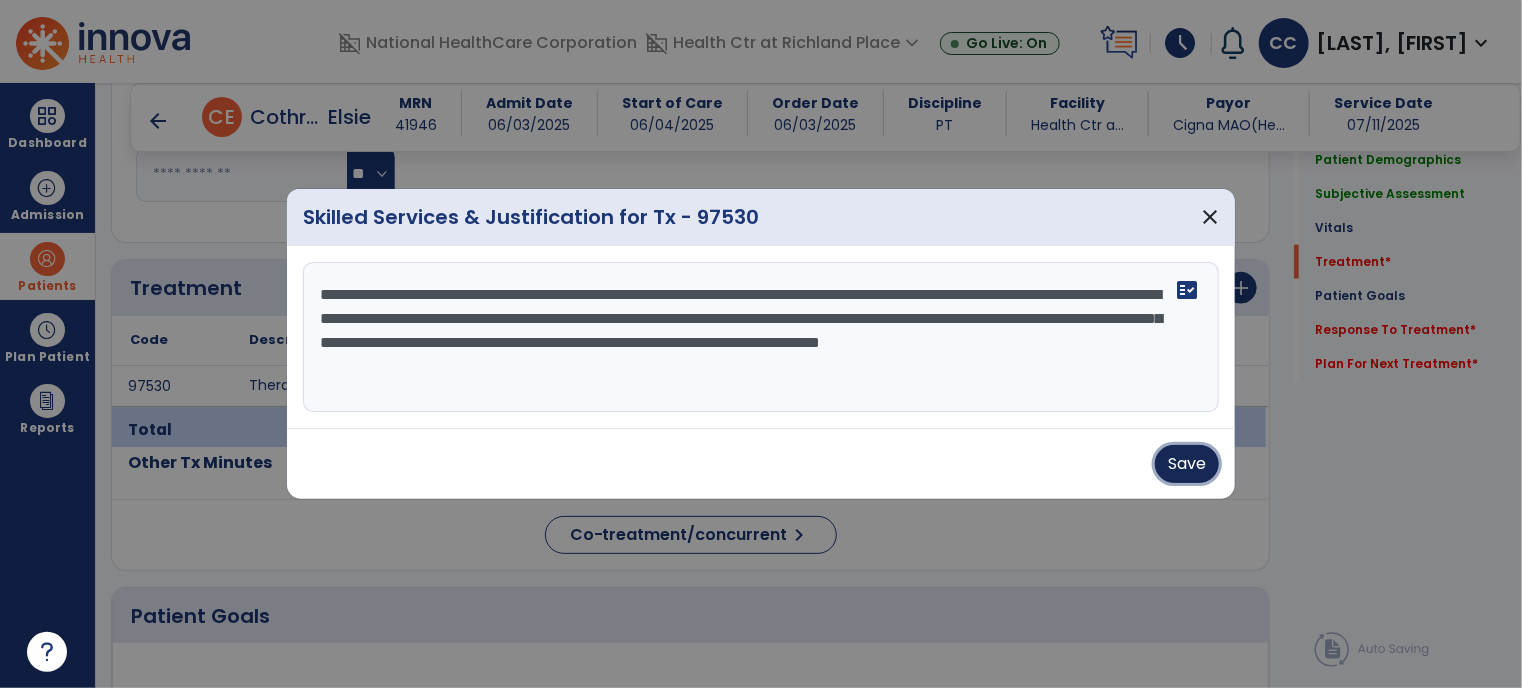 click on "Save" at bounding box center [1187, 464] 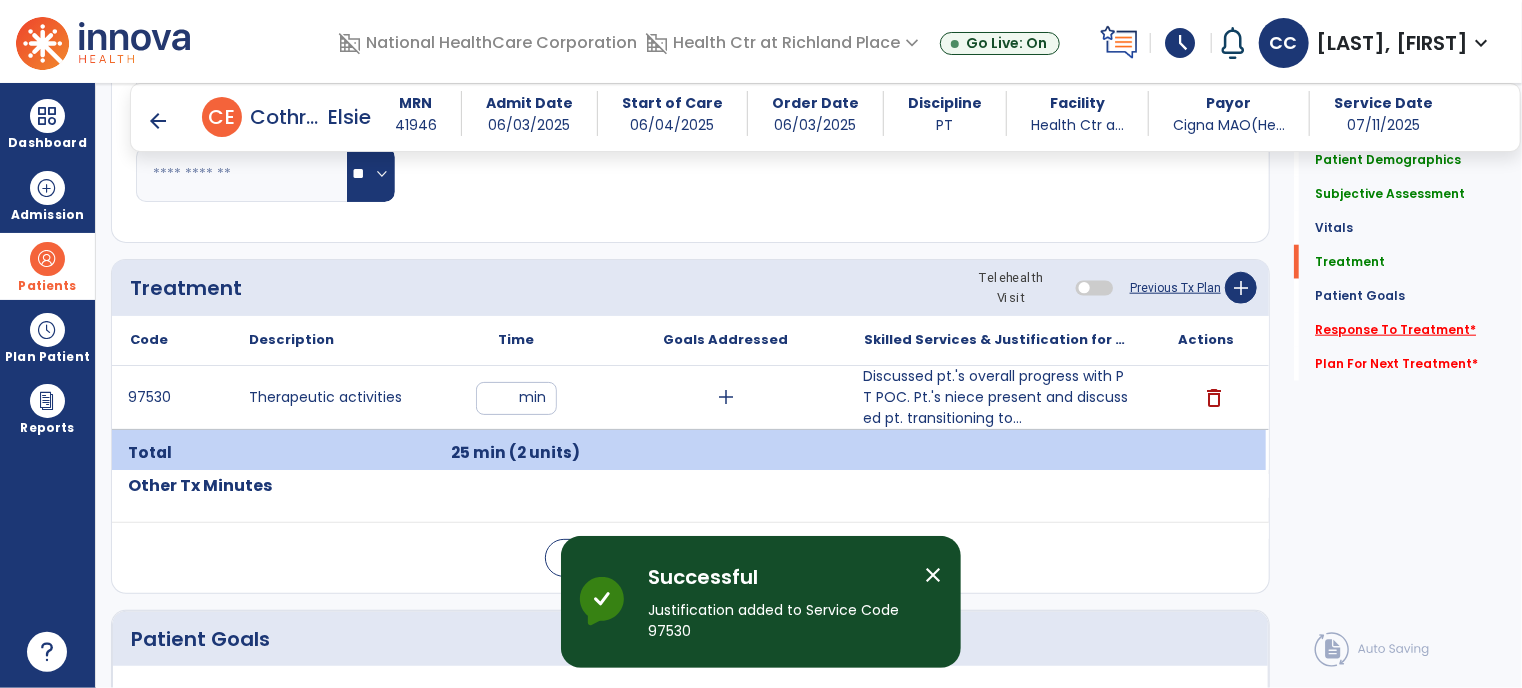 click on "Response To Treatment   *" 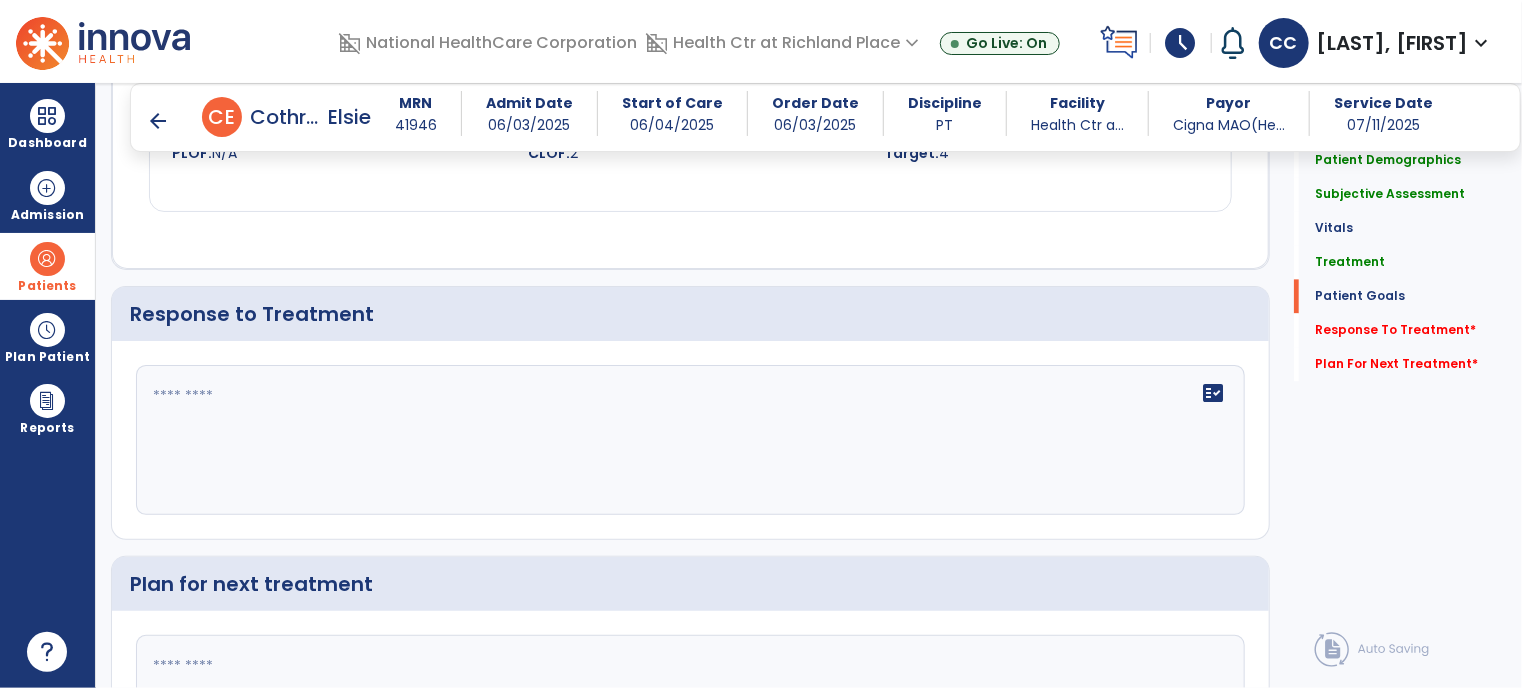 scroll, scrollTop: 2193, scrollLeft: 0, axis: vertical 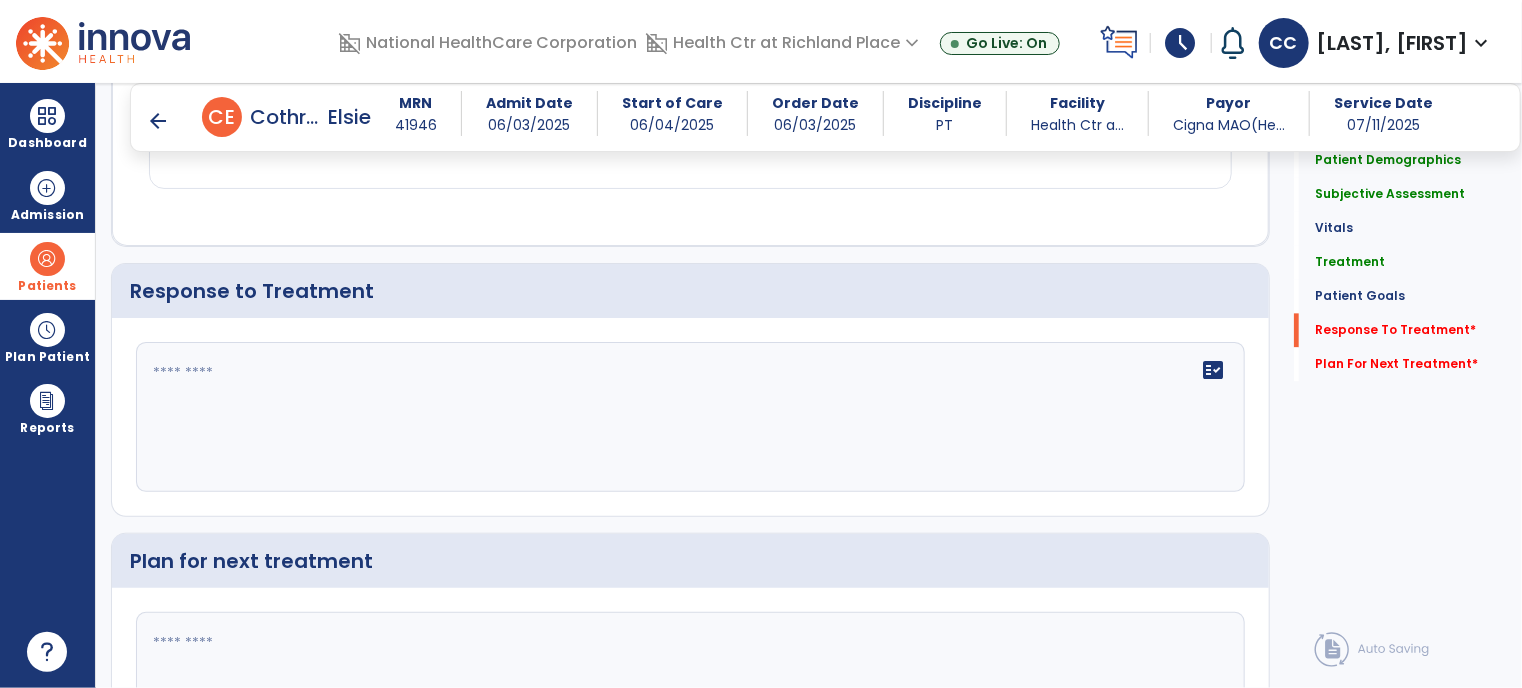 click on "fact_check" 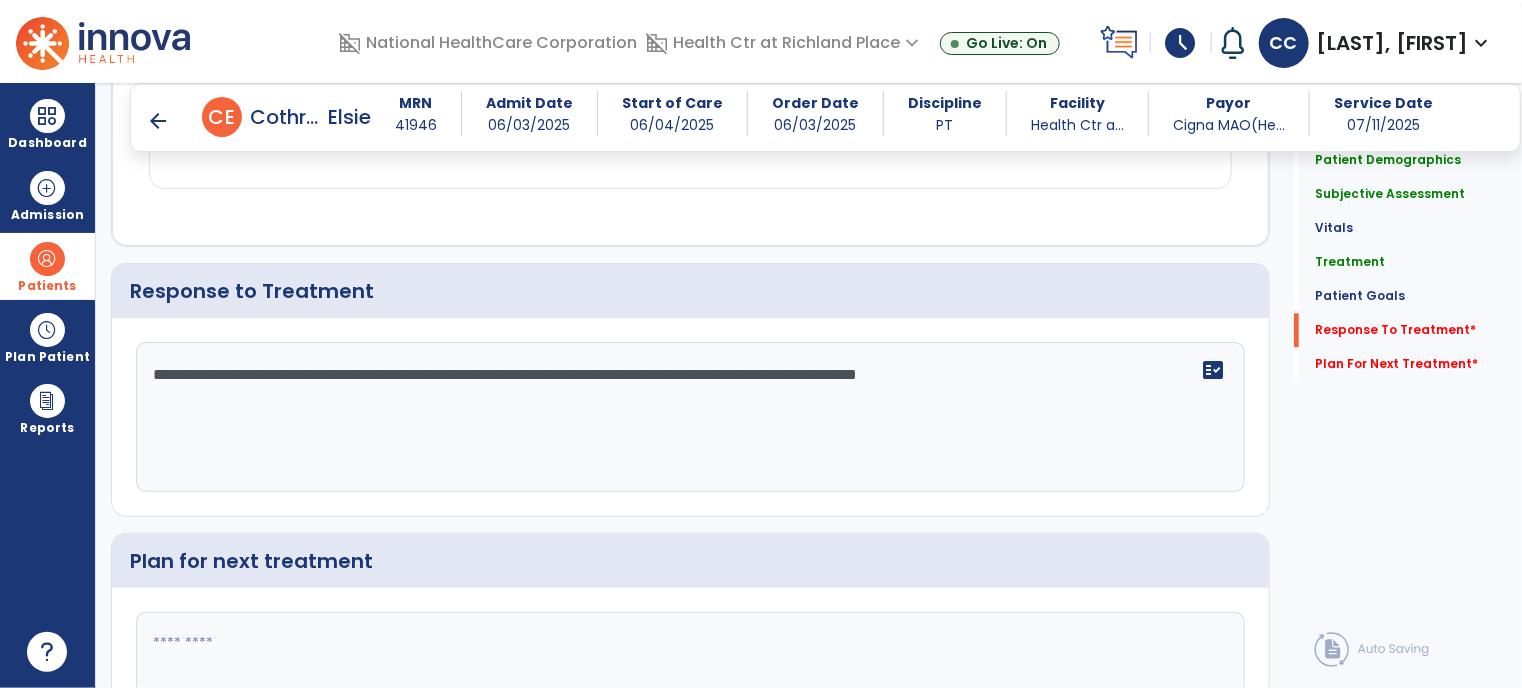 type on "**********" 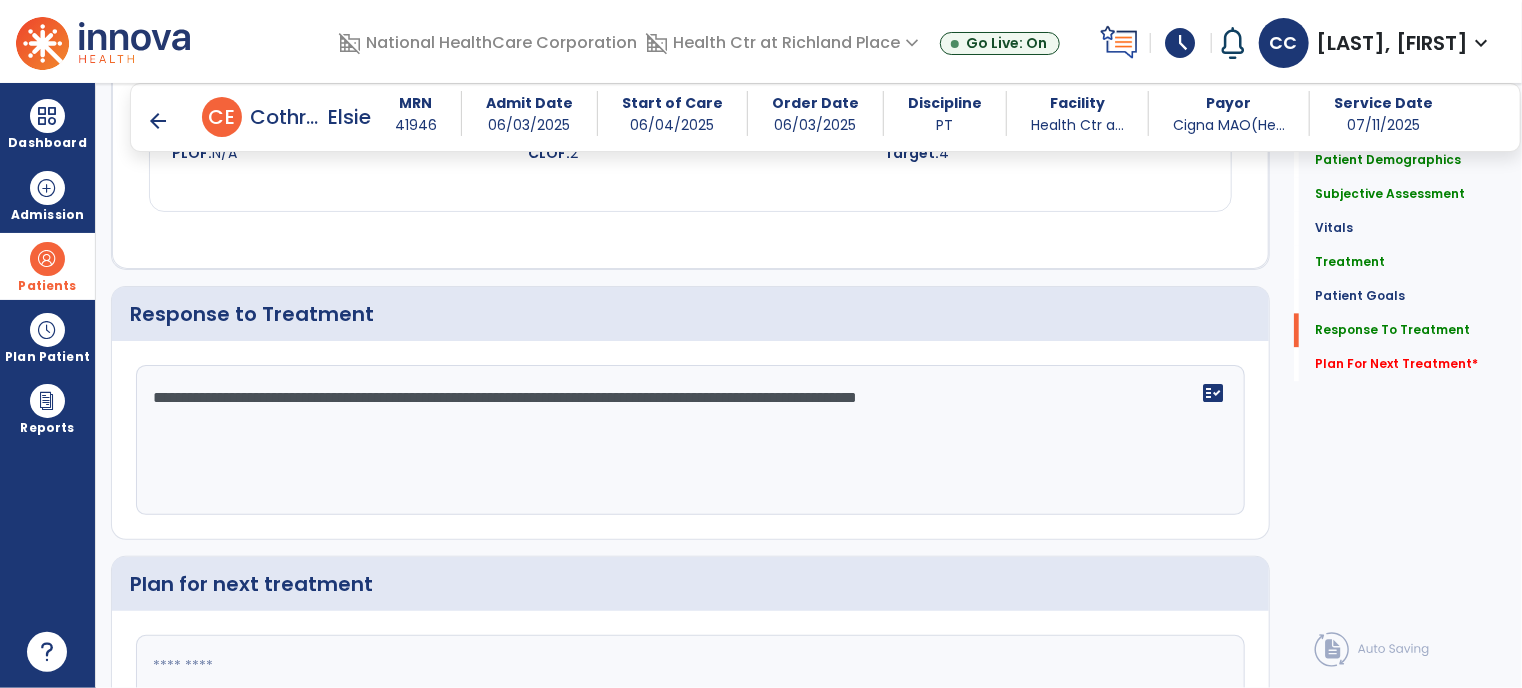 scroll, scrollTop: 2193, scrollLeft: 0, axis: vertical 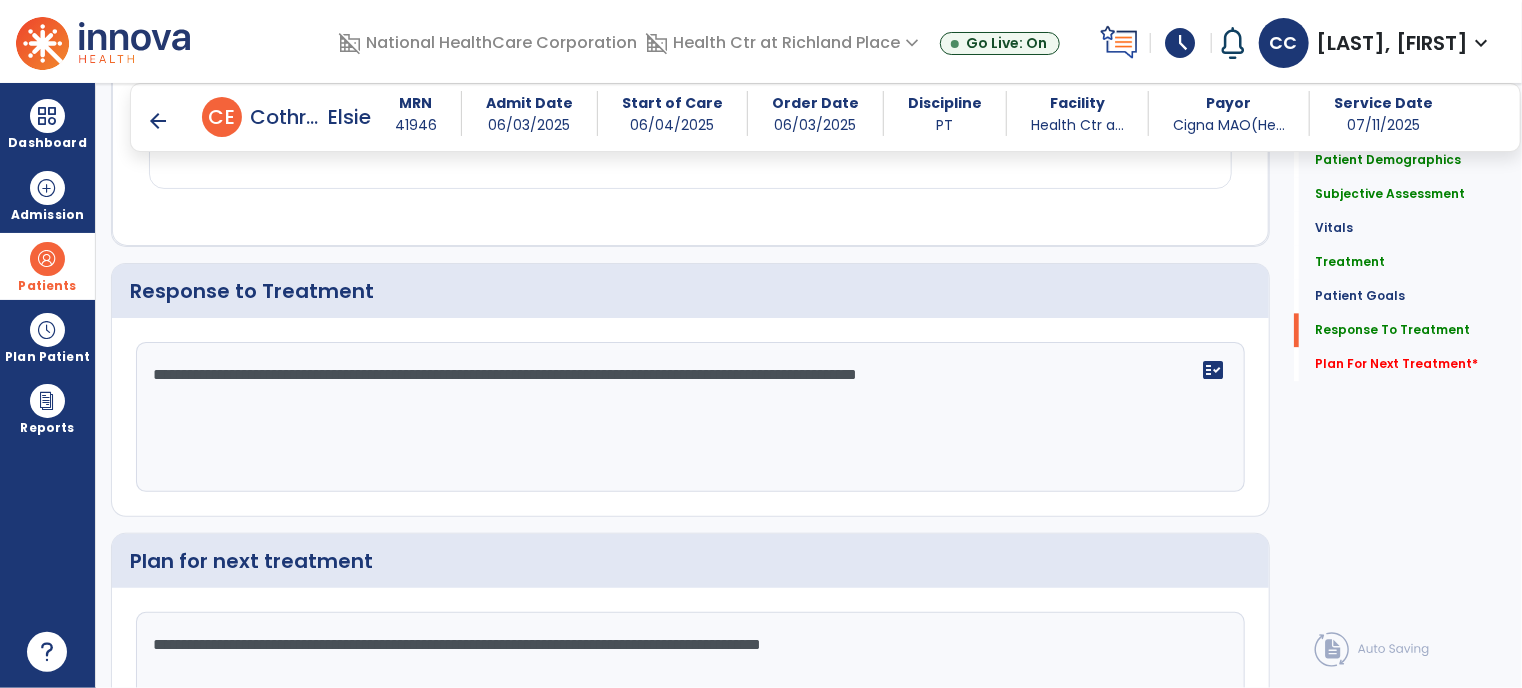 type on "**********" 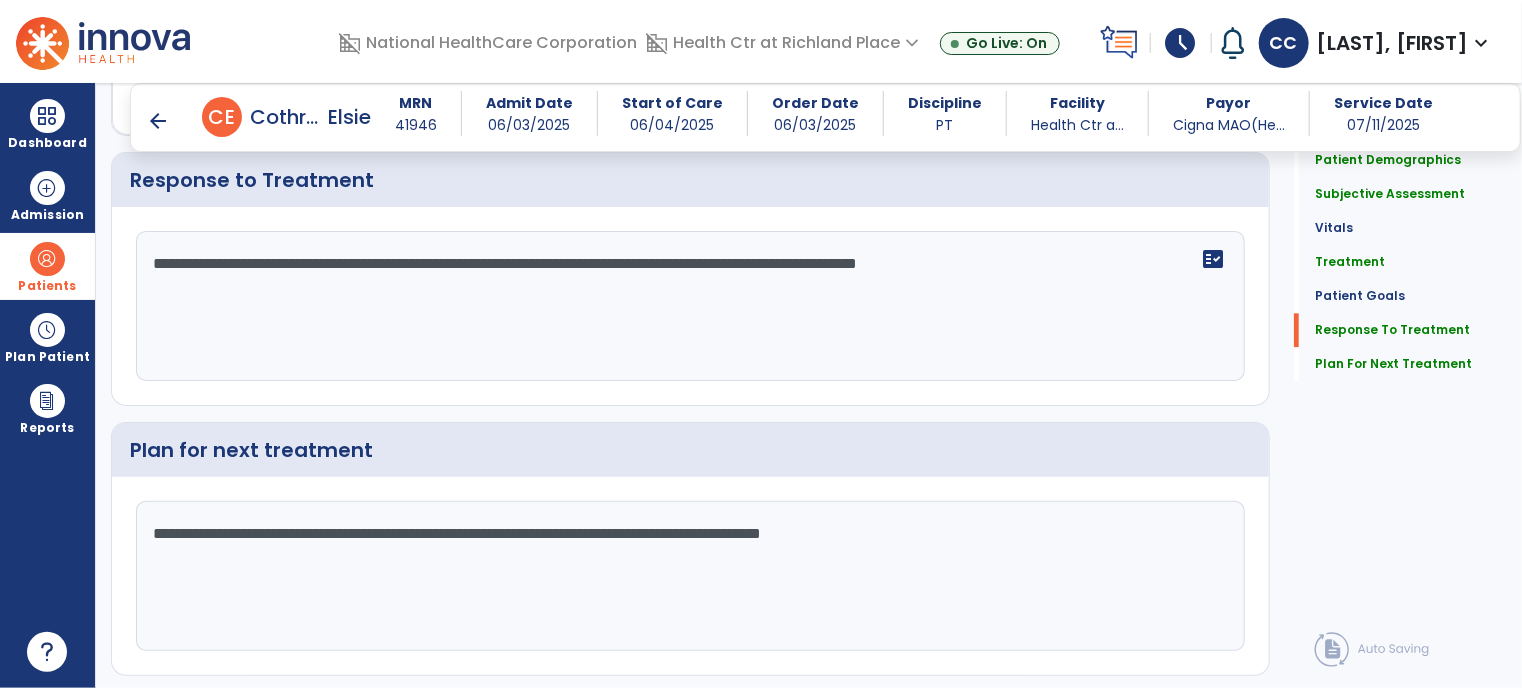 scroll, scrollTop: 2352, scrollLeft: 0, axis: vertical 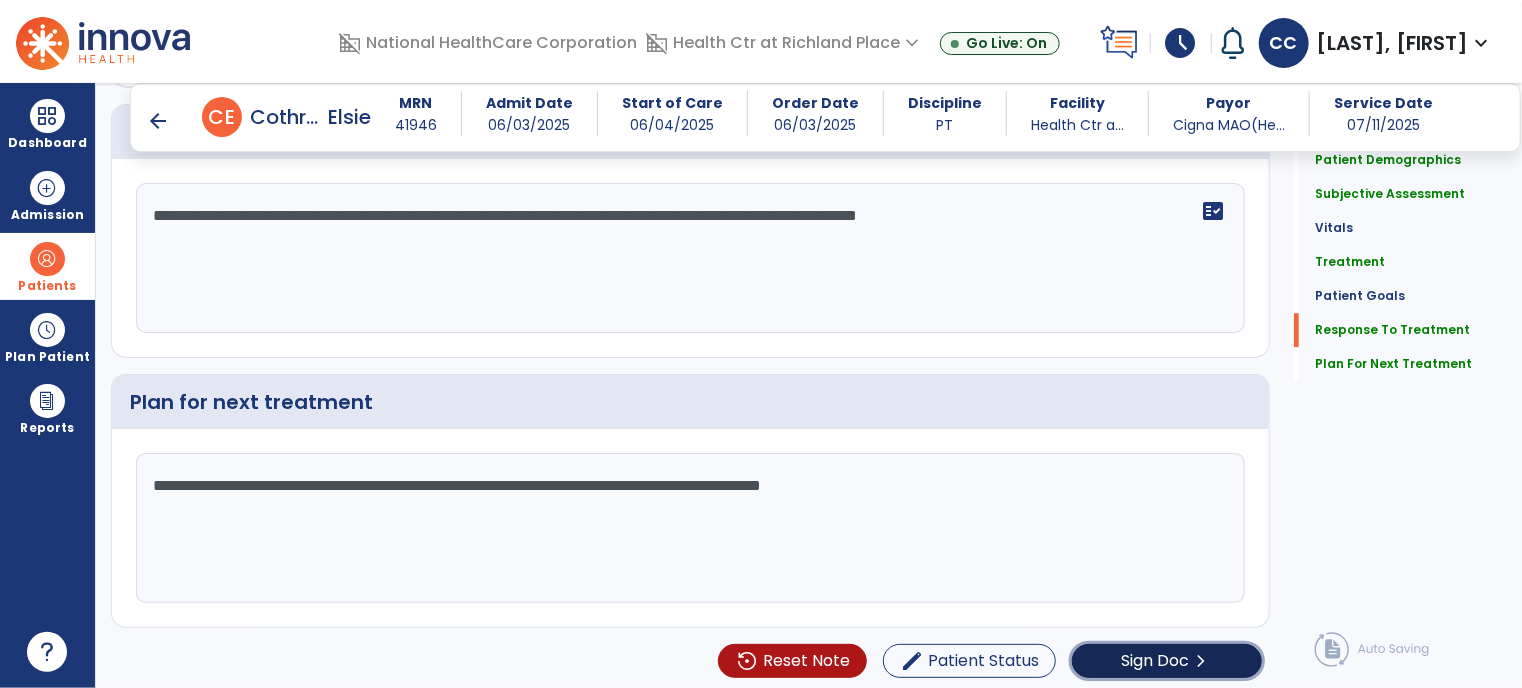 click on "Sign Doc" 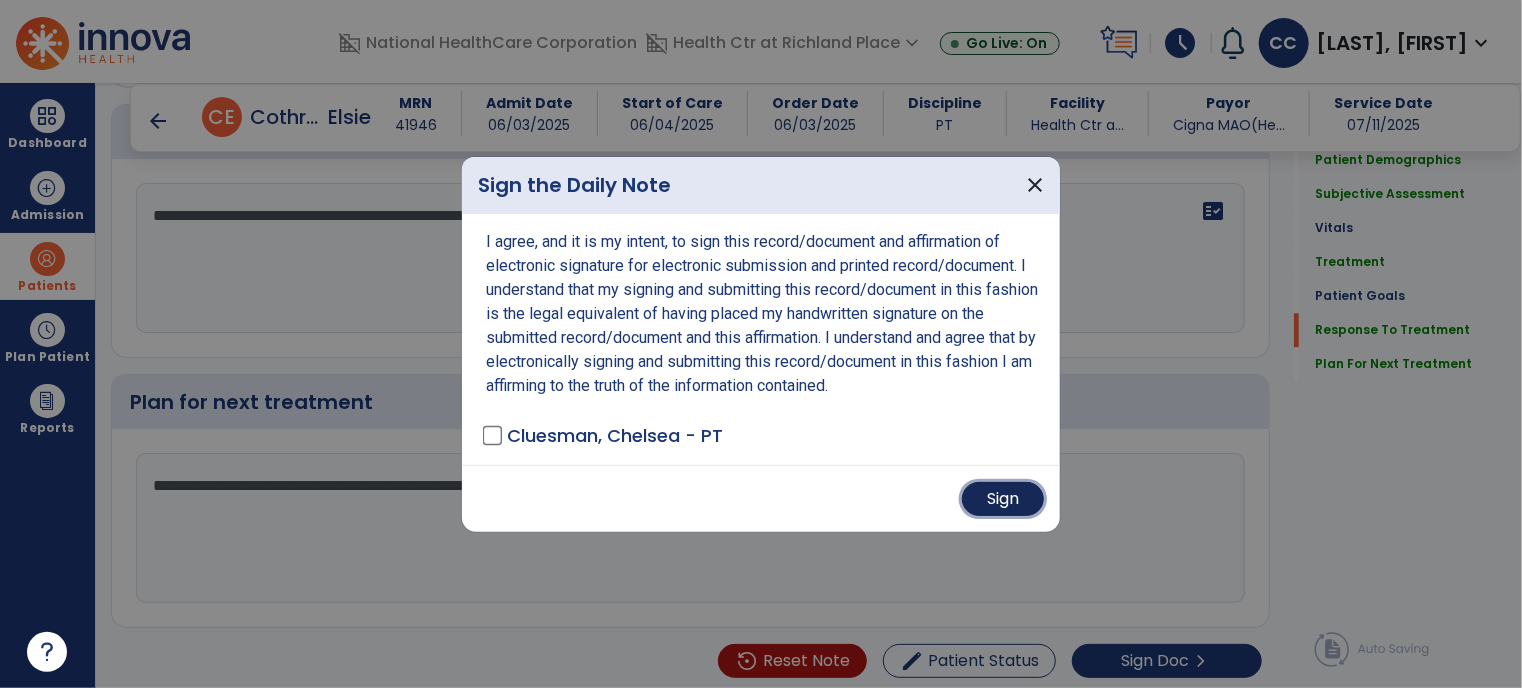 click on "Sign" at bounding box center (1003, 499) 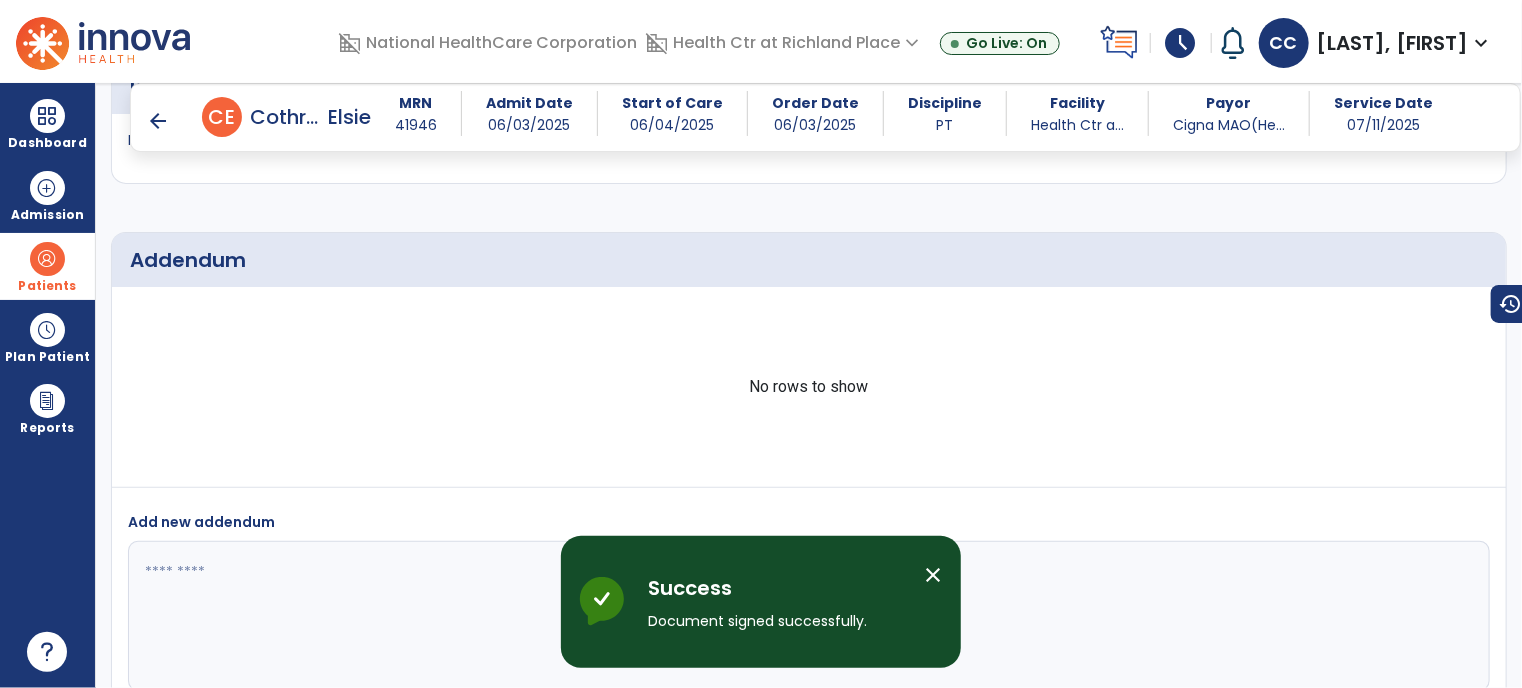 scroll, scrollTop: 3242, scrollLeft: 0, axis: vertical 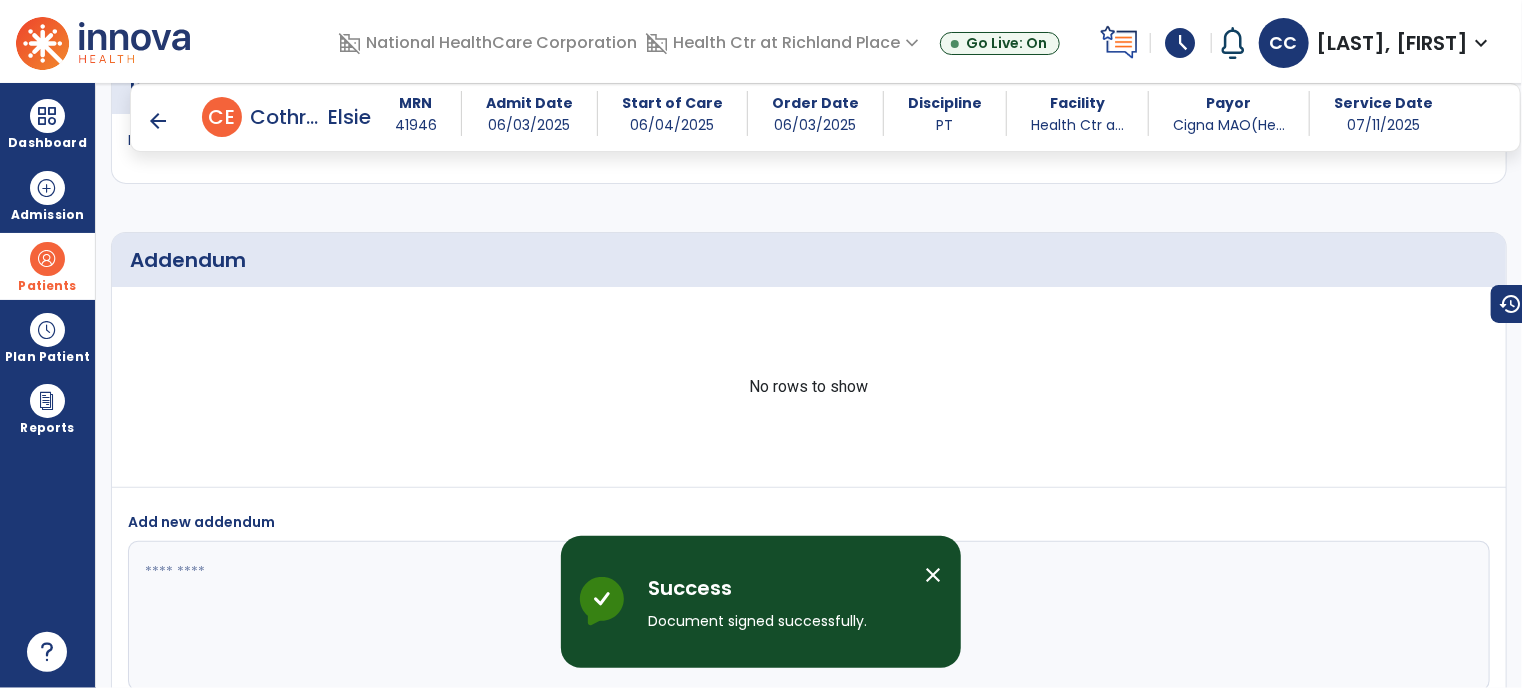 click on "arrow_back" at bounding box center (158, 121) 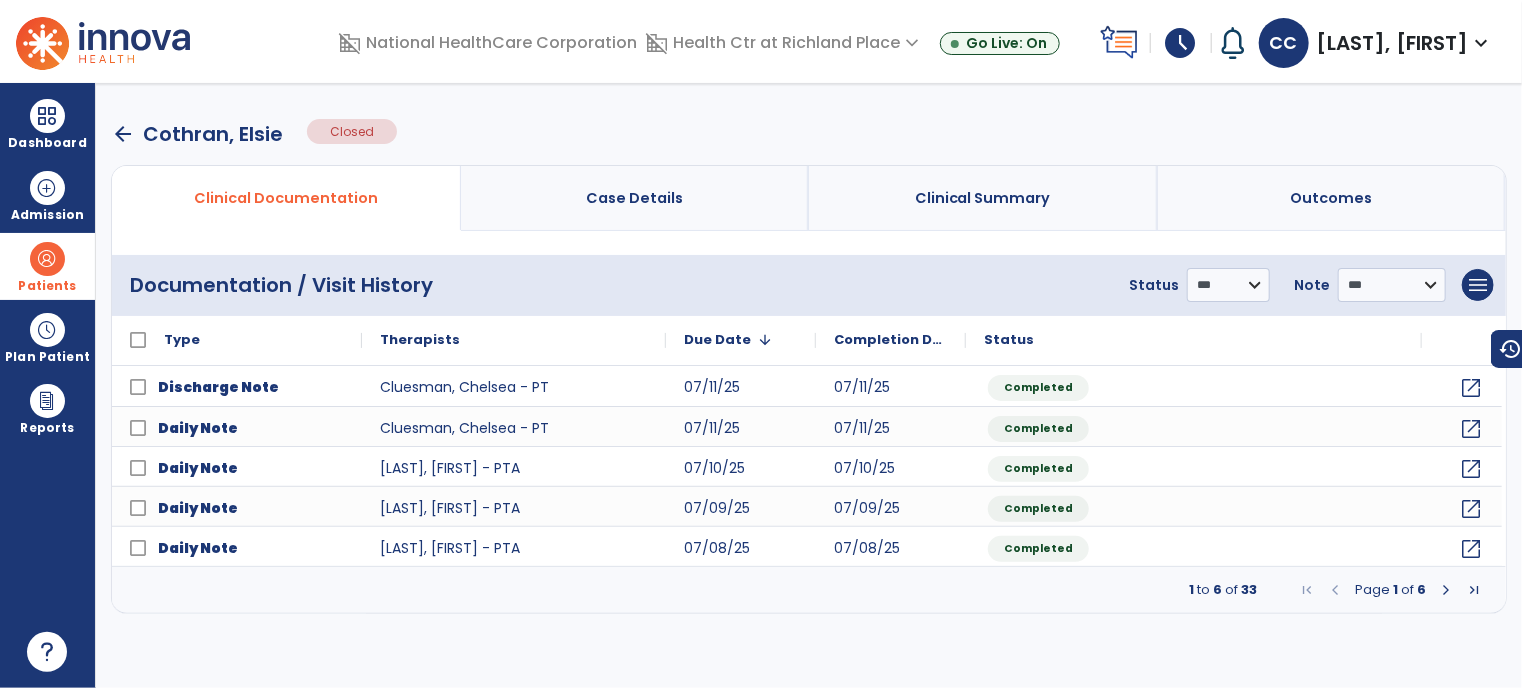 scroll, scrollTop: 0, scrollLeft: 0, axis: both 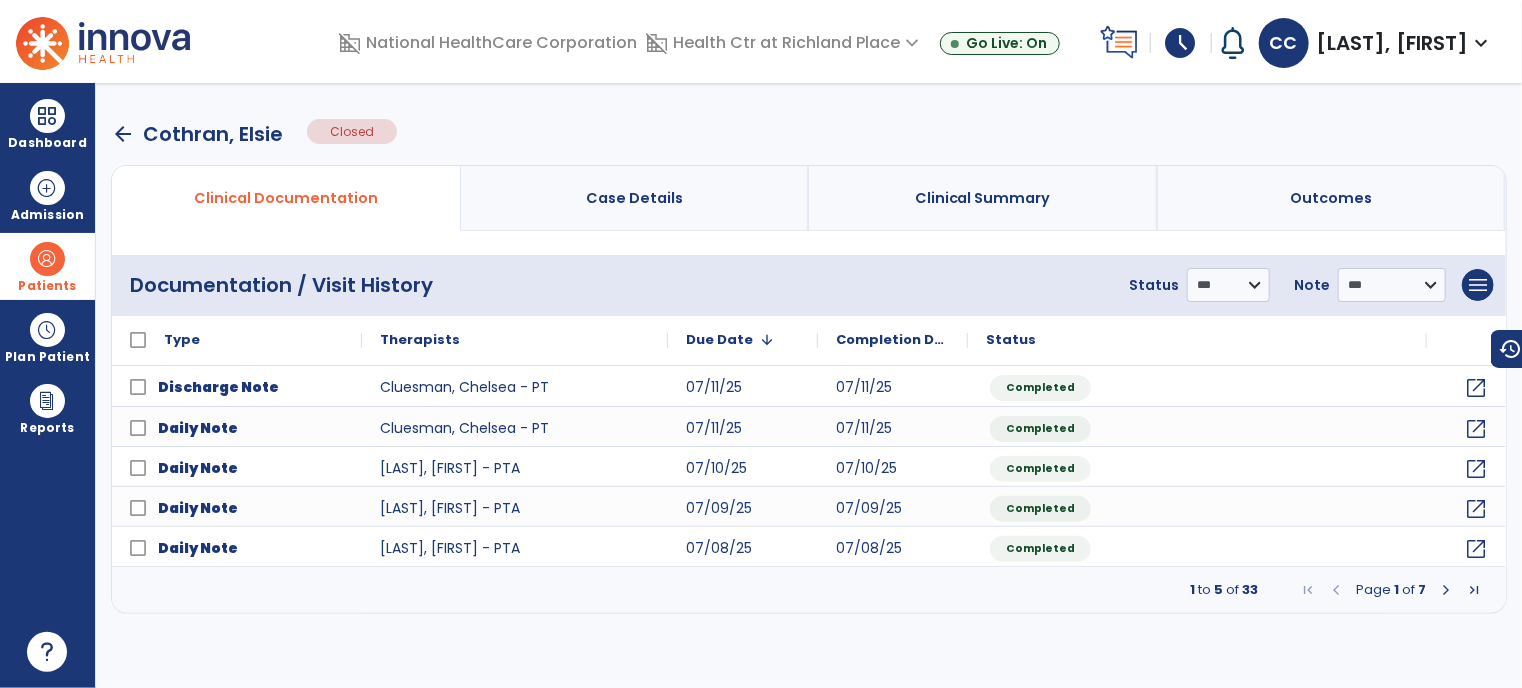 click on "arrow_back" at bounding box center [123, 134] 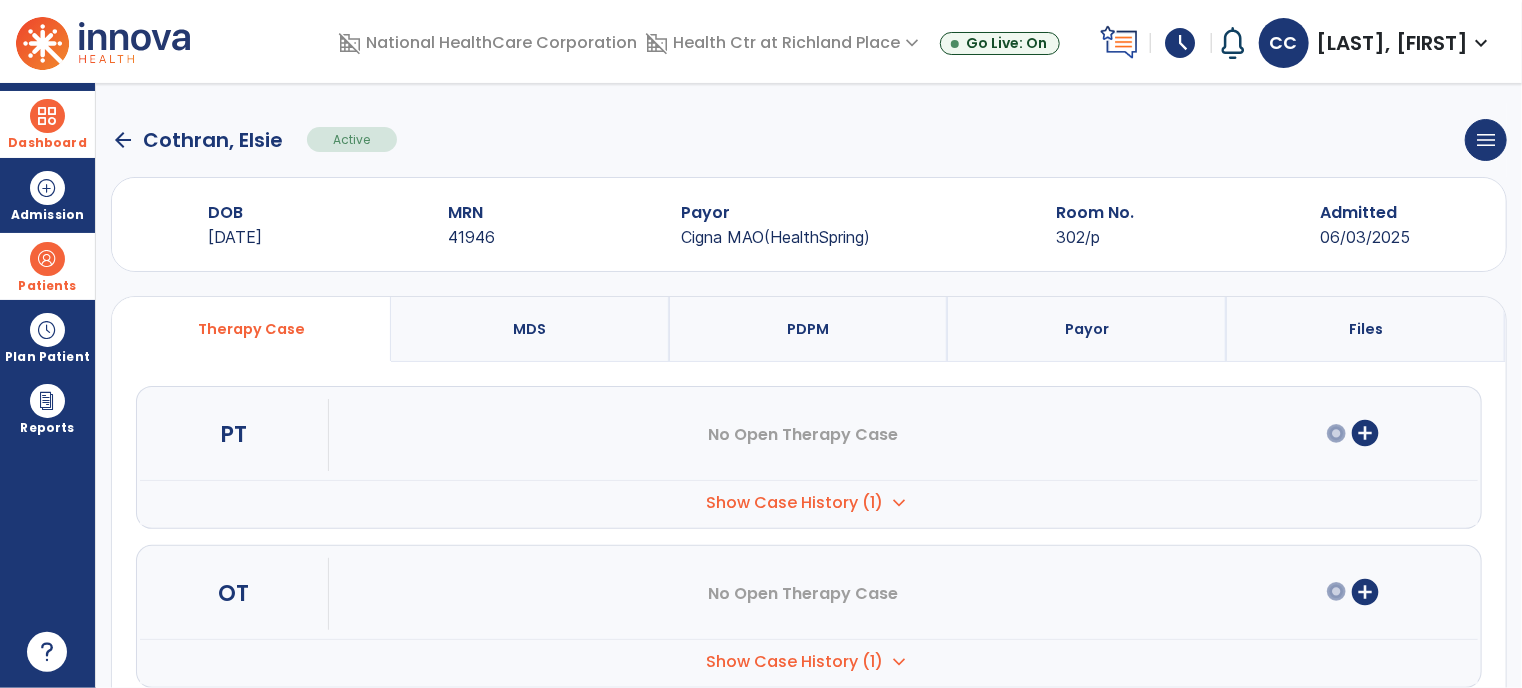 click on "Dashboard" at bounding box center [47, 124] 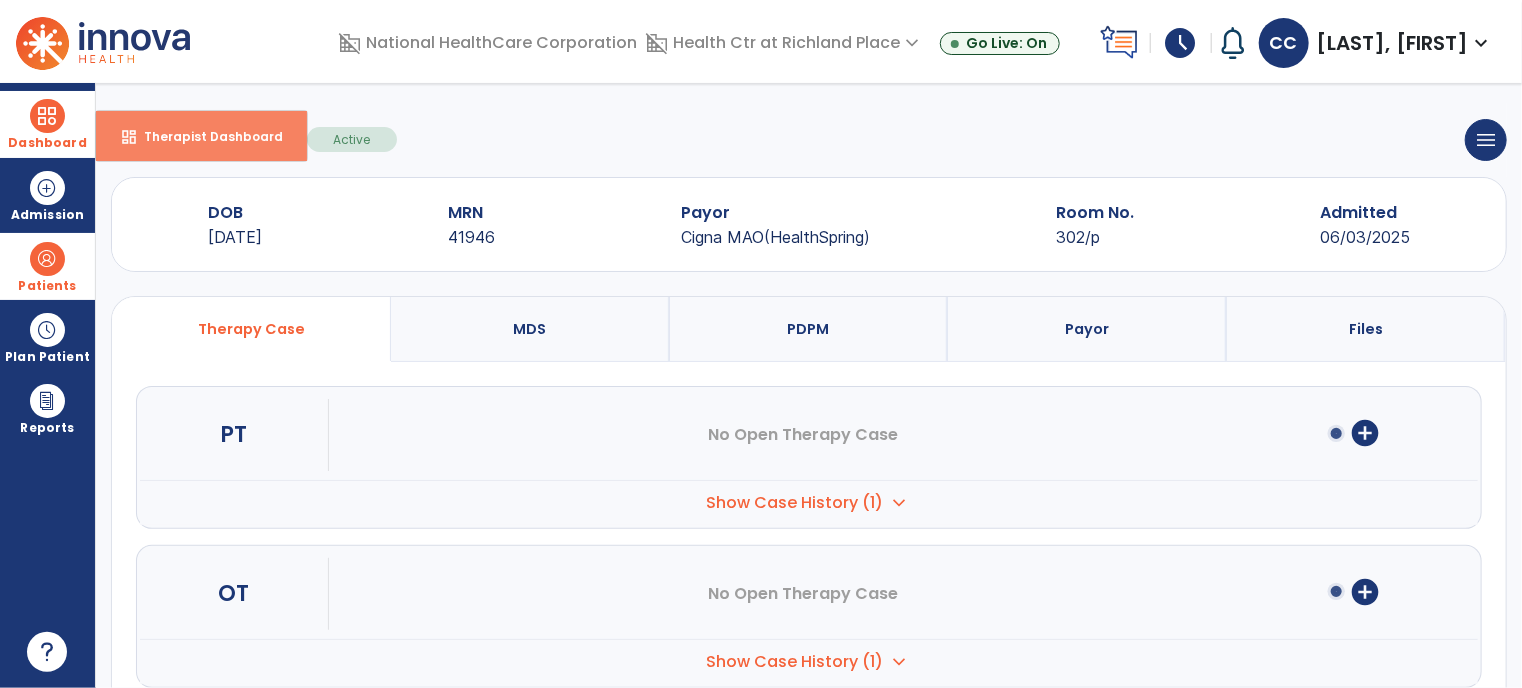 click on "Therapist Dashboard" at bounding box center [205, 136] 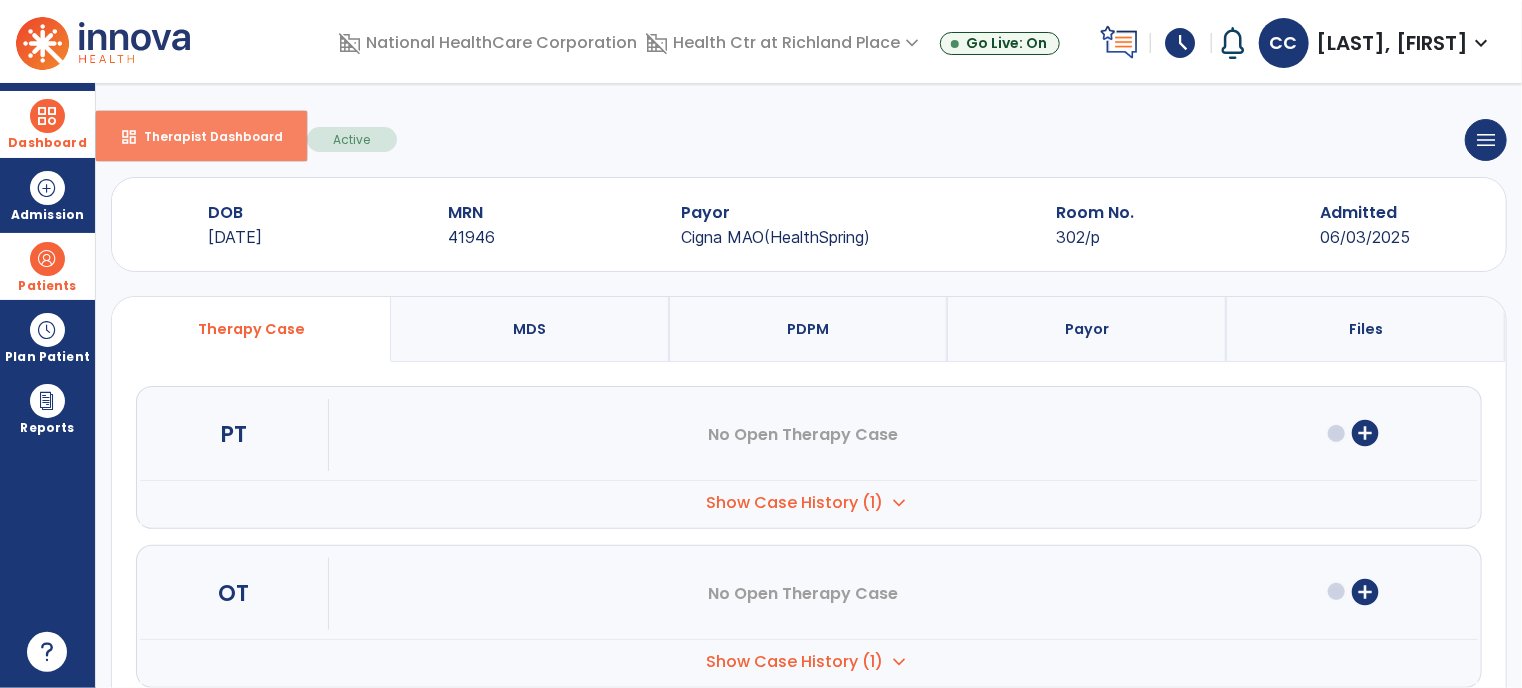 select on "****" 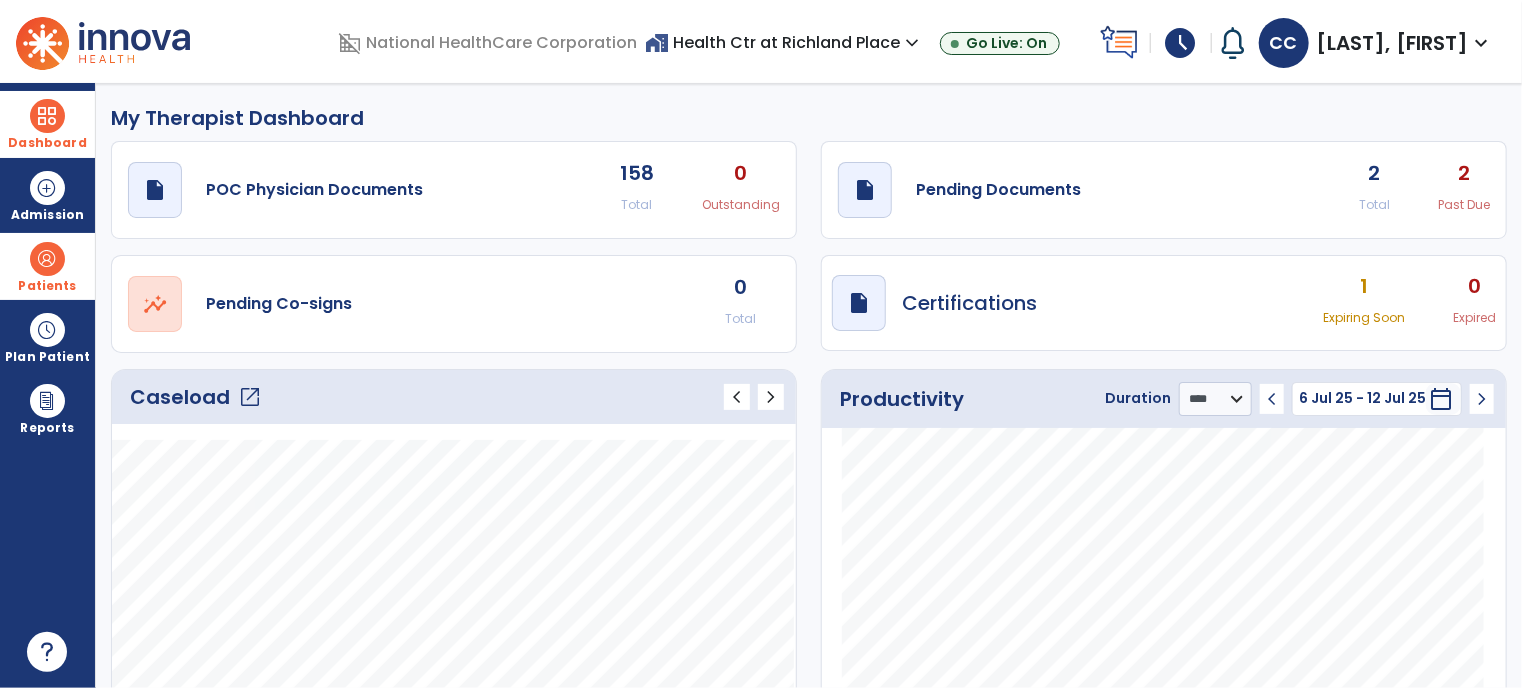 click on "schedule" at bounding box center (1181, 43) 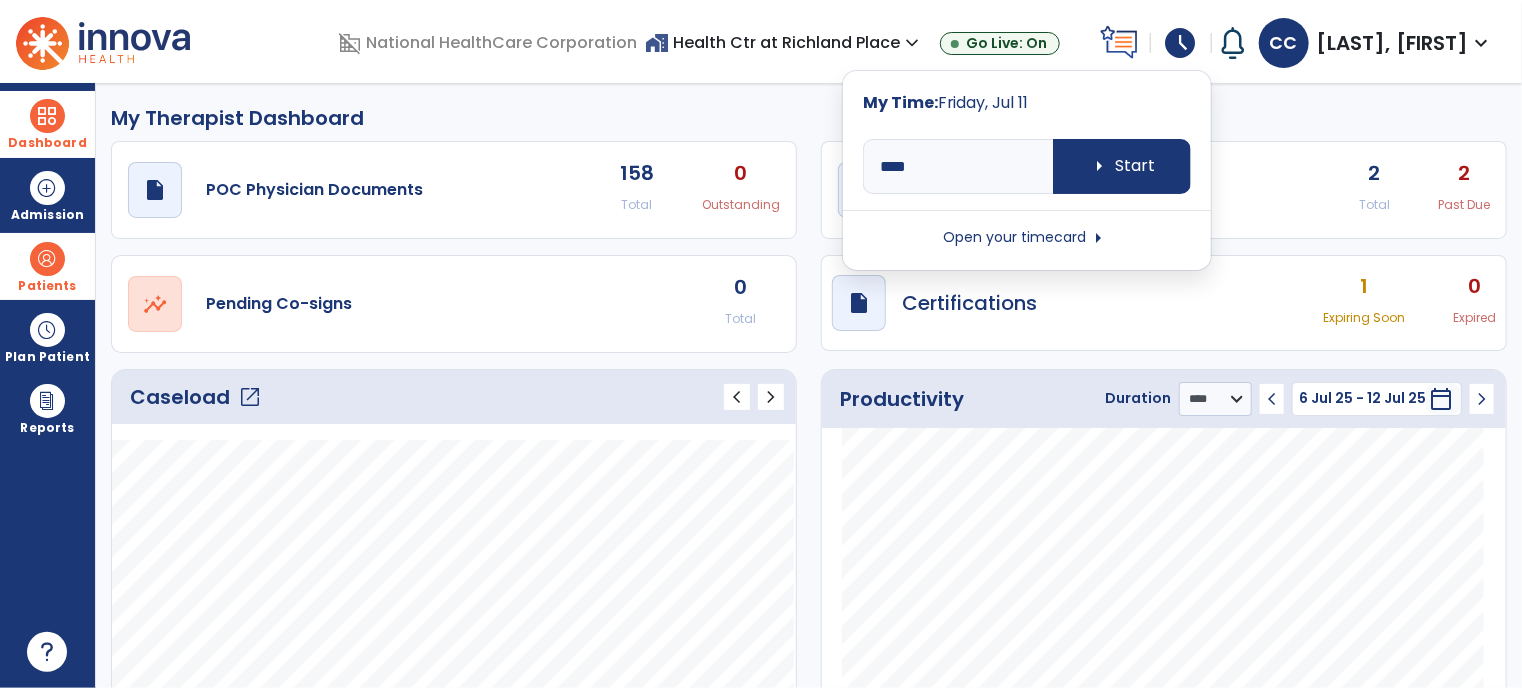 click on "Open your timecard  arrow_right" at bounding box center [1027, 238] 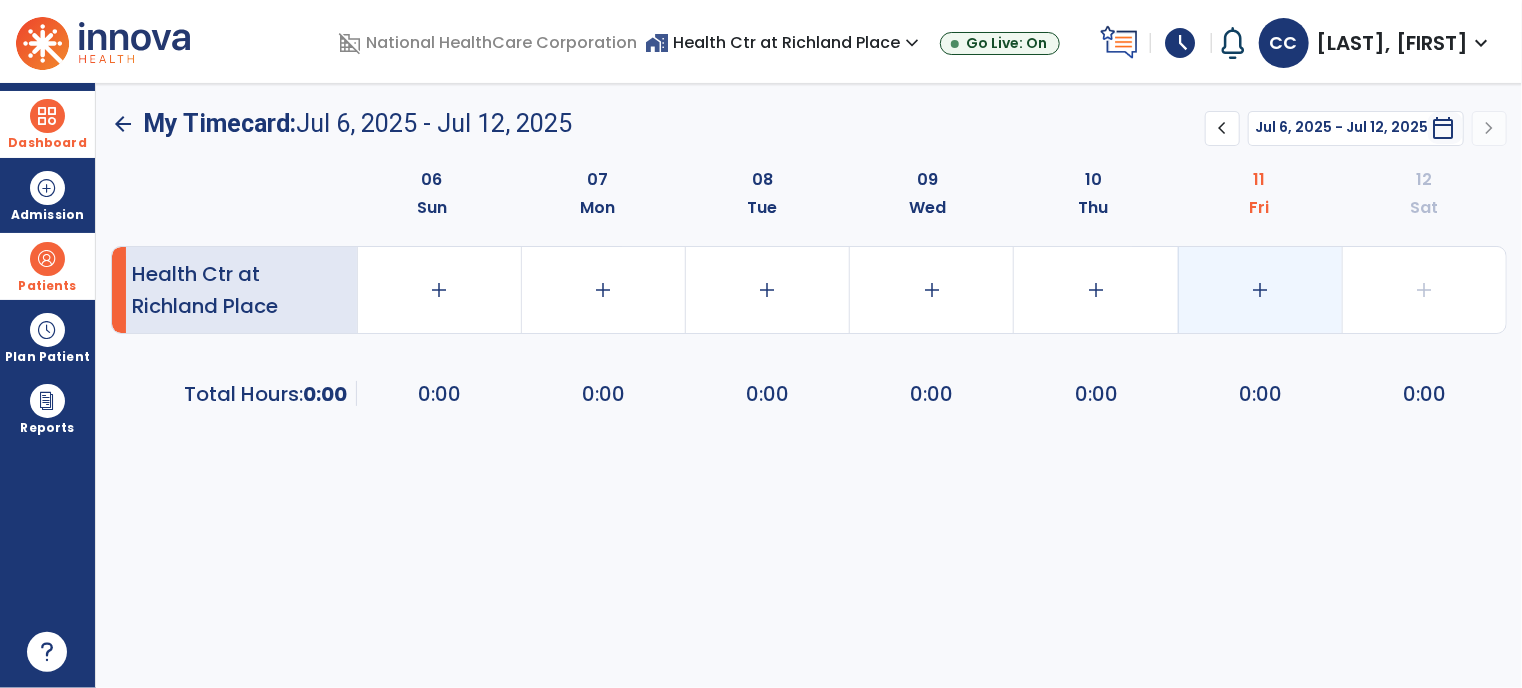 click on "add" 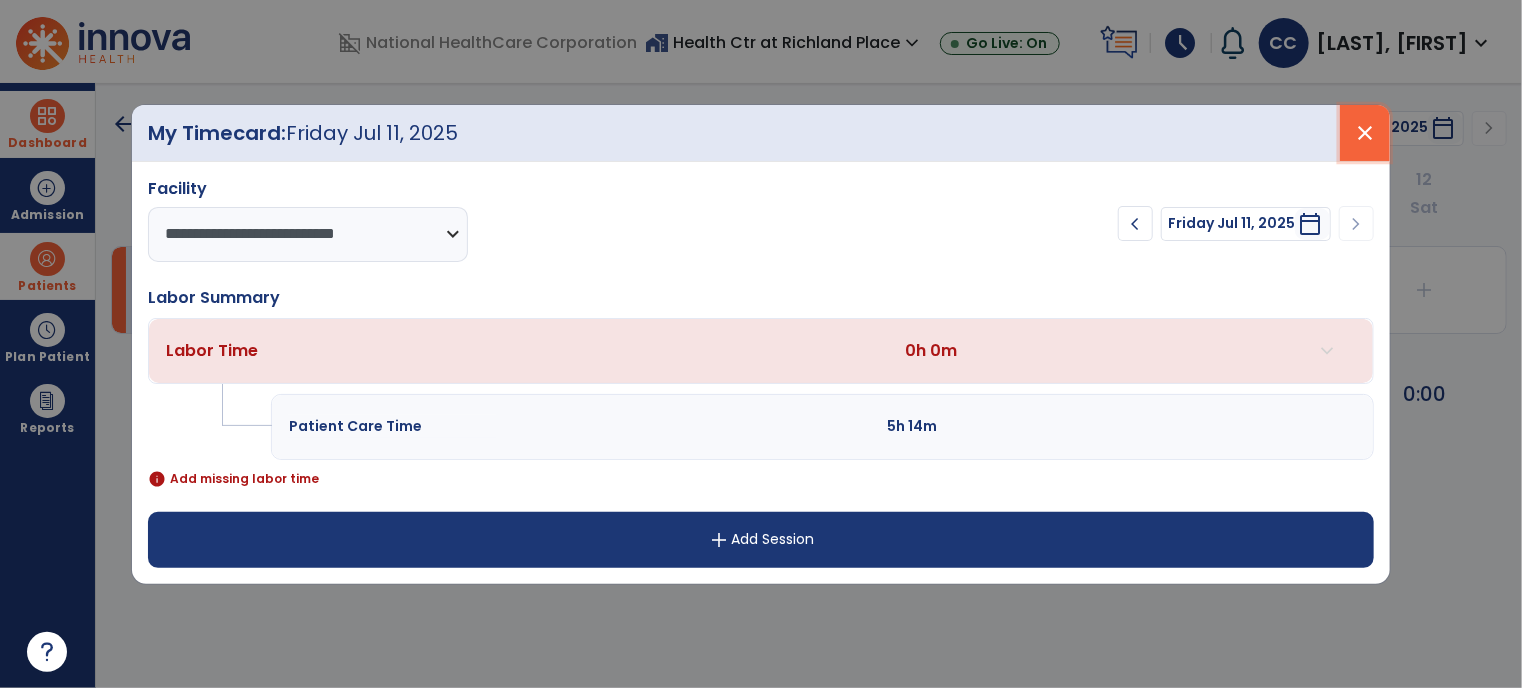 click on "close" at bounding box center [1365, 133] 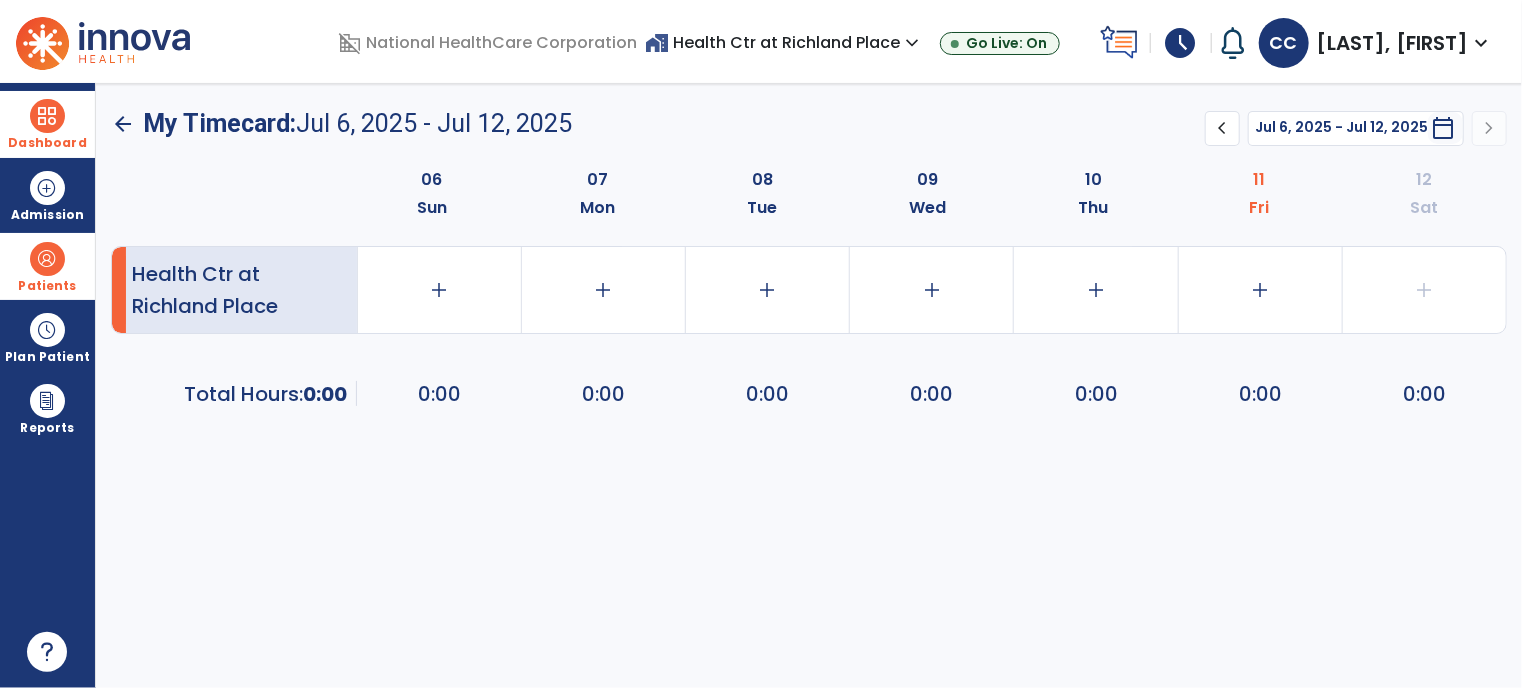 click on "Dashboard" at bounding box center (47, 143) 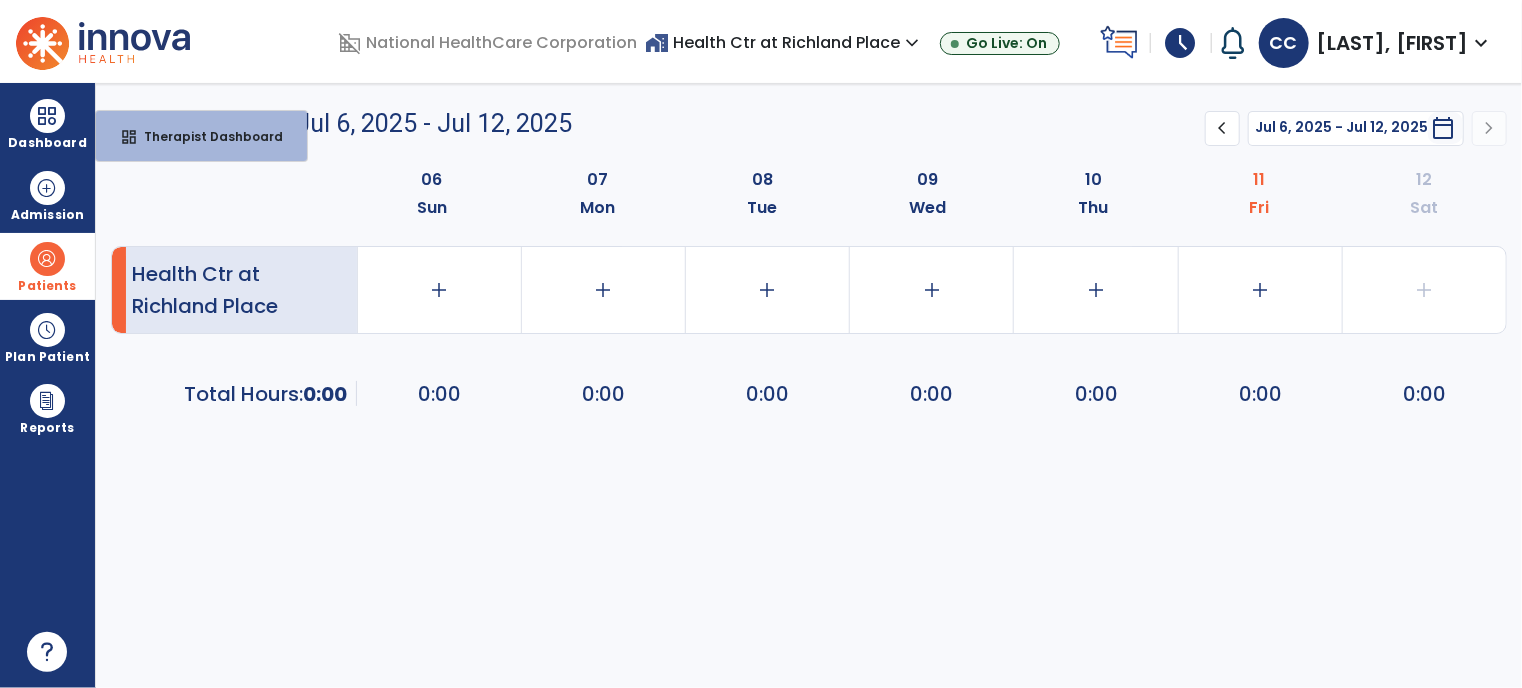 click on "My Timecard:" 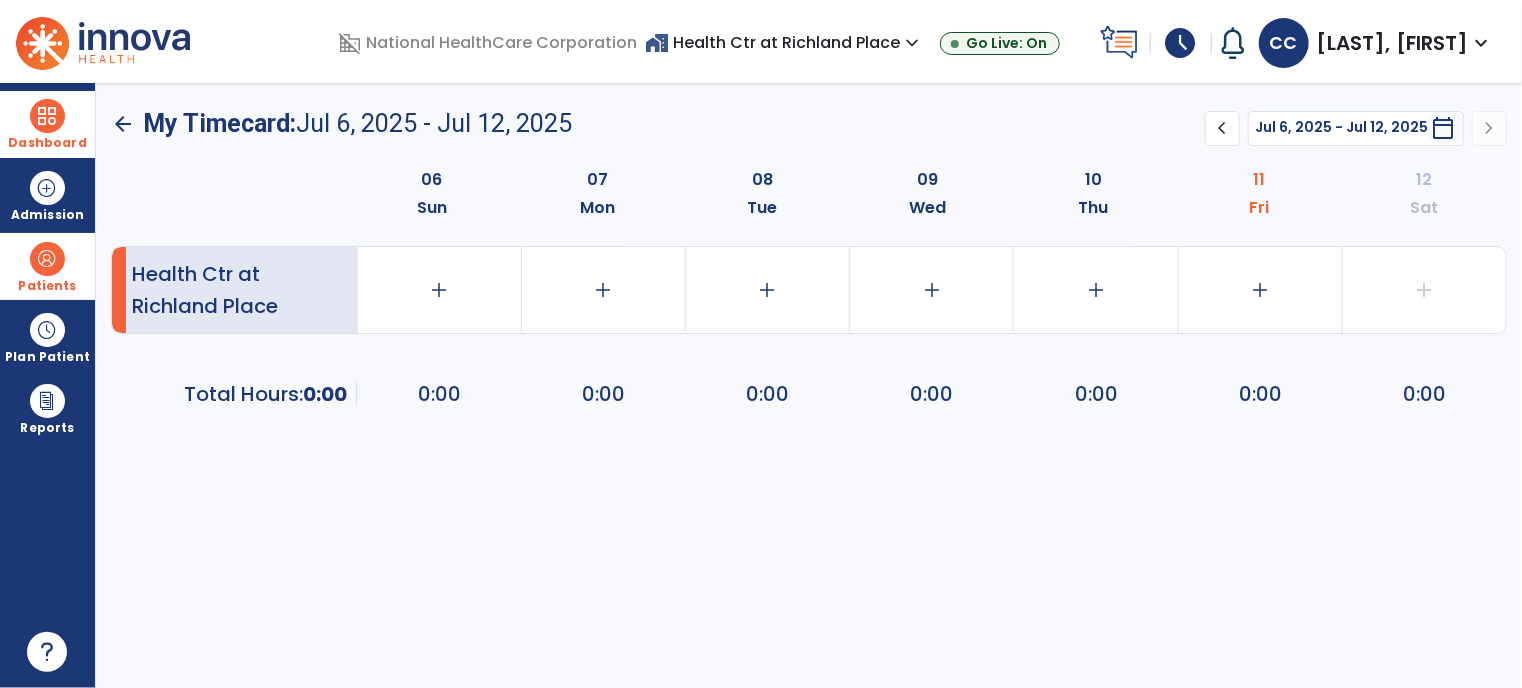 click on "Dashboard" at bounding box center (47, 124) 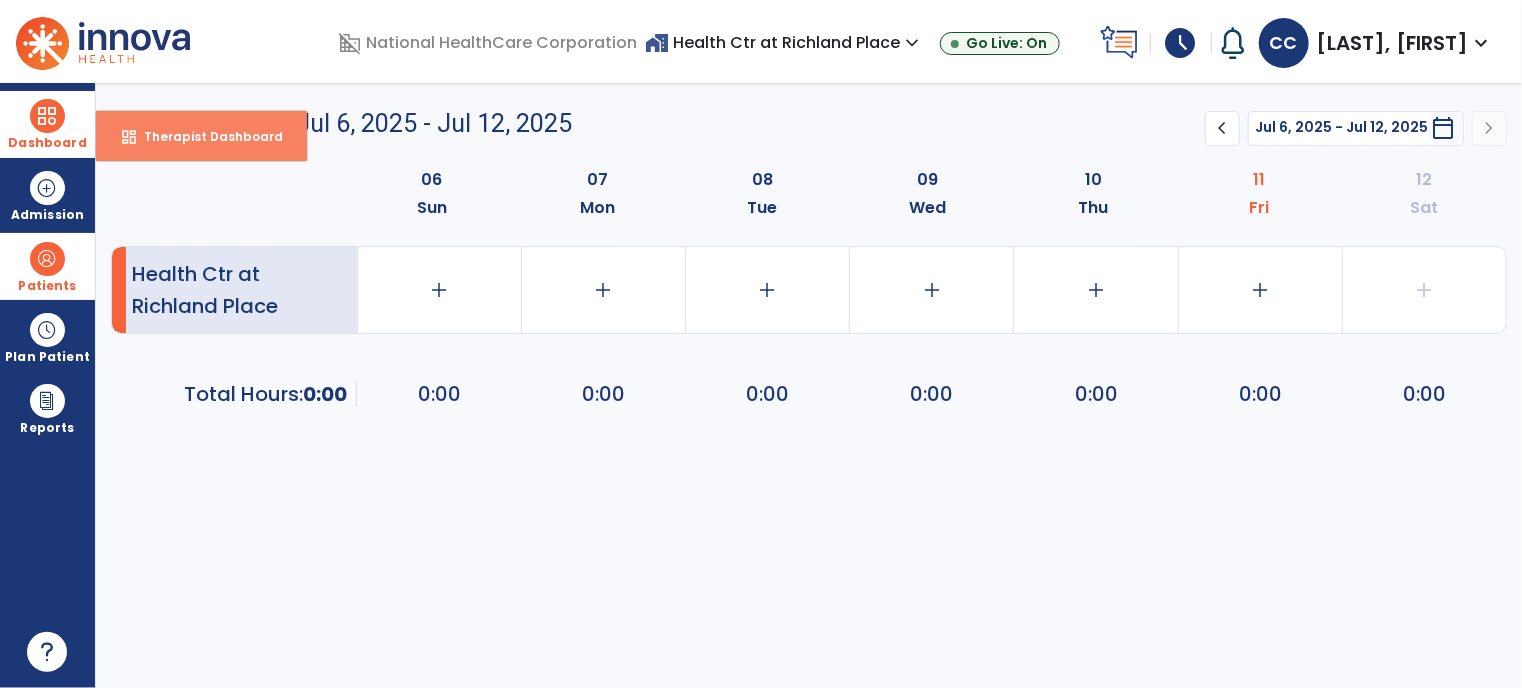 click on "Therapist Dashboard" at bounding box center [205, 136] 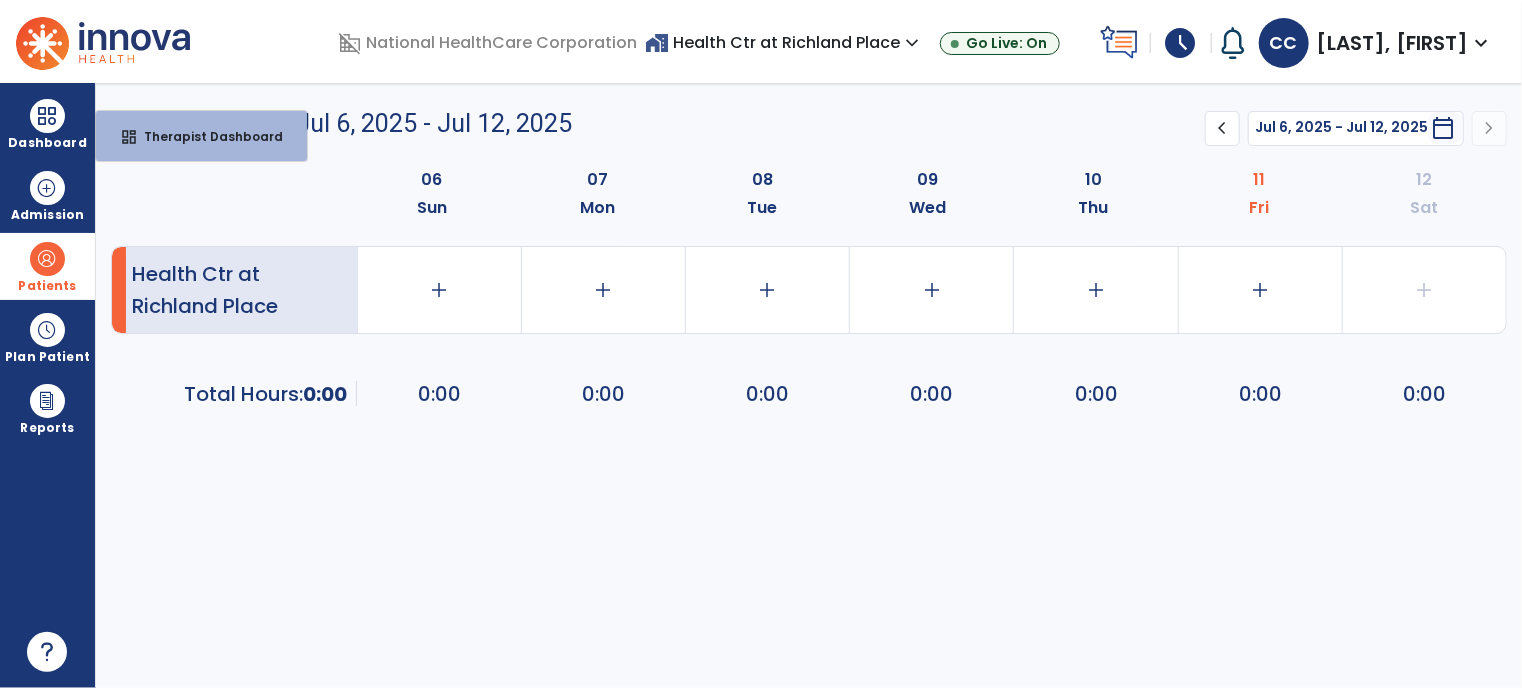 select on "****" 